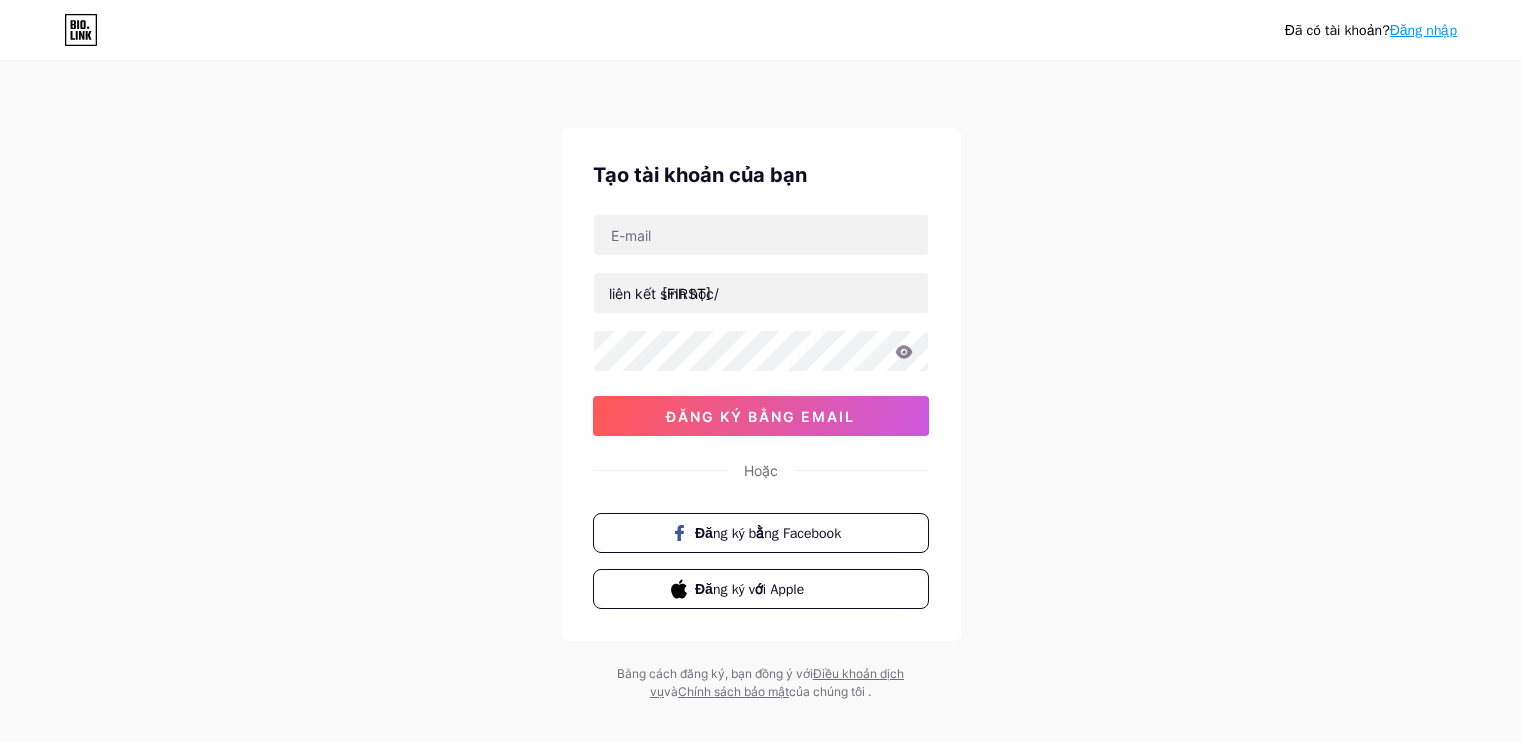 scroll, scrollTop: 0, scrollLeft: 0, axis: both 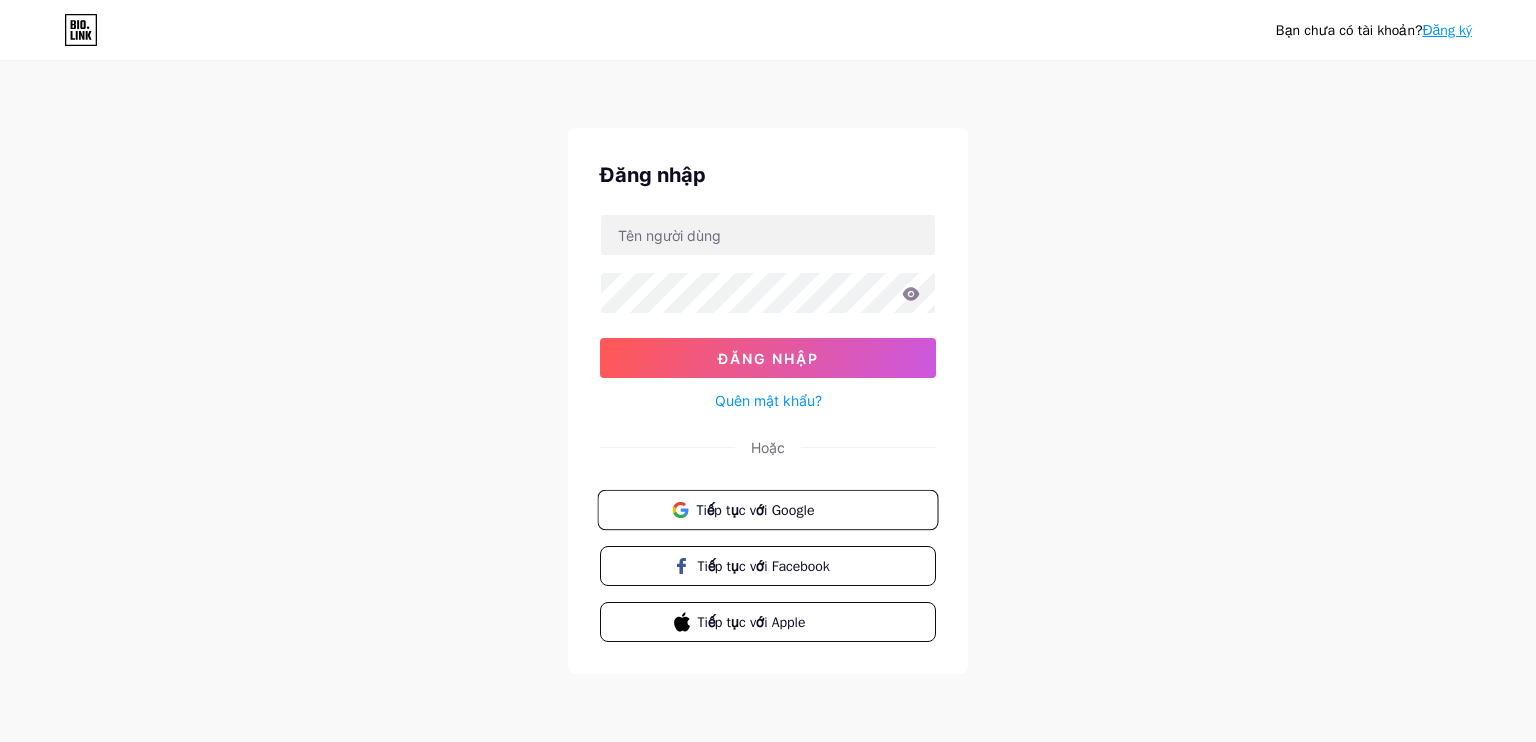 click on "Tiếp tục với Google" at bounding box center (767, 510) 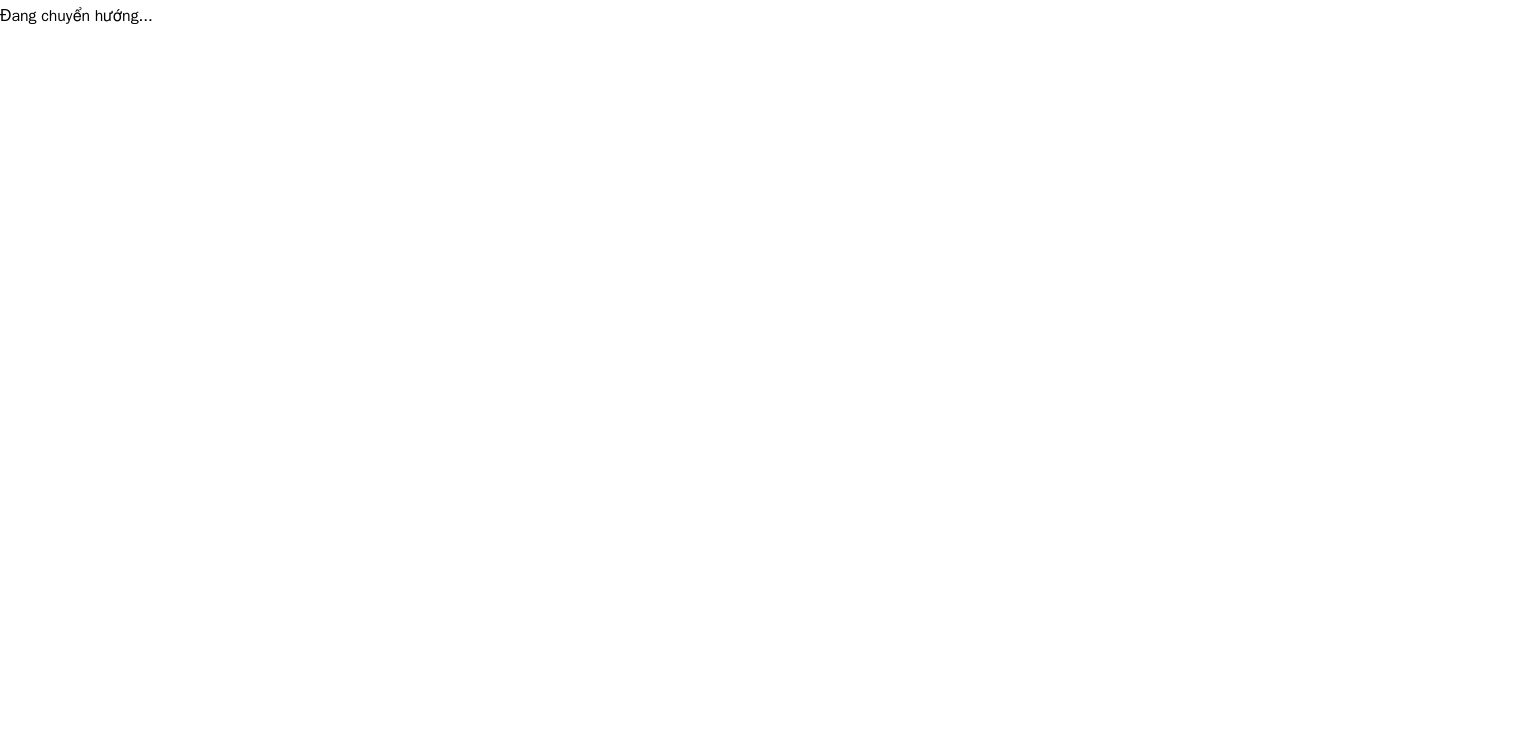 scroll, scrollTop: 0, scrollLeft: 0, axis: both 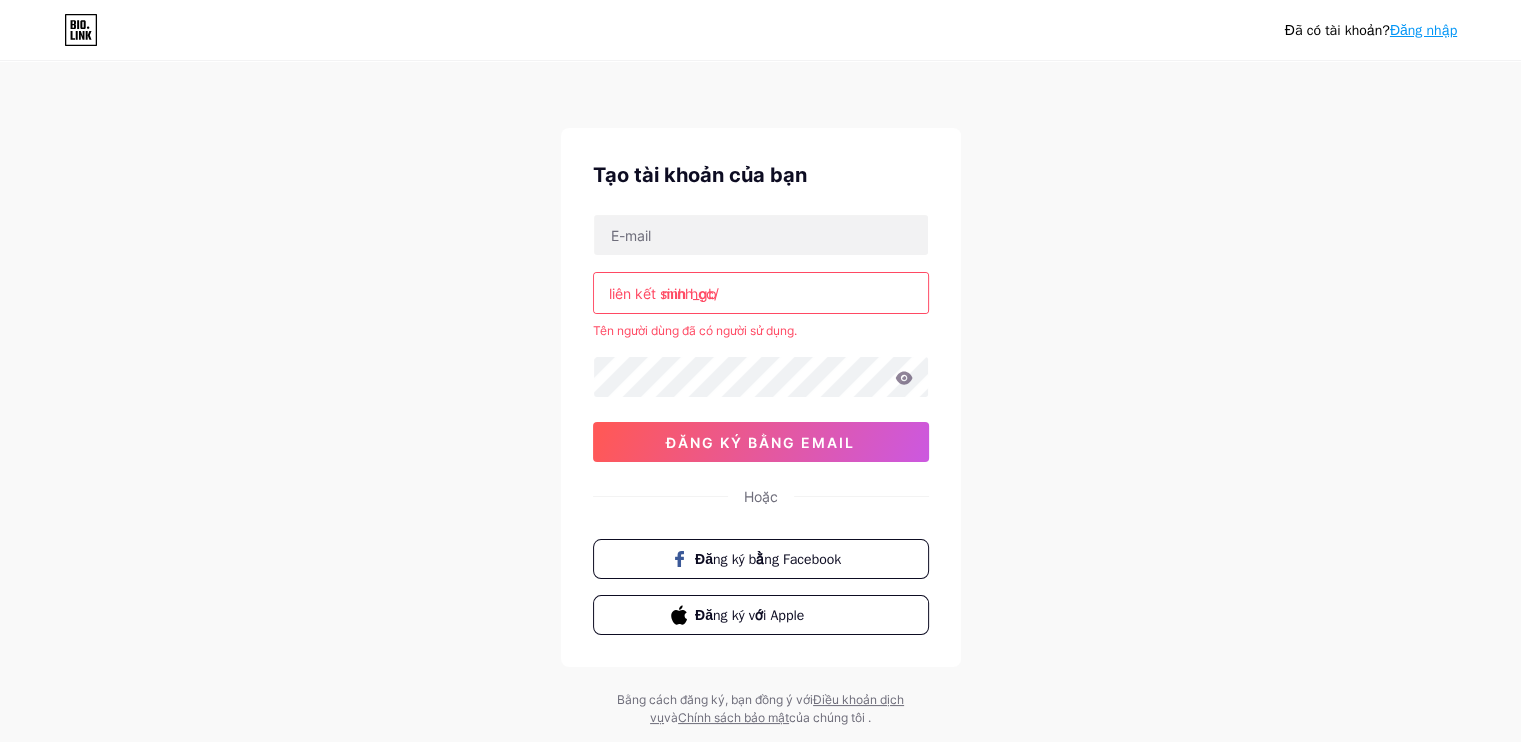 click on "Đăng nhập" at bounding box center (1423, 30) 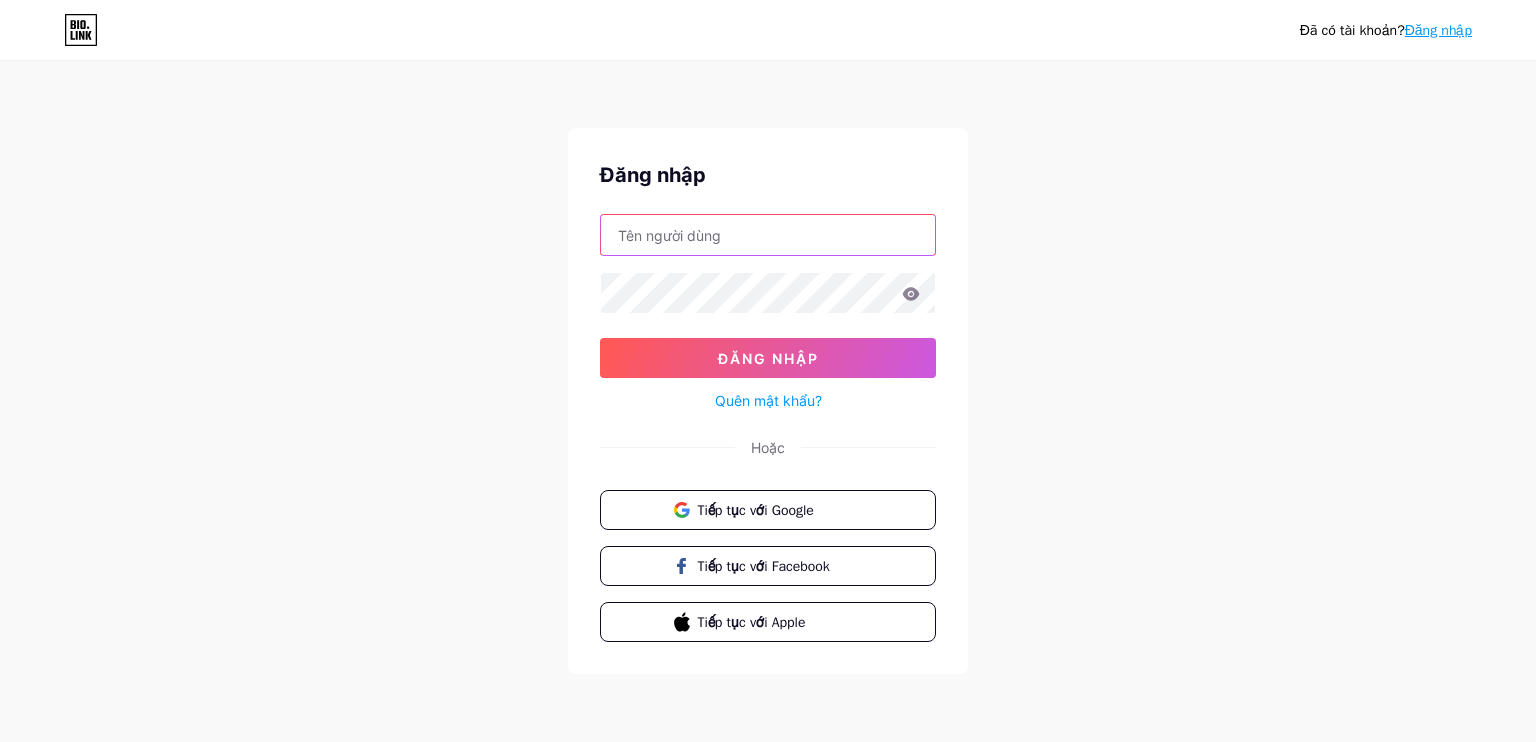 click at bounding box center (768, 235) 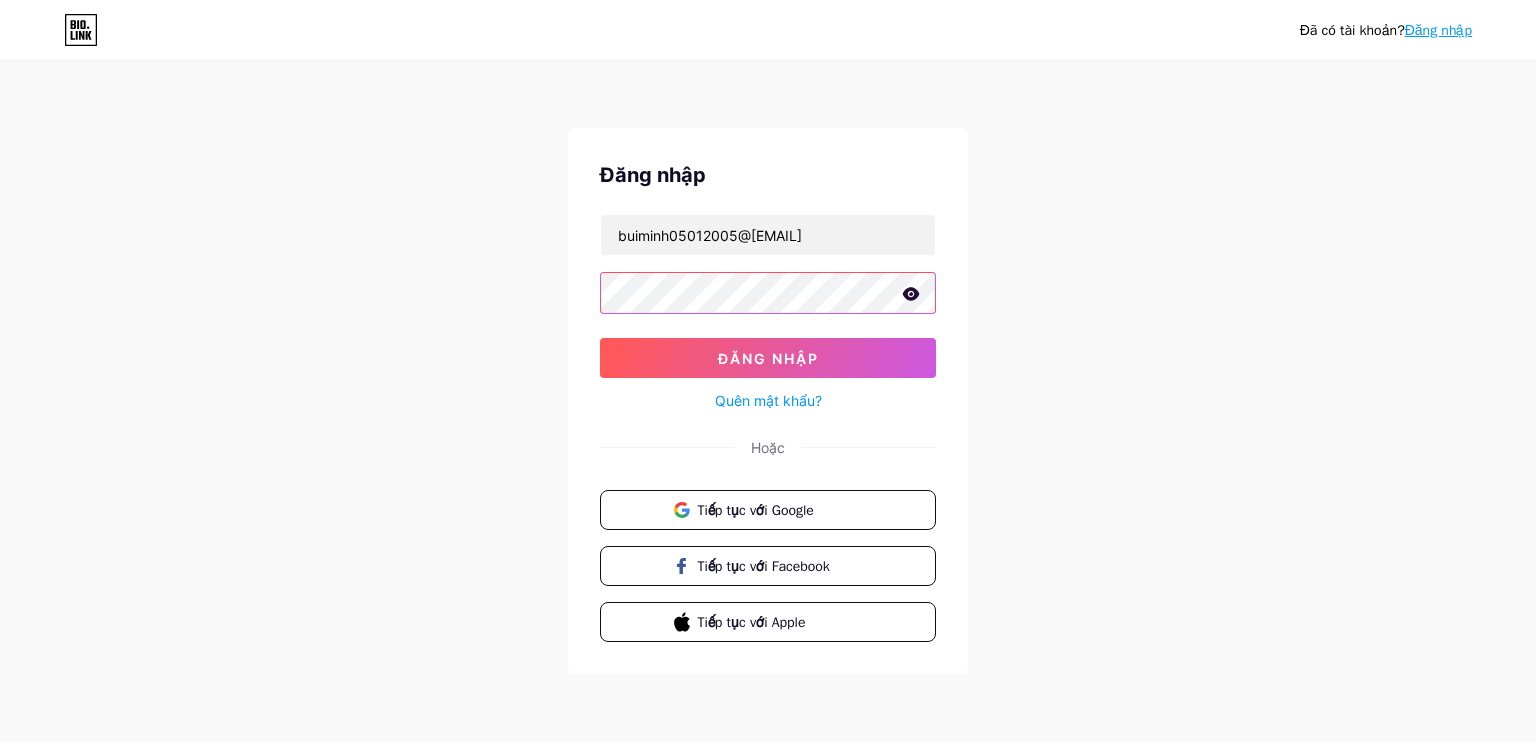 click on "Đăng nhập" at bounding box center [768, 358] 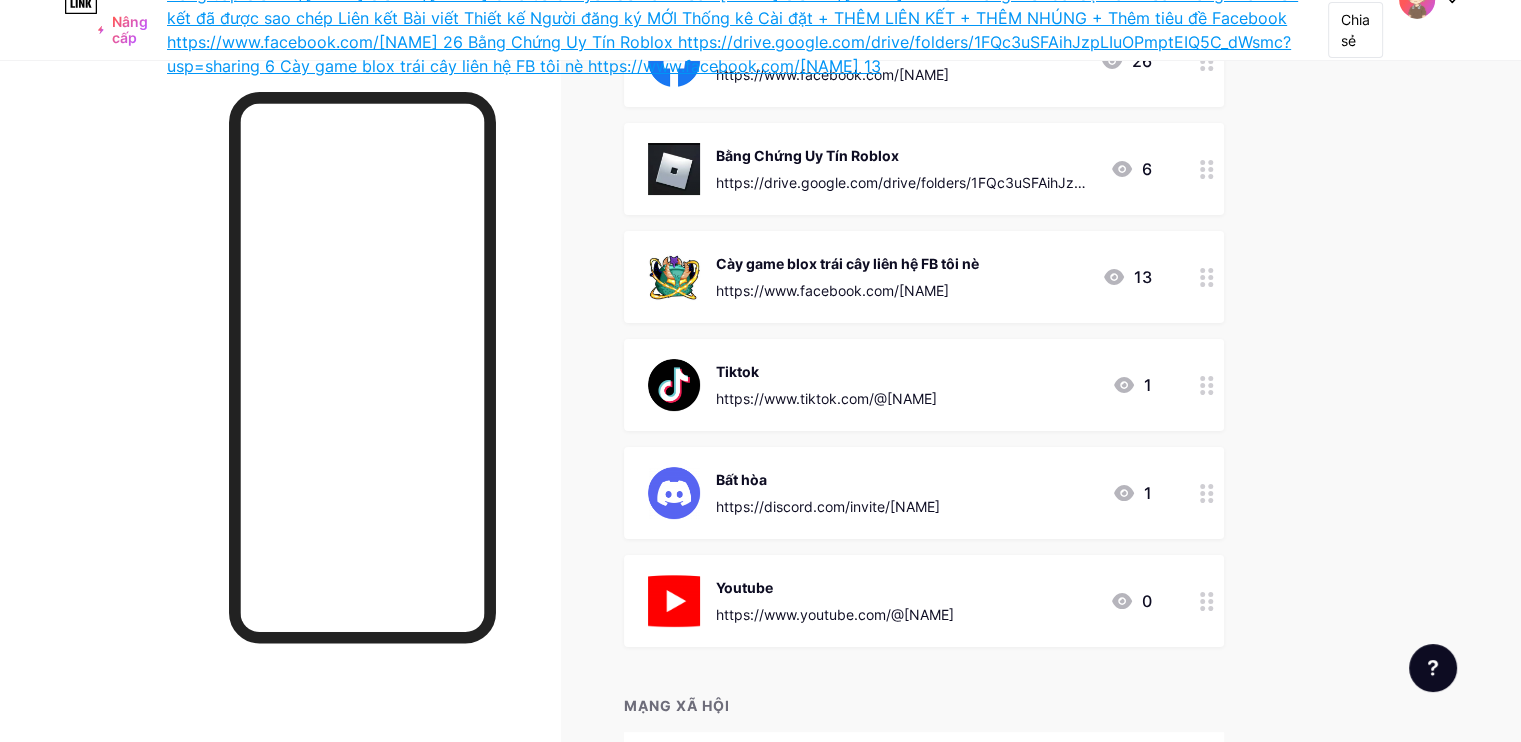 scroll, scrollTop: 400, scrollLeft: 0, axis: vertical 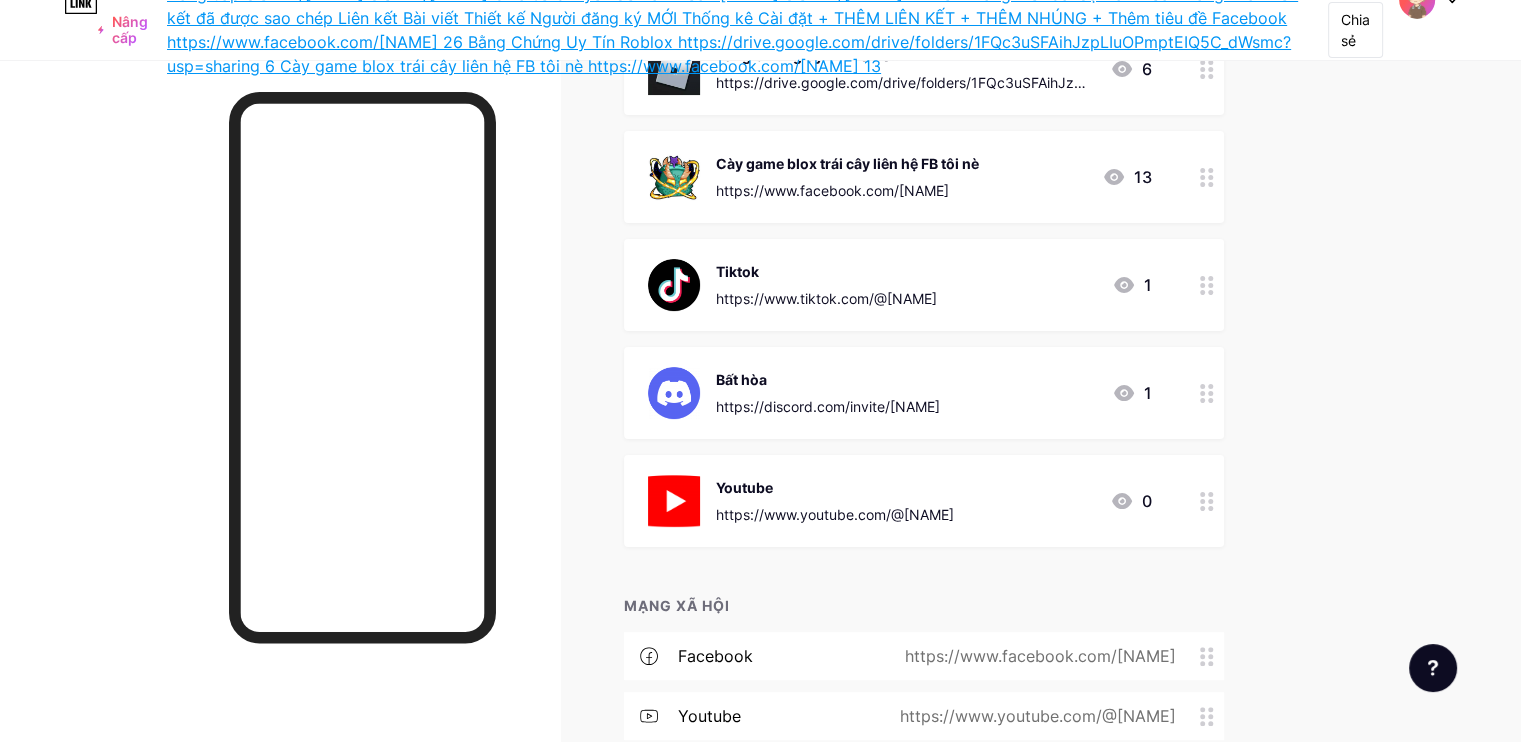 click on "Nâng cấp   bio.link/[NAME]   bio.link/[NAME]   Chia sẻ               Chuyển đổi tài khoản     [NAME]   bio.link/[NAME]       + Thêm trang mới       Cài đặt tài khoản   Đăng xuất   Liên kết đã được sao chép
Liên kết
Bài viết
Thiết kế
Người đăng ký
MỚI
Thống kê
Cài đặt       + THÊM LIÊN KẾT     + THÊM NHÚNG
+ Thêm tiêu đề
Facebook
https://www.facebook.com/[NAME]
26
Bằng Chứng Uy Tín Roblox
https://drive.google.com/drive/folders/1FQc3uSFAihJzpLIuOPmptEIQ5C_dWsmc?usp=sharing
6
Cày game blox trái cây liên hệ FB tôi nè
https://www.facebook.com/[NAME]
13" at bounding box center [760, 340] 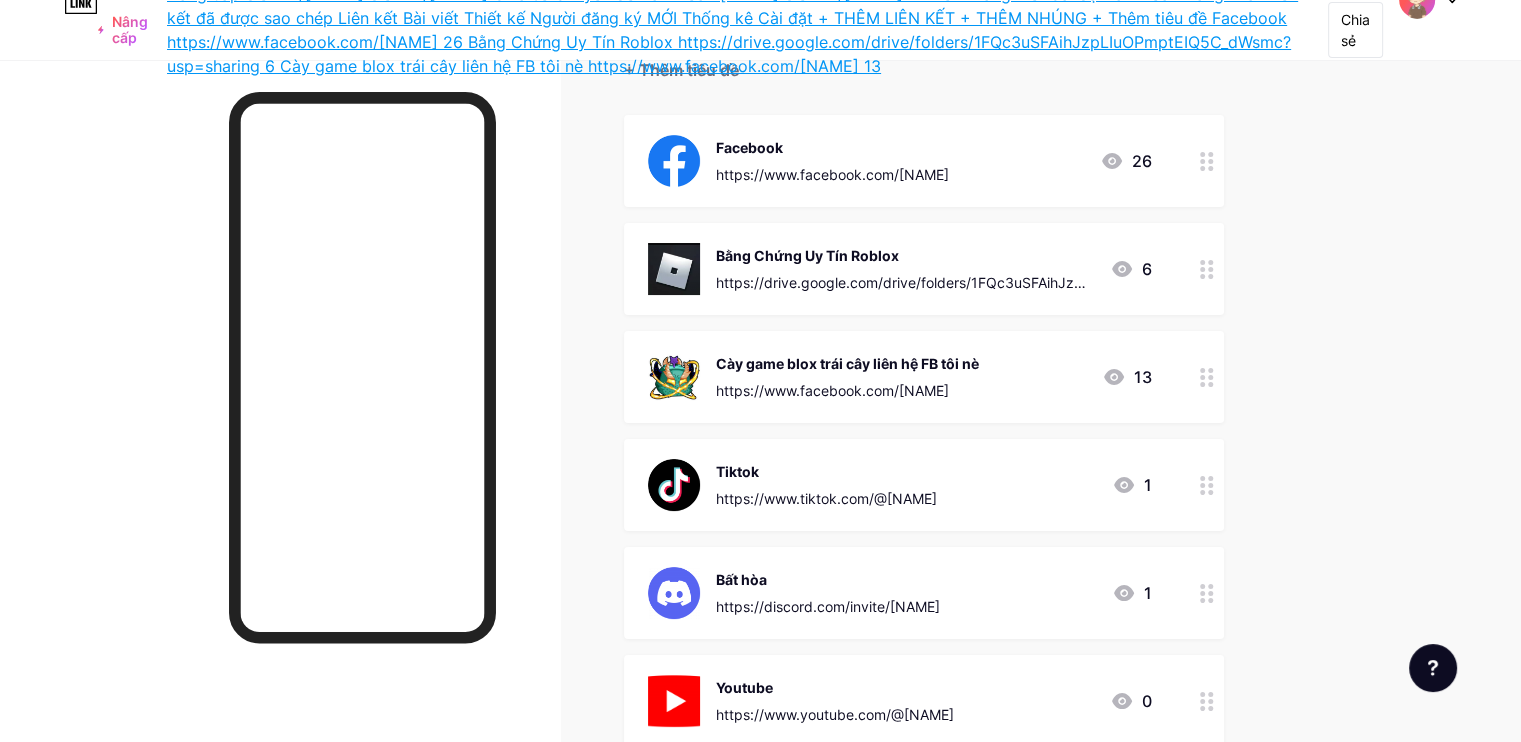 drag, startPoint x: 937, startPoint y: 266, endPoint x: 893, endPoint y: 268, distance: 44.04543 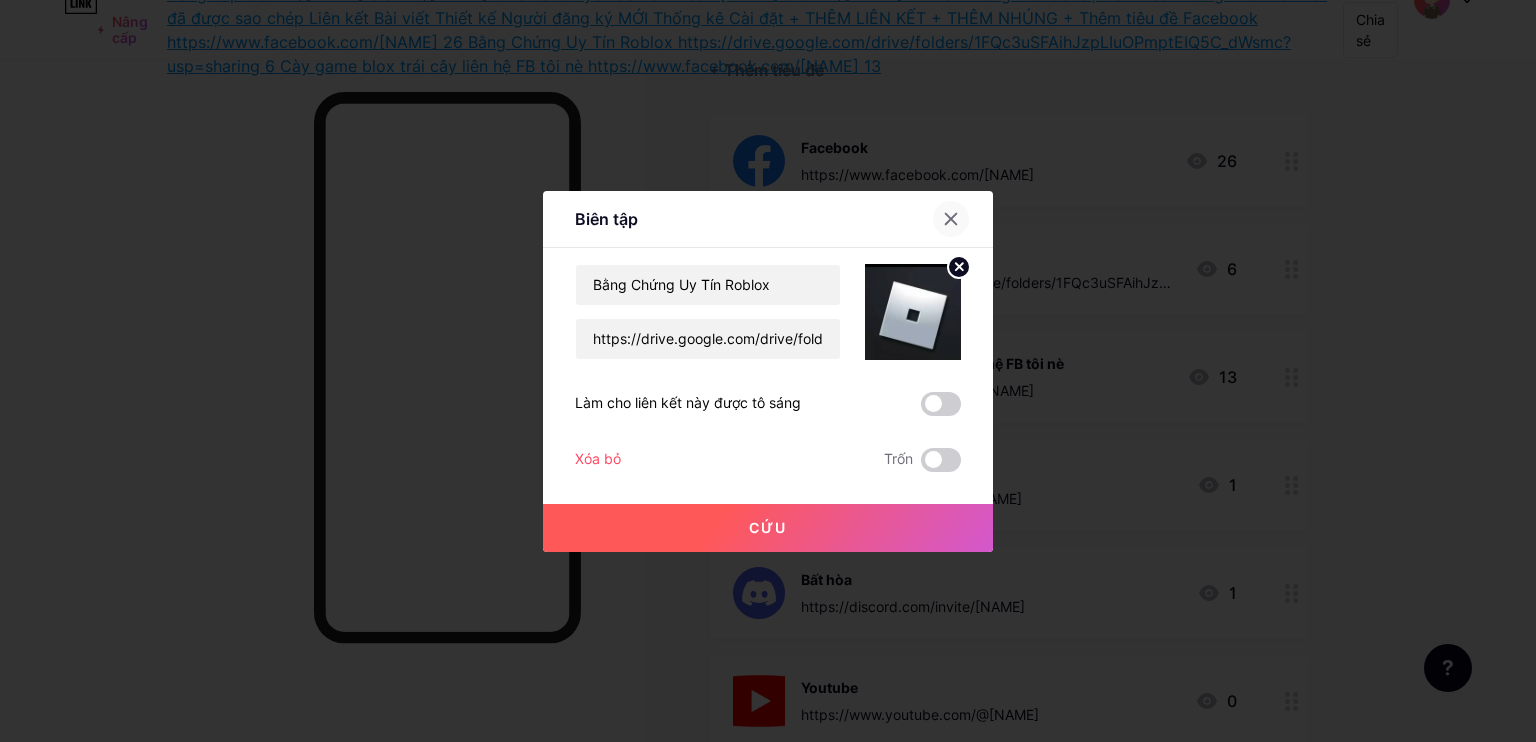 click 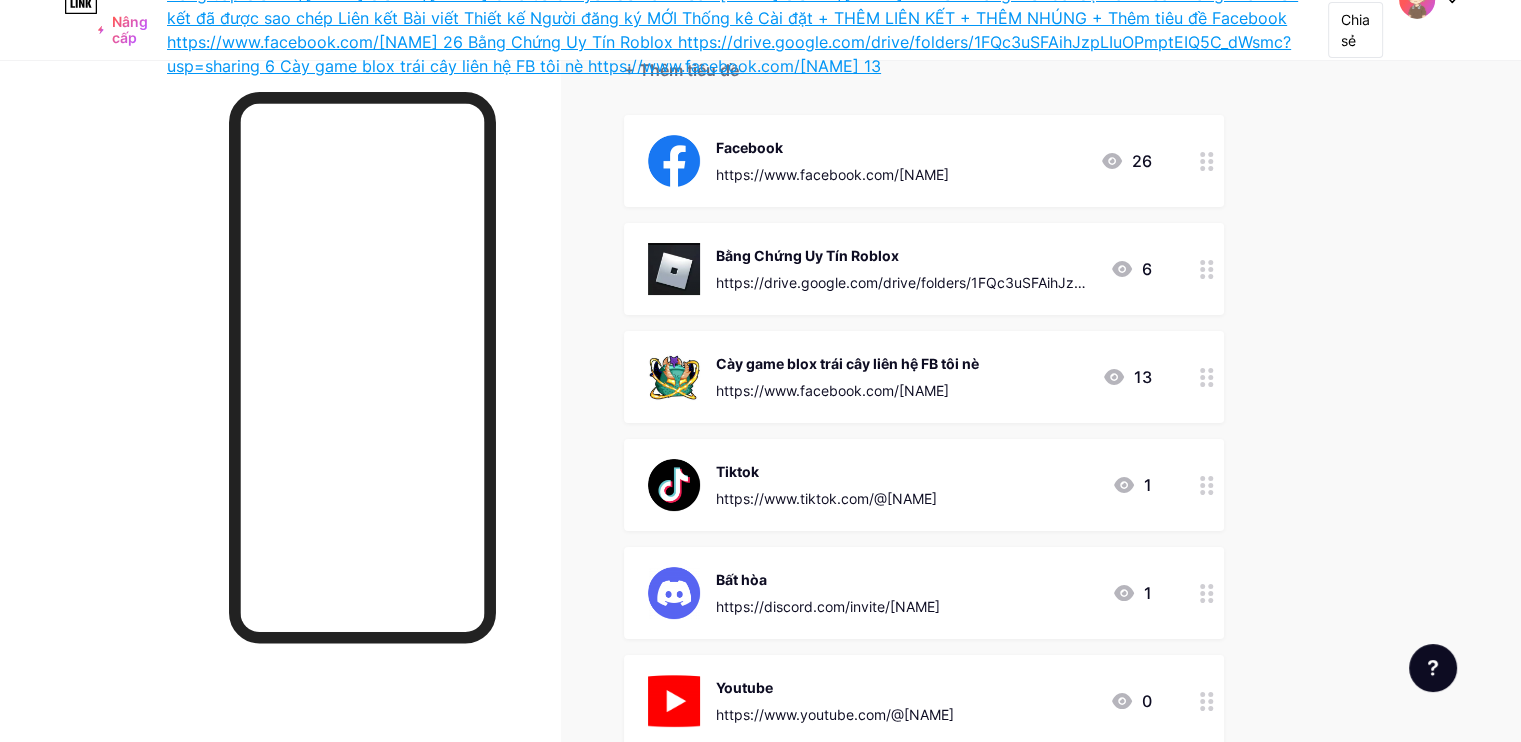 click on "Cày game blox trái cây liên hệ FB tôi nè
https://www.facebook.com/[NAME]" at bounding box center [847, 377] 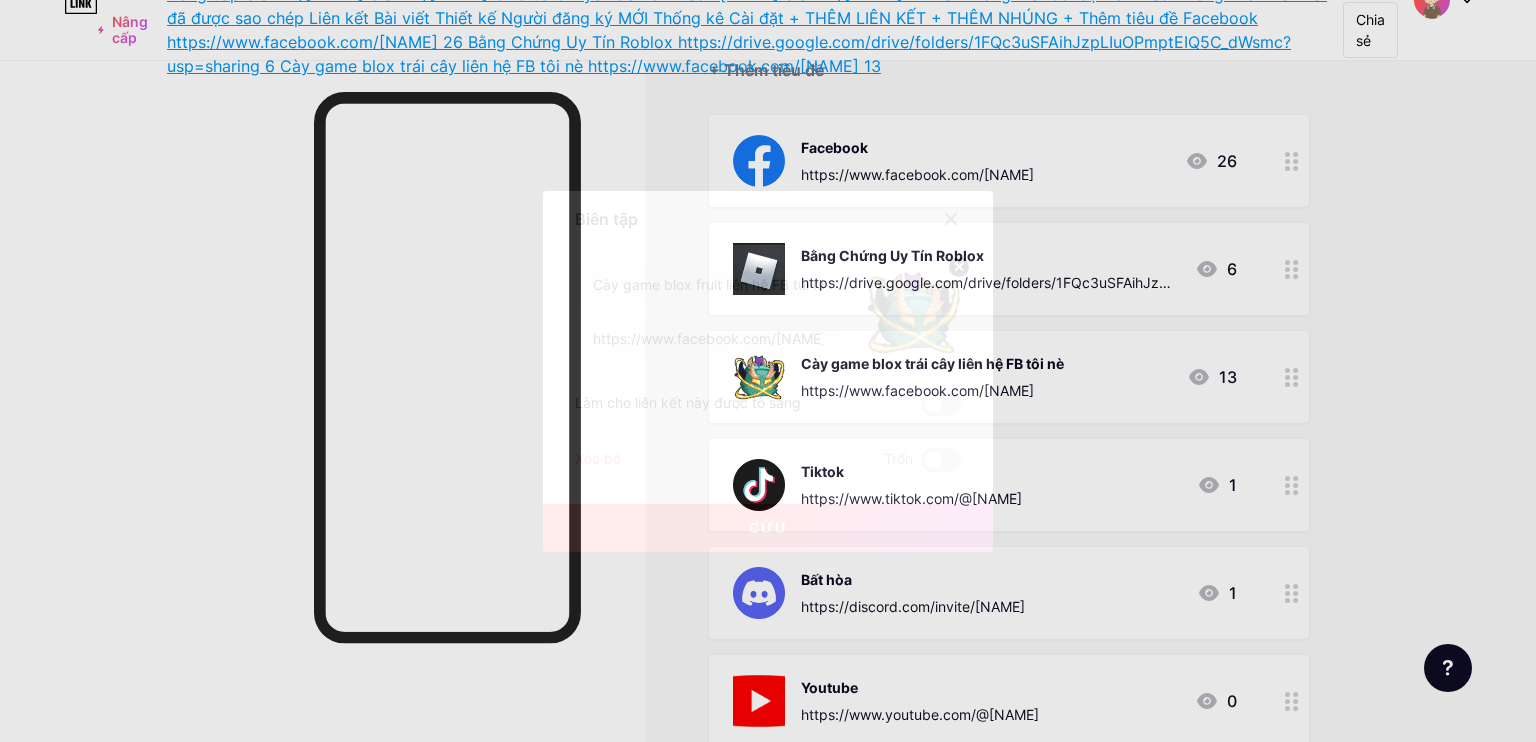 click at bounding box center [951, 219] 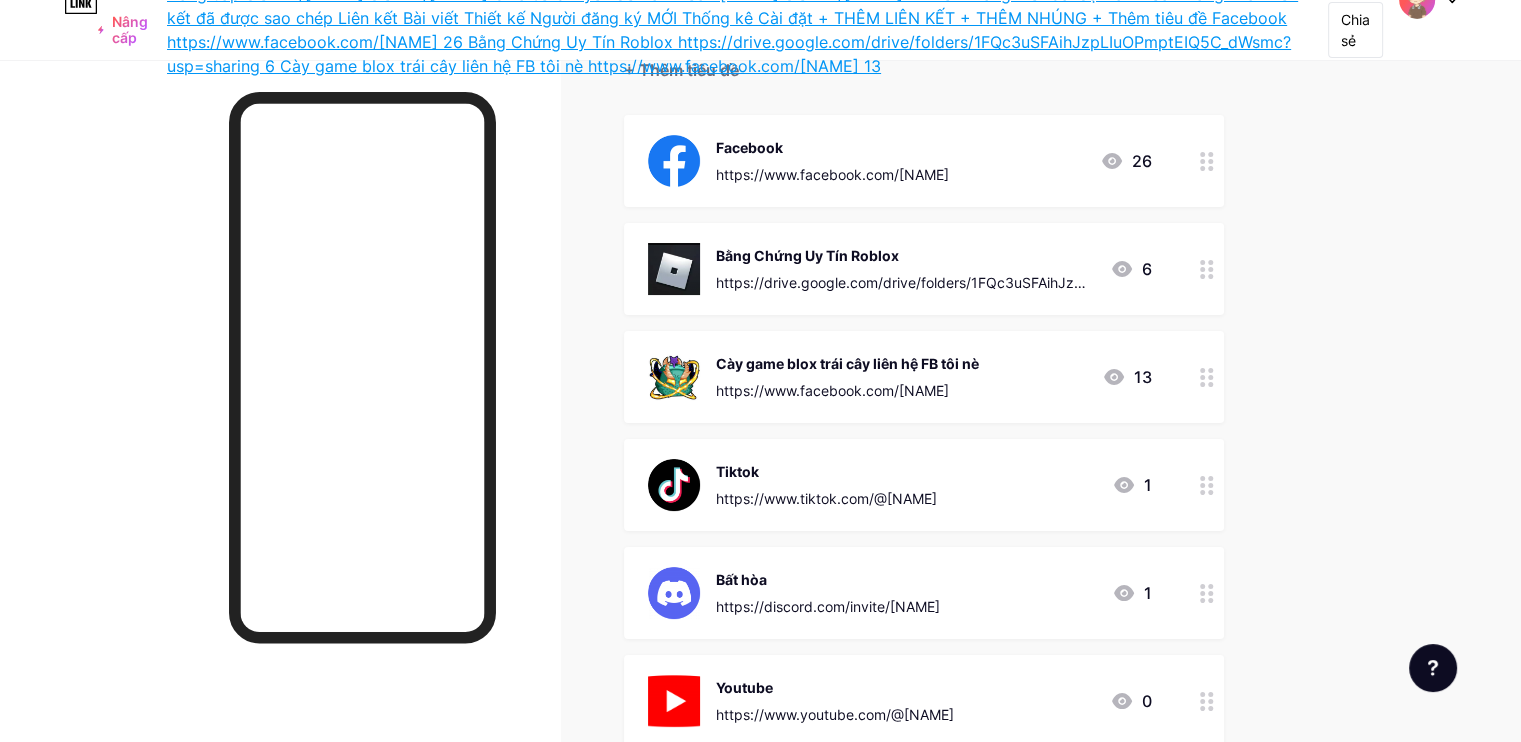 scroll, scrollTop: 400, scrollLeft: 0, axis: vertical 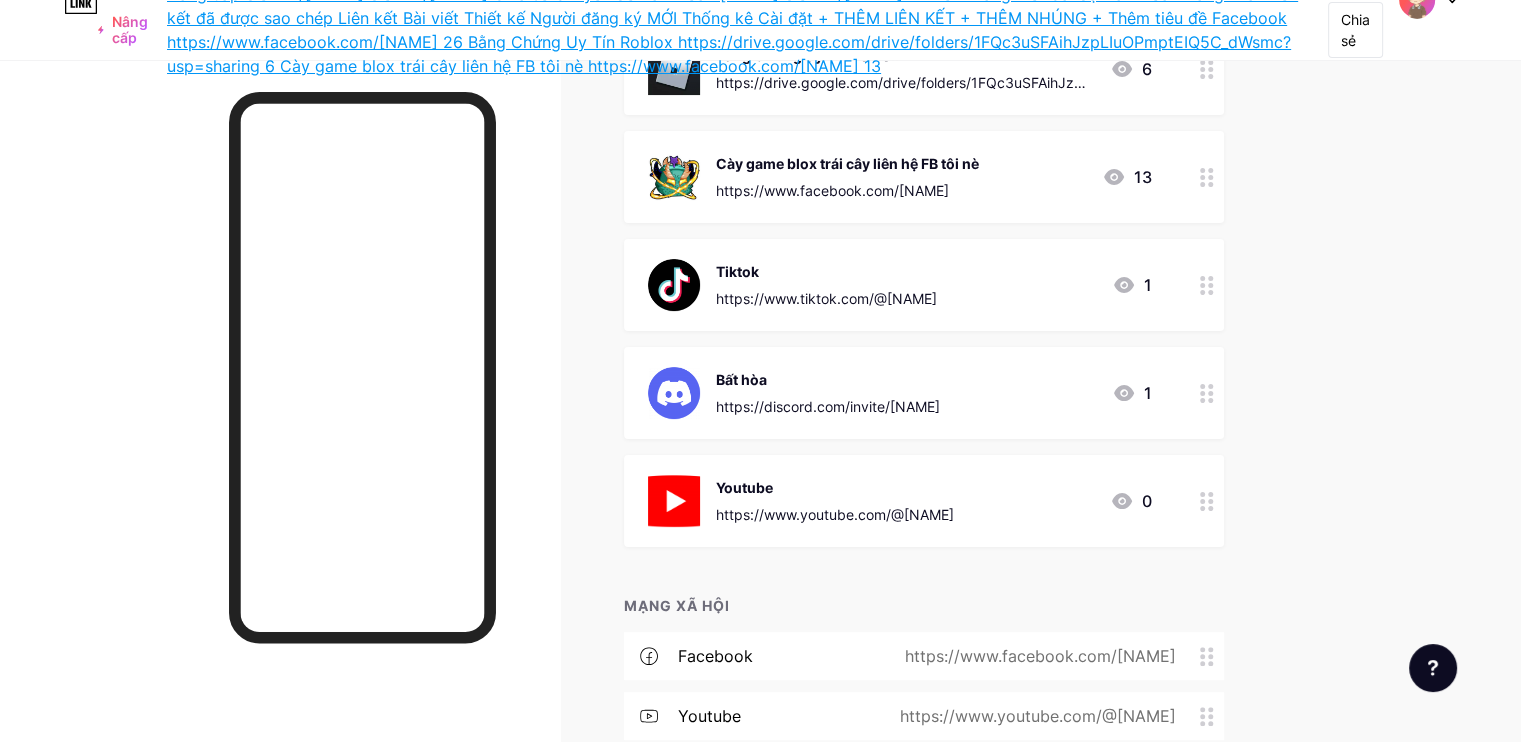 click 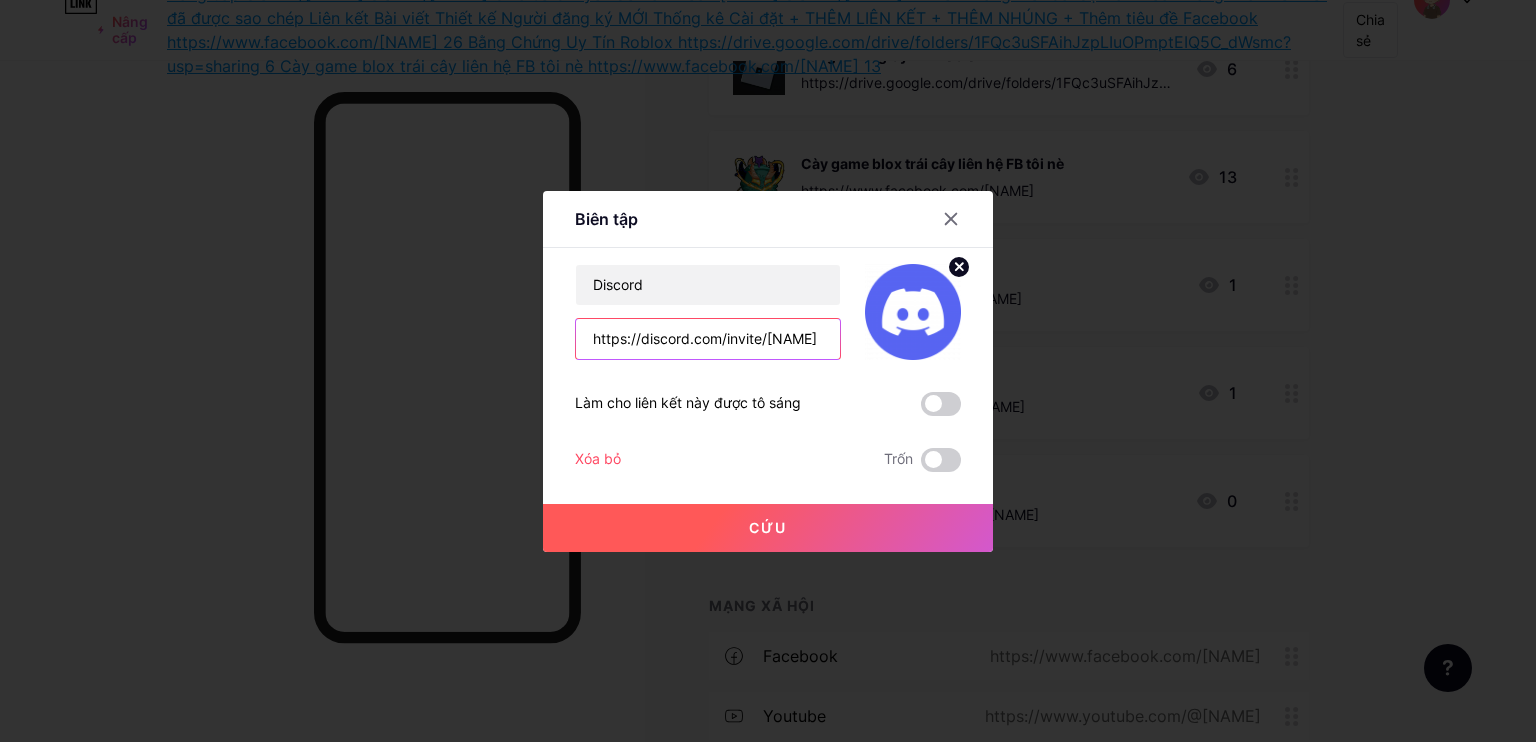 click on "https://discord.com/invite/[NAME]" at bounding box center [708, 339] 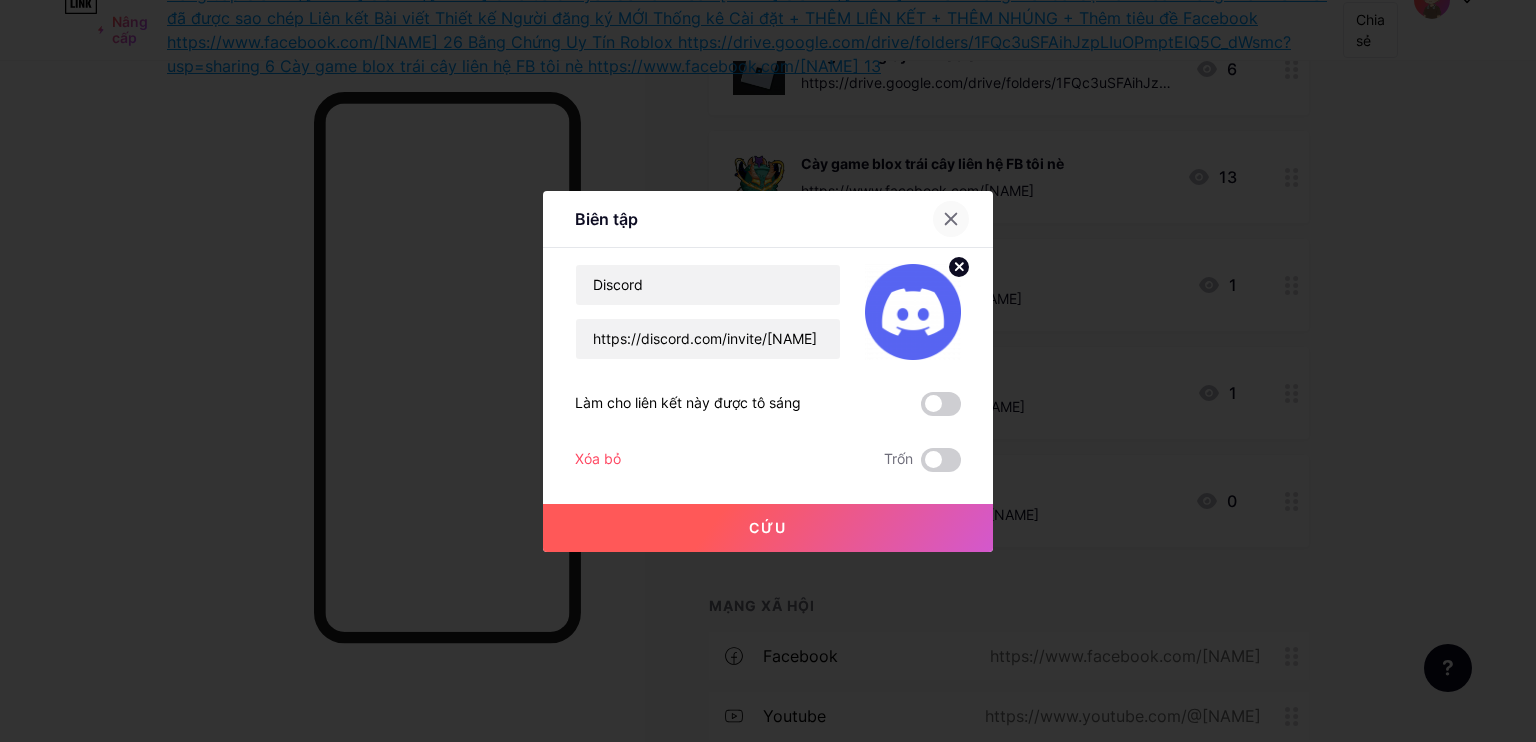 click 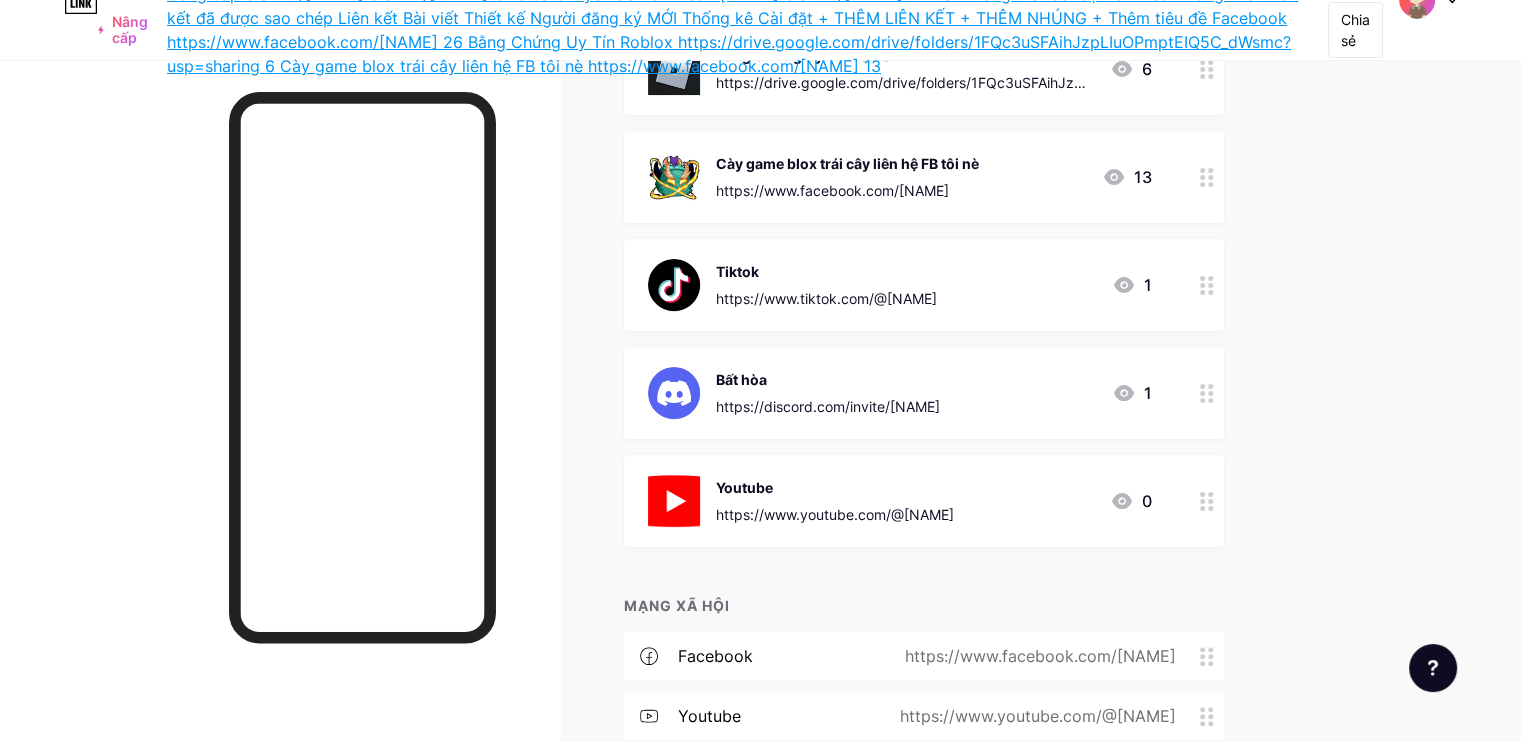 scroll, scrollTop: 200, scrollLeft: 0, axis: vertical 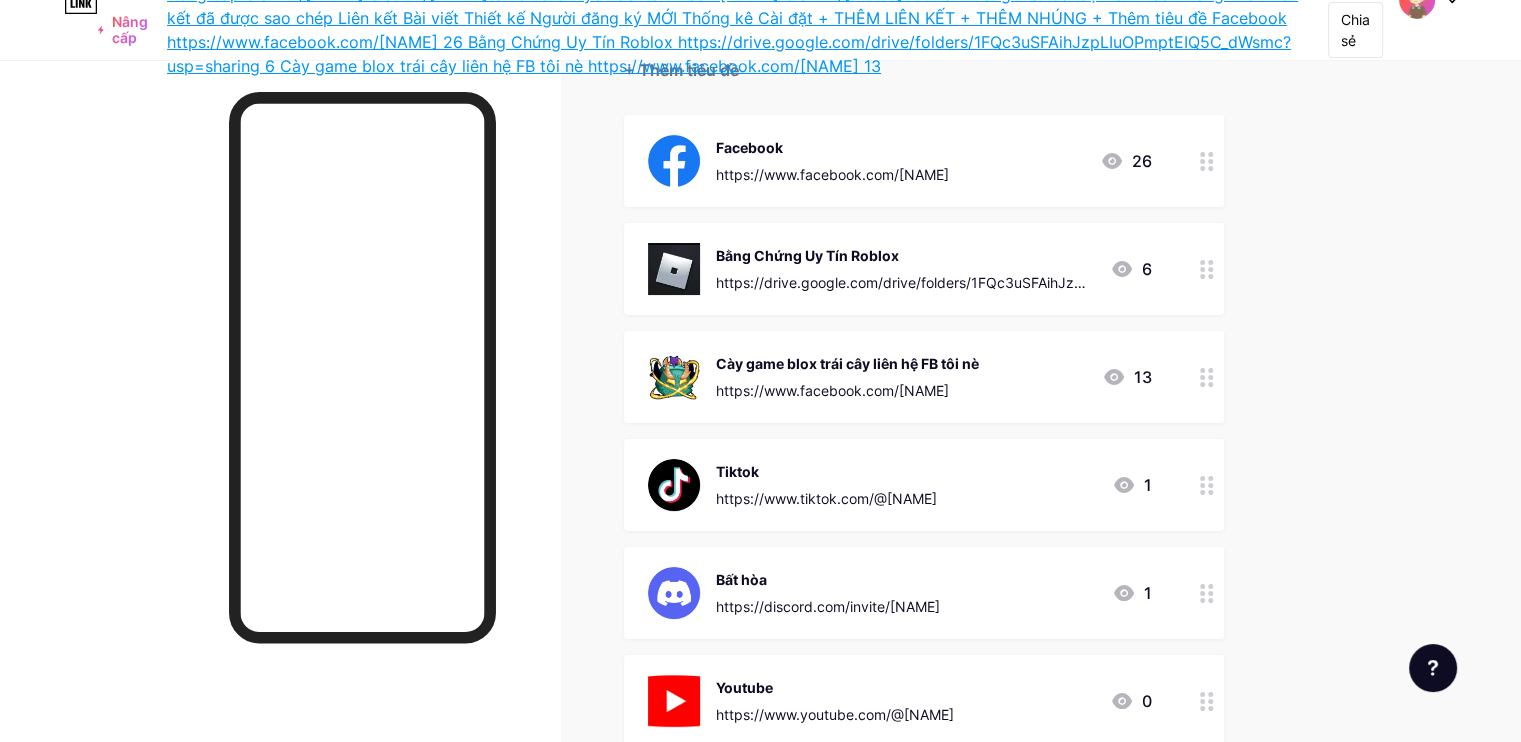 click 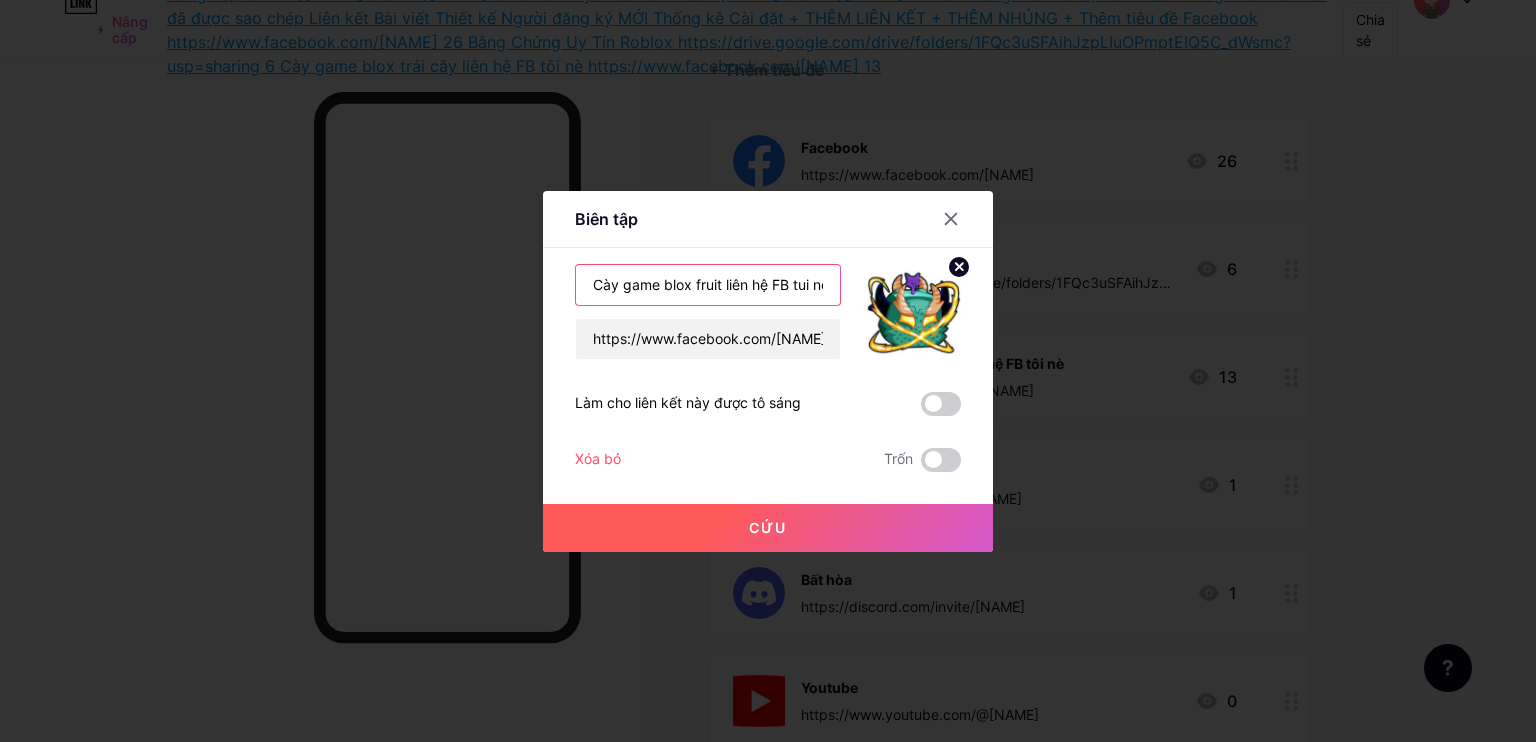 click on "Cày game blox fruit liên hệ FB tui nè" at bounding box center [708, 285] 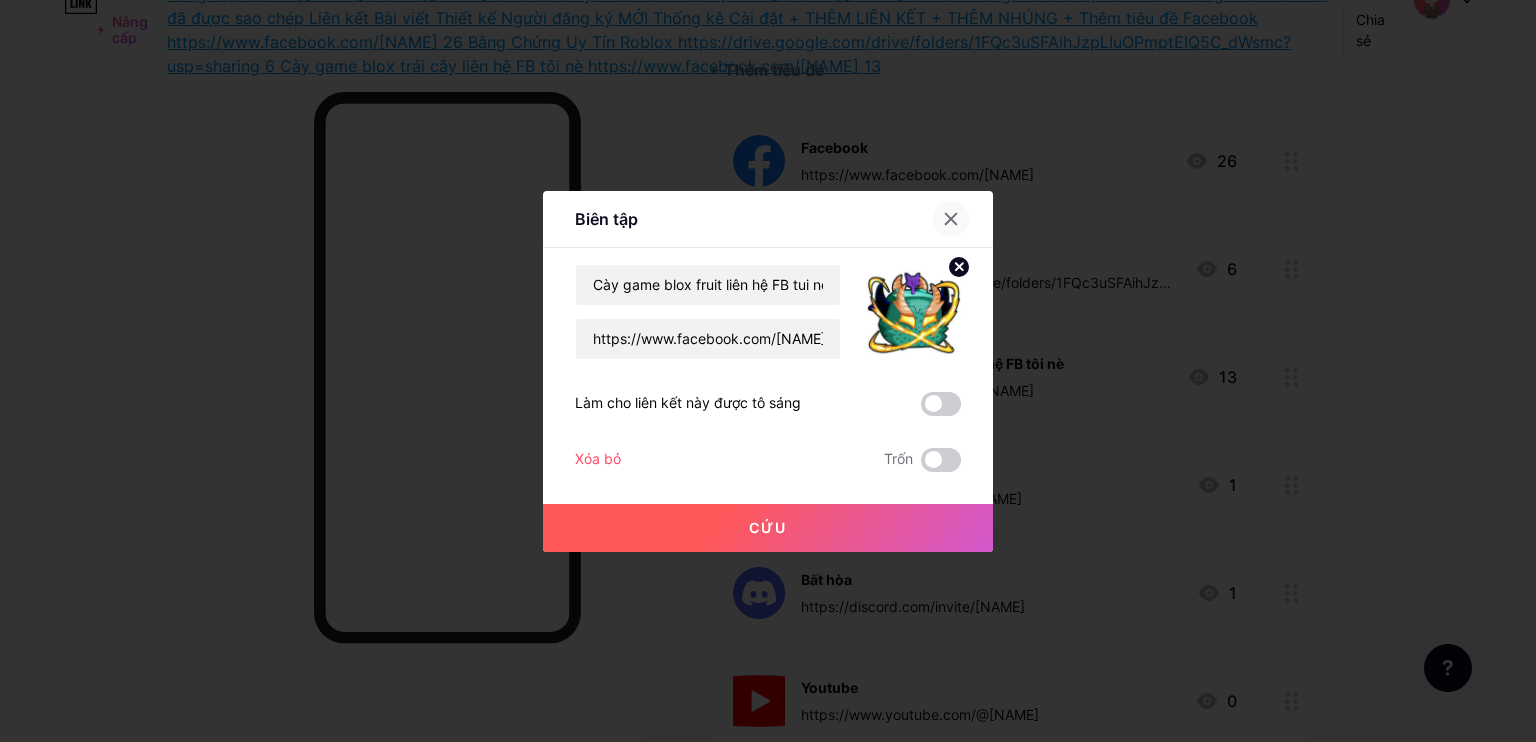 click 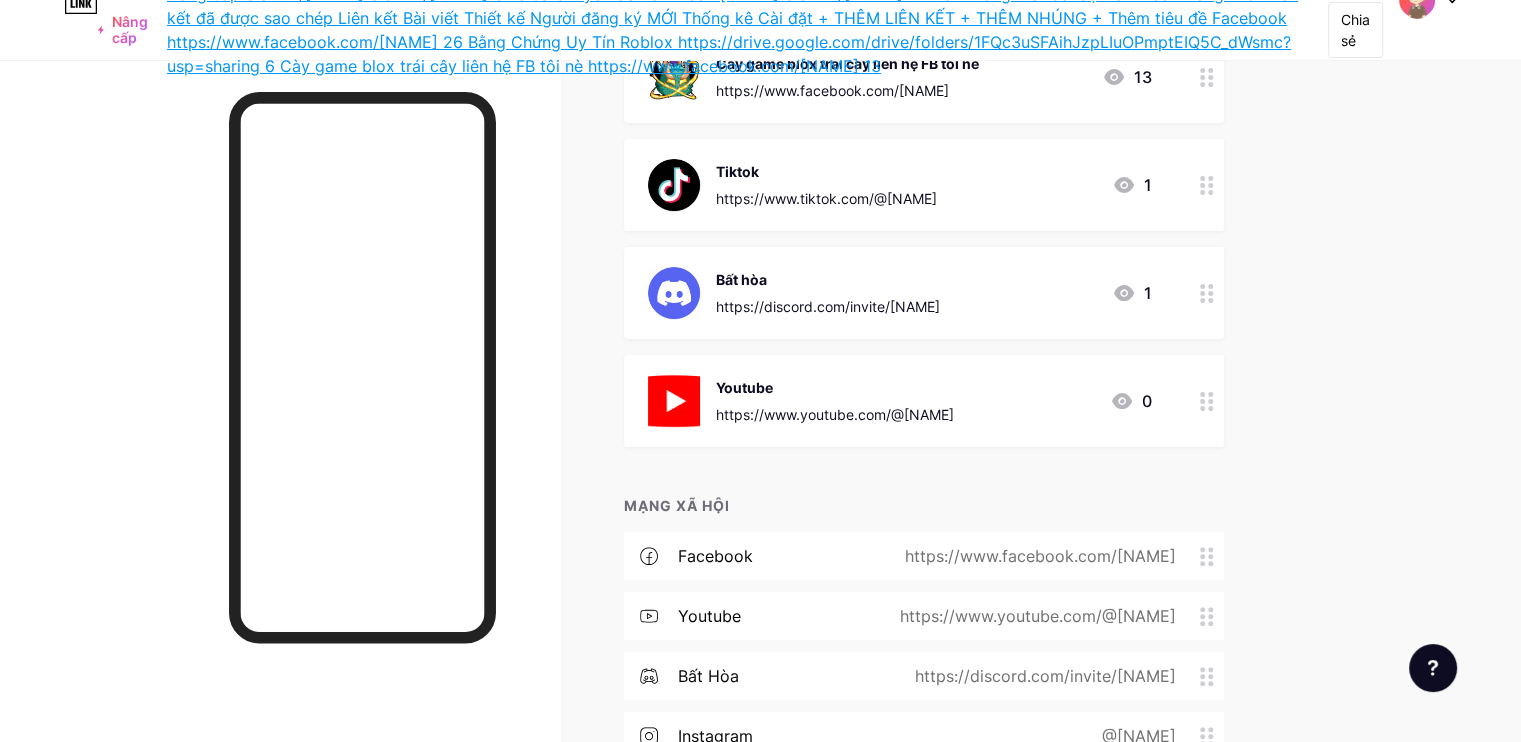 scroll, scrollTop: 736, scrollLeft: 0, axis: vertical 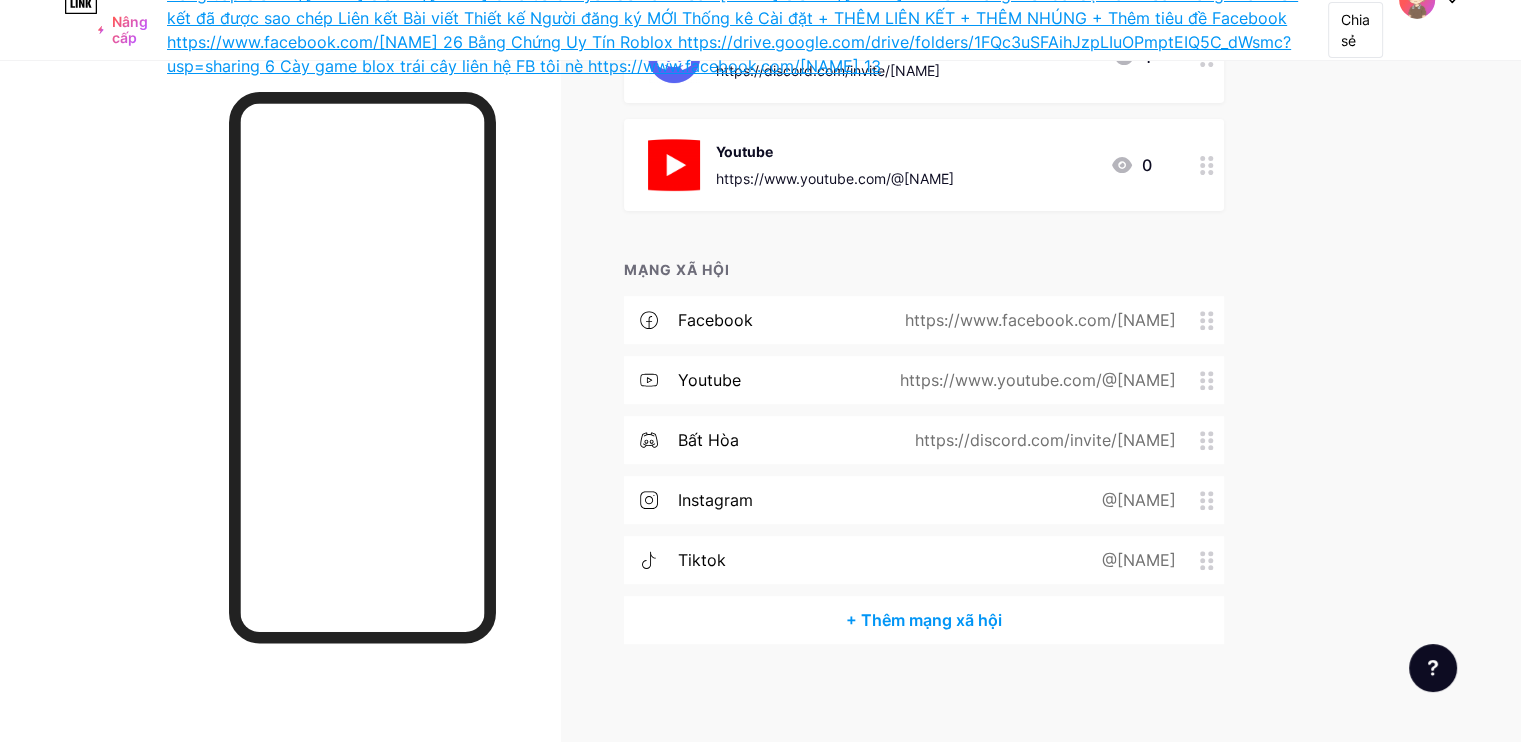 drag, startPoint x: 1290, startPoint y: 570, endPoint x: 1282, endPoint y: 499, distance: 71.44928 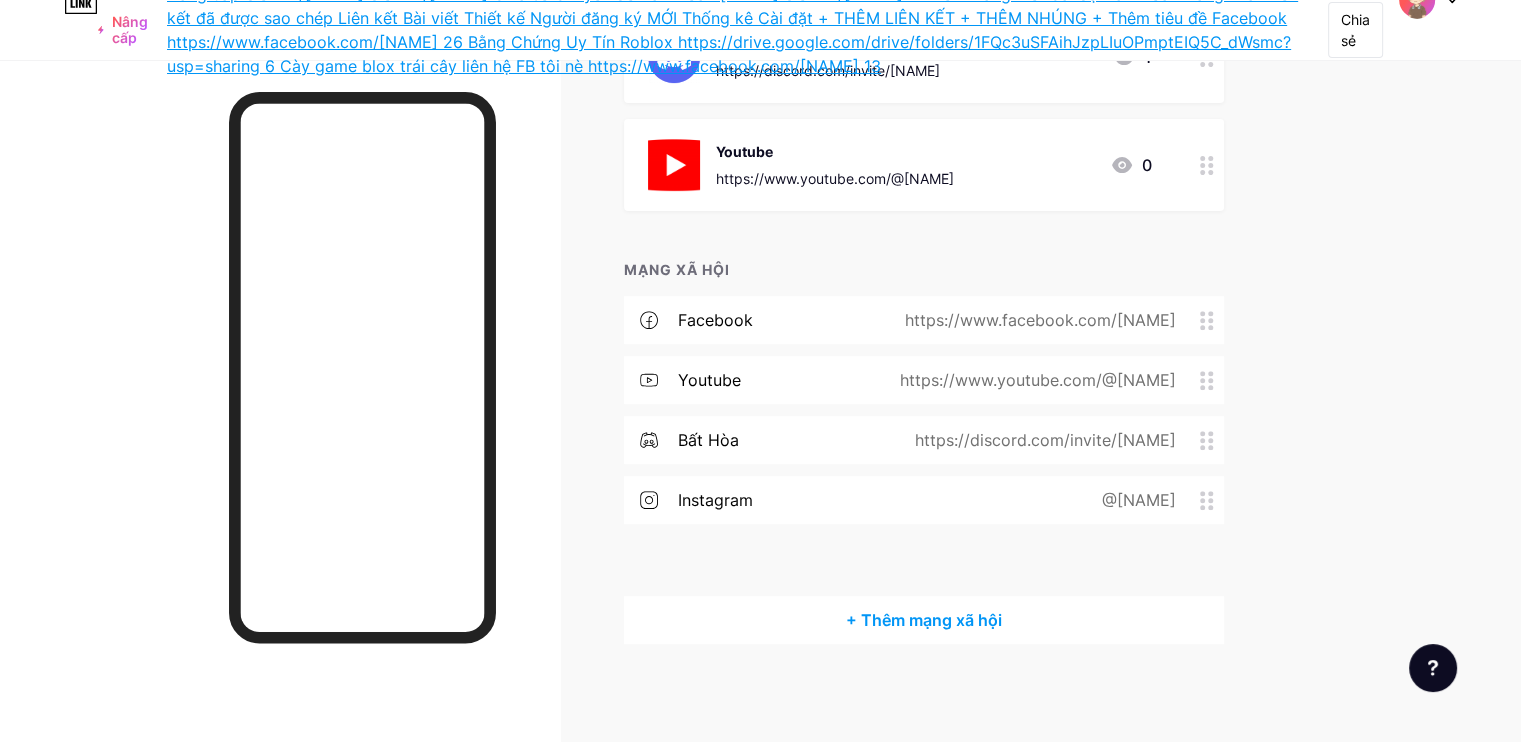 type 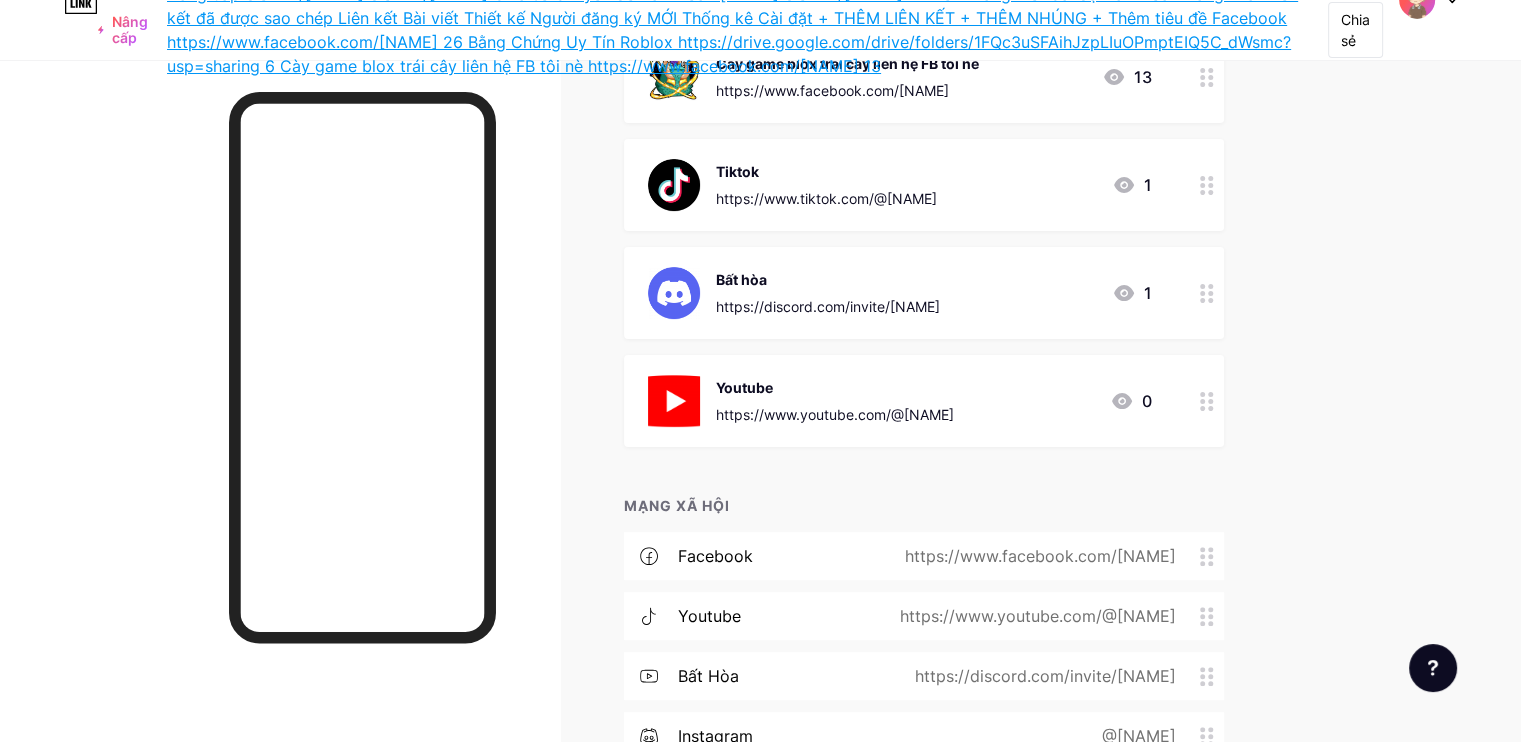 scroll, scrollTop: 700, scrollLeft: 0, axis: vertical 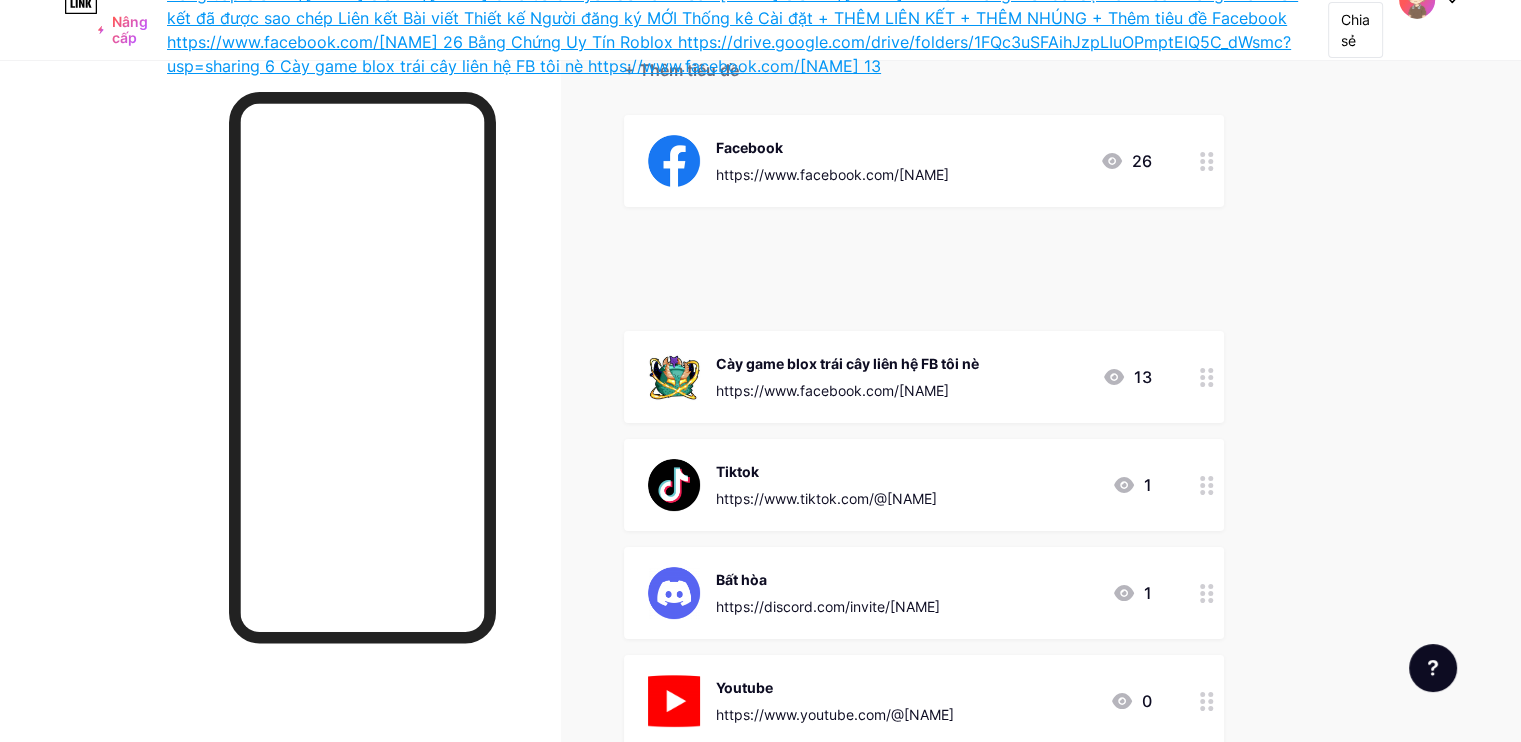 type 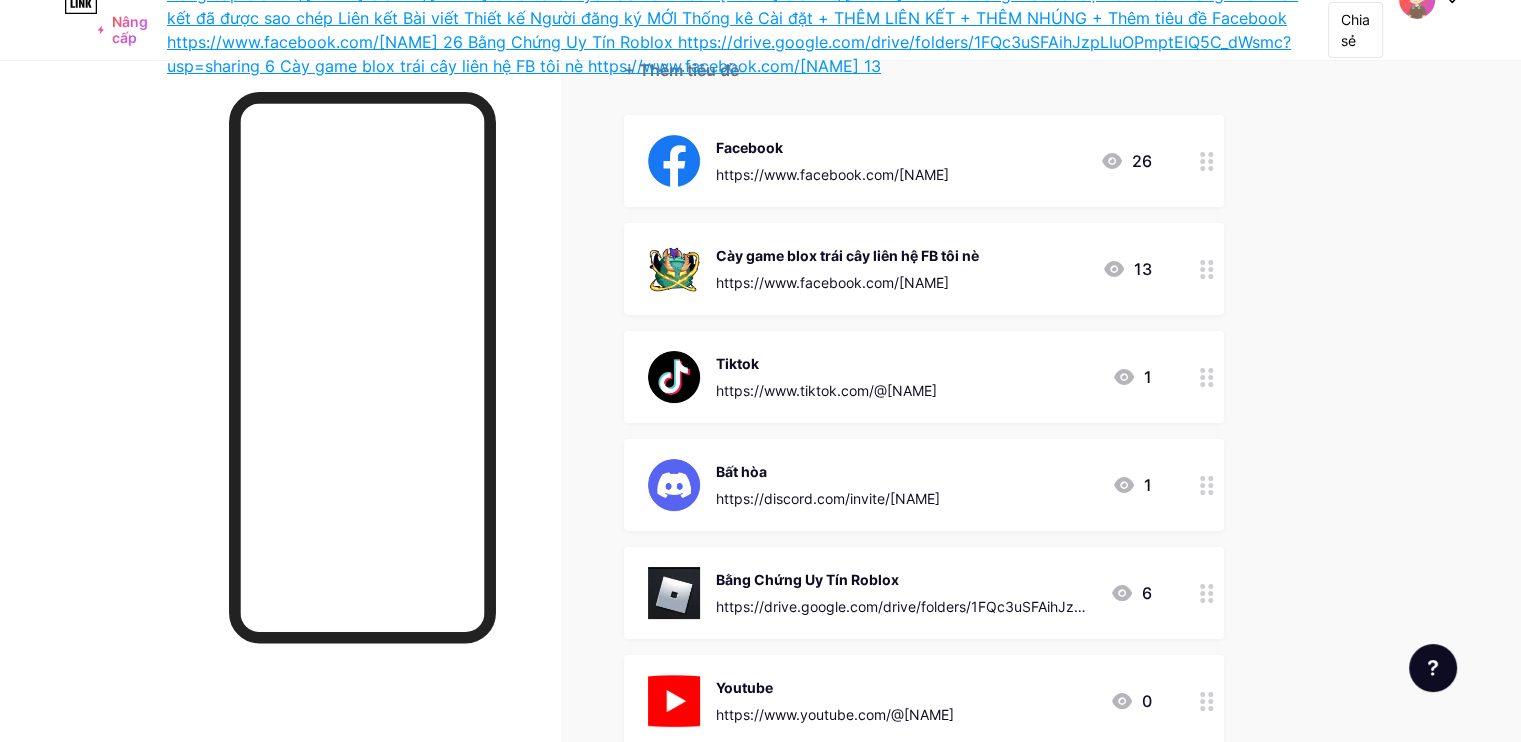 scroll, scrollTop: 300, scrollLeft: 0, axis: vertical 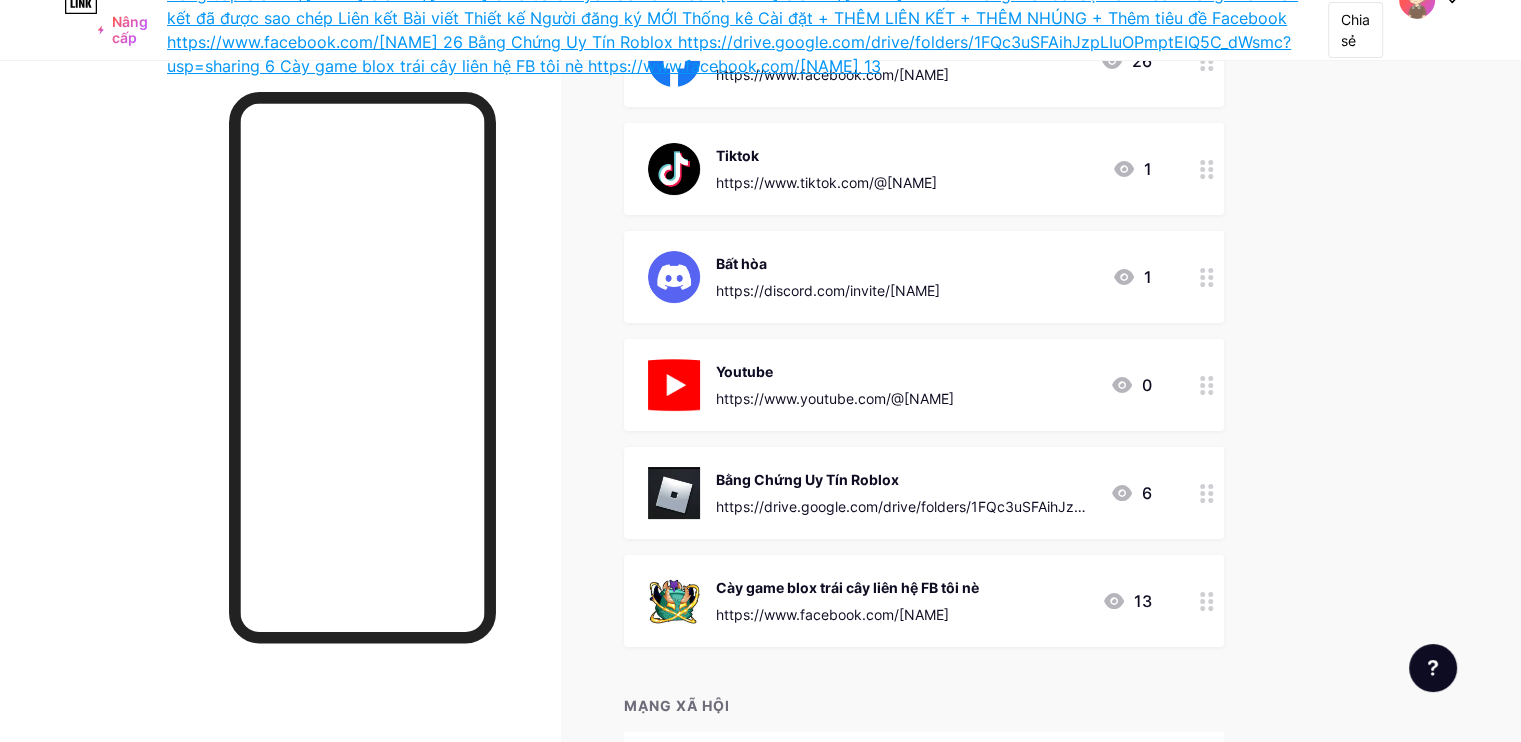 drag, startPoint x: 1083, startPoint y: 603, endPoint x: 949, endPoint y: 593, distance: 134.37262 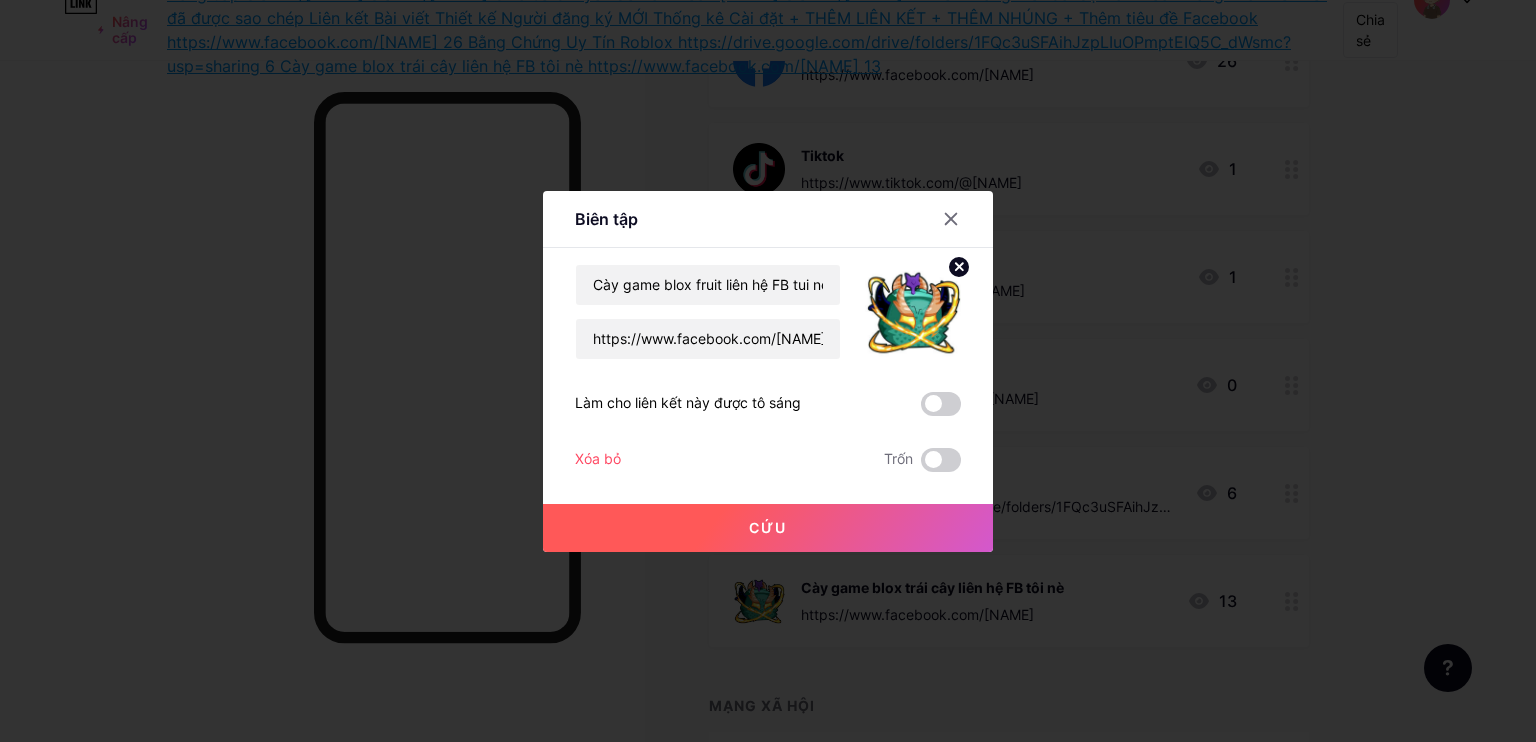 click on "Xóa bỏ" at bounding box center [598, 458] 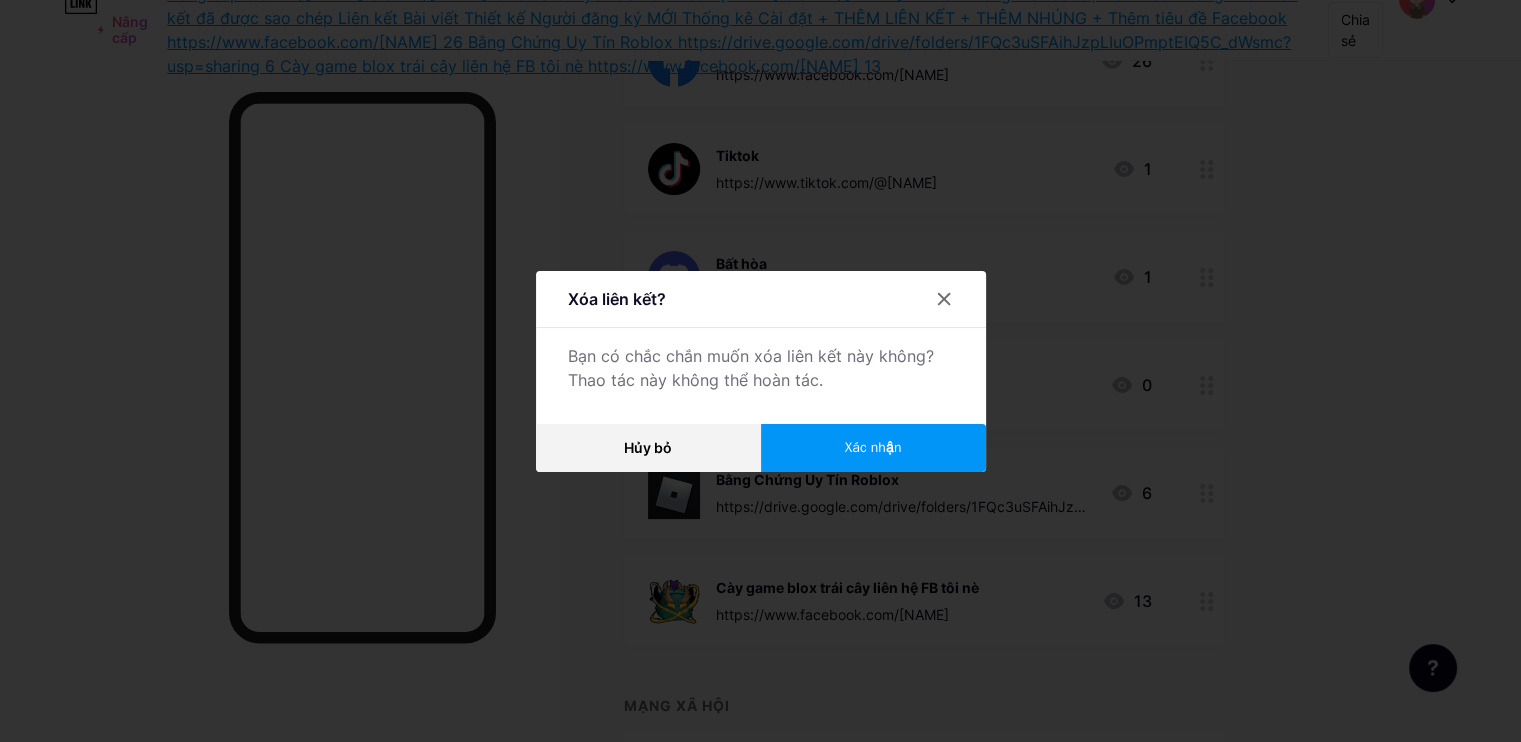click on "Xác nhận" at bounding box center (873, 448) 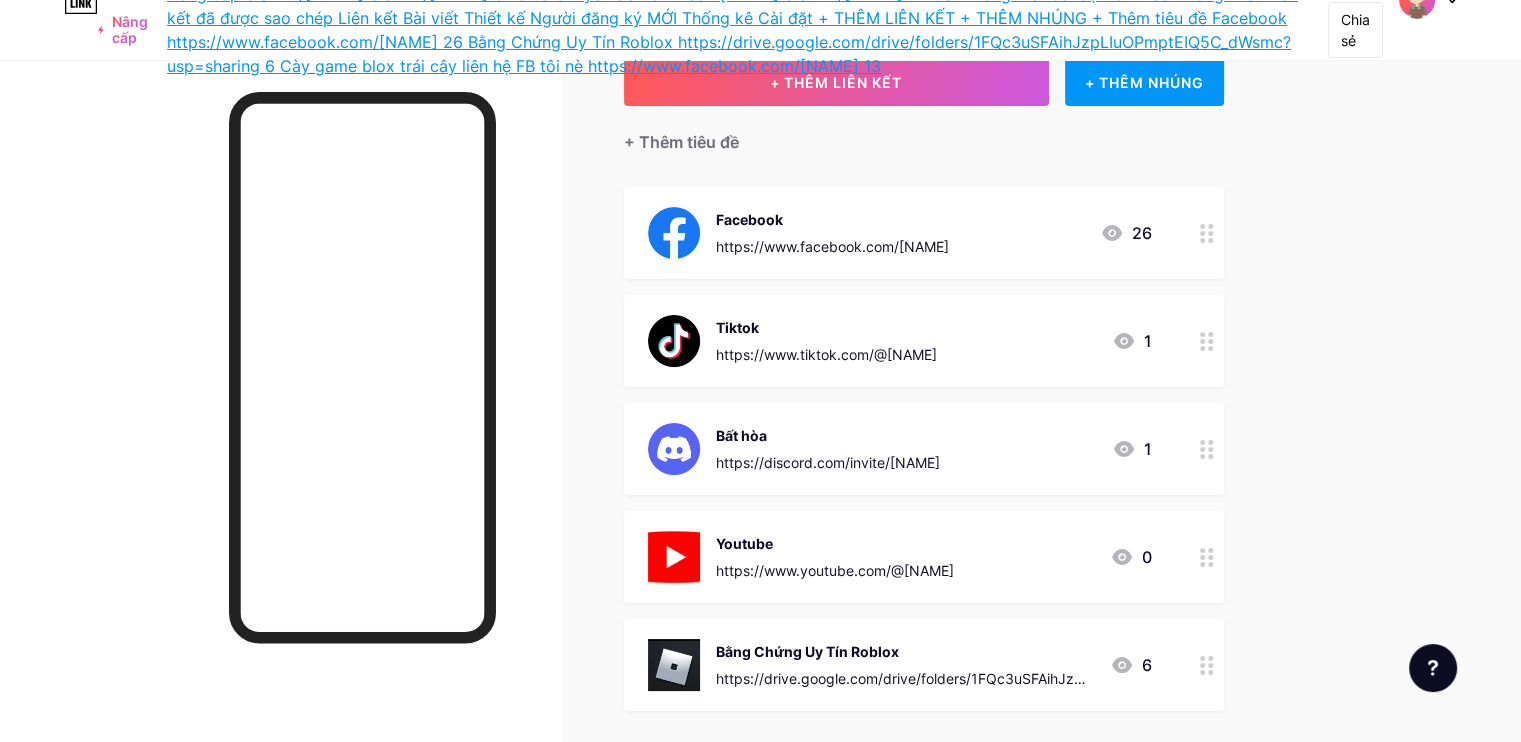 scroll, scrollTop: 0, scrollLeft: 0, axis: both 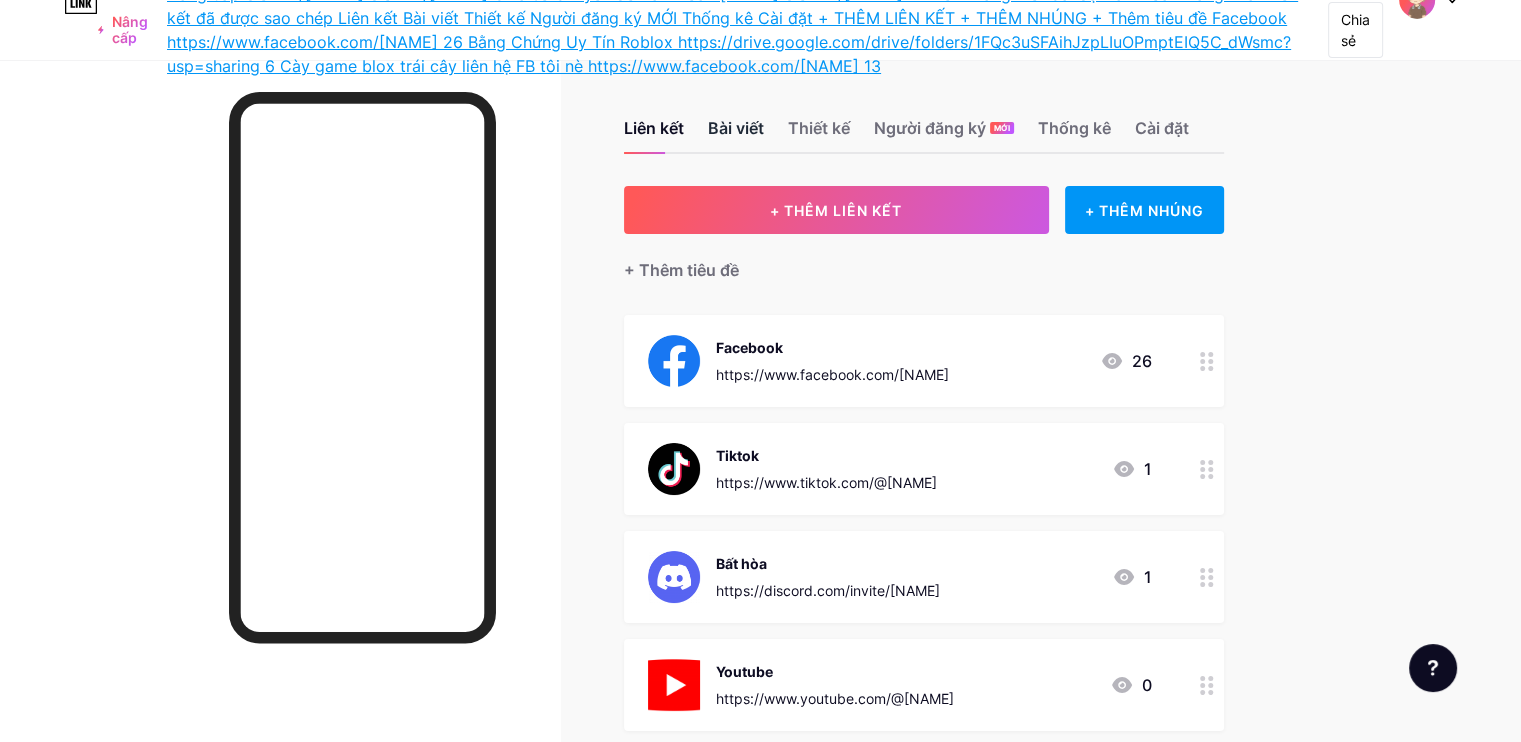click on "Bài viết" at bounding box center [736, 128] 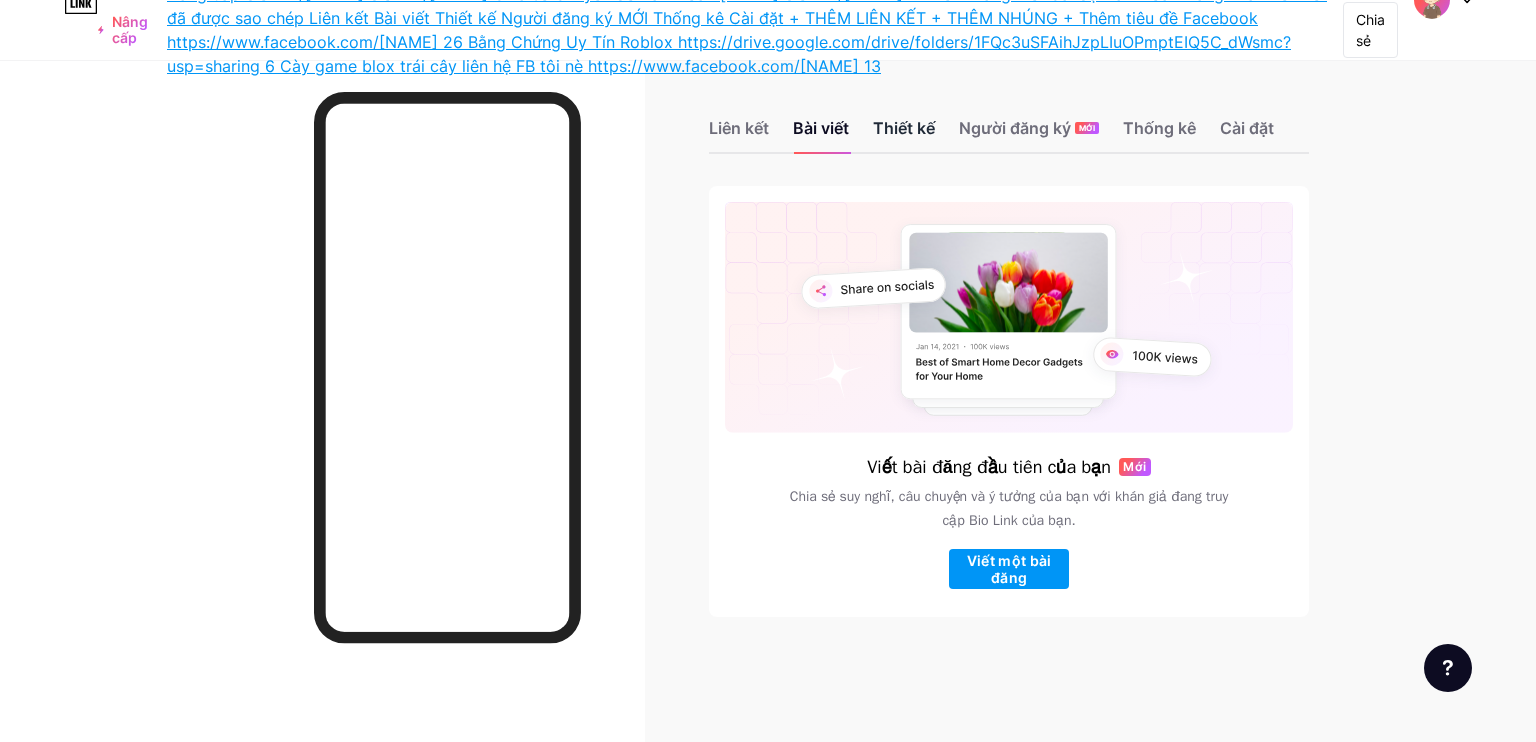 click on "Thiết kế" at bounding box center (904, 128) 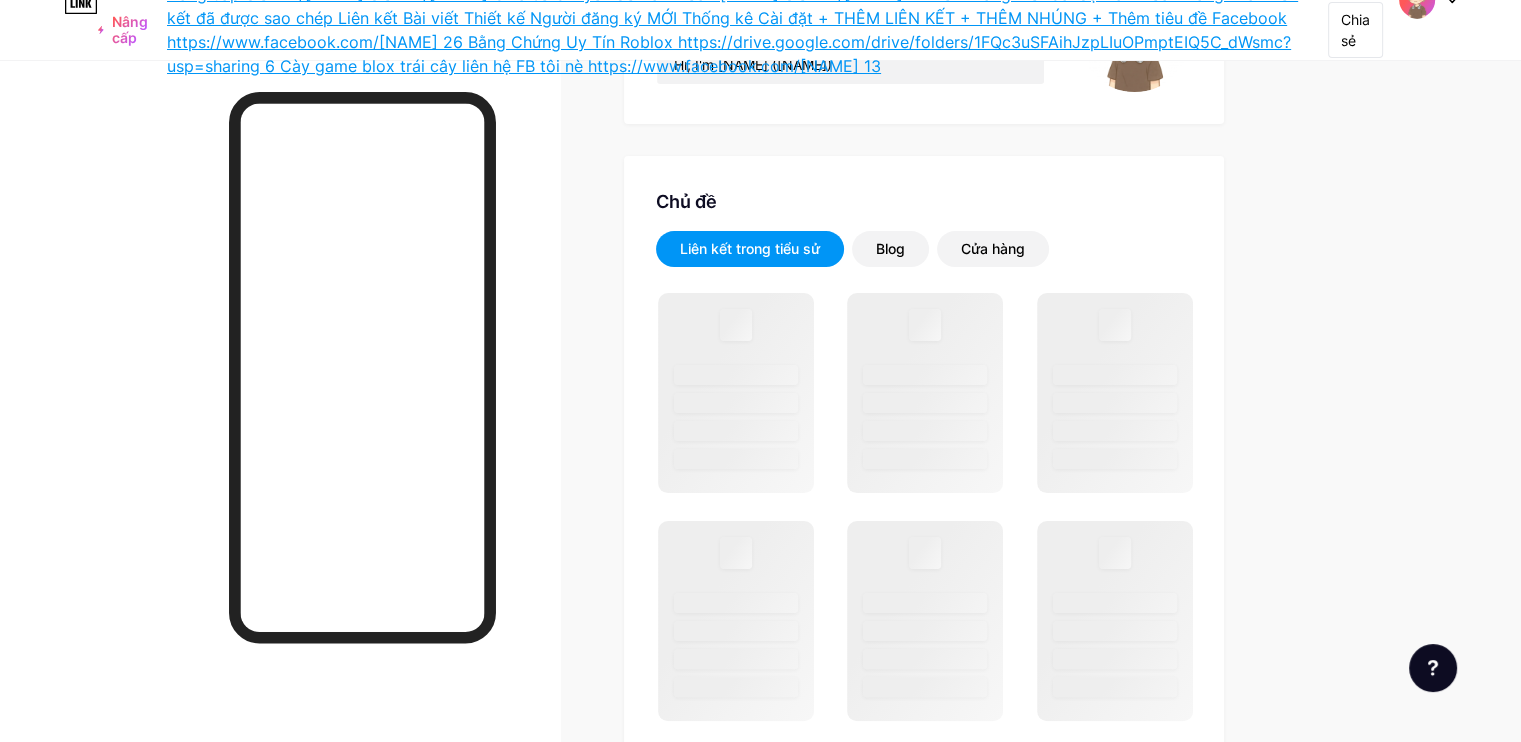 scroll, scrollTop: 400, scrollLeft: 0, axis: vertical 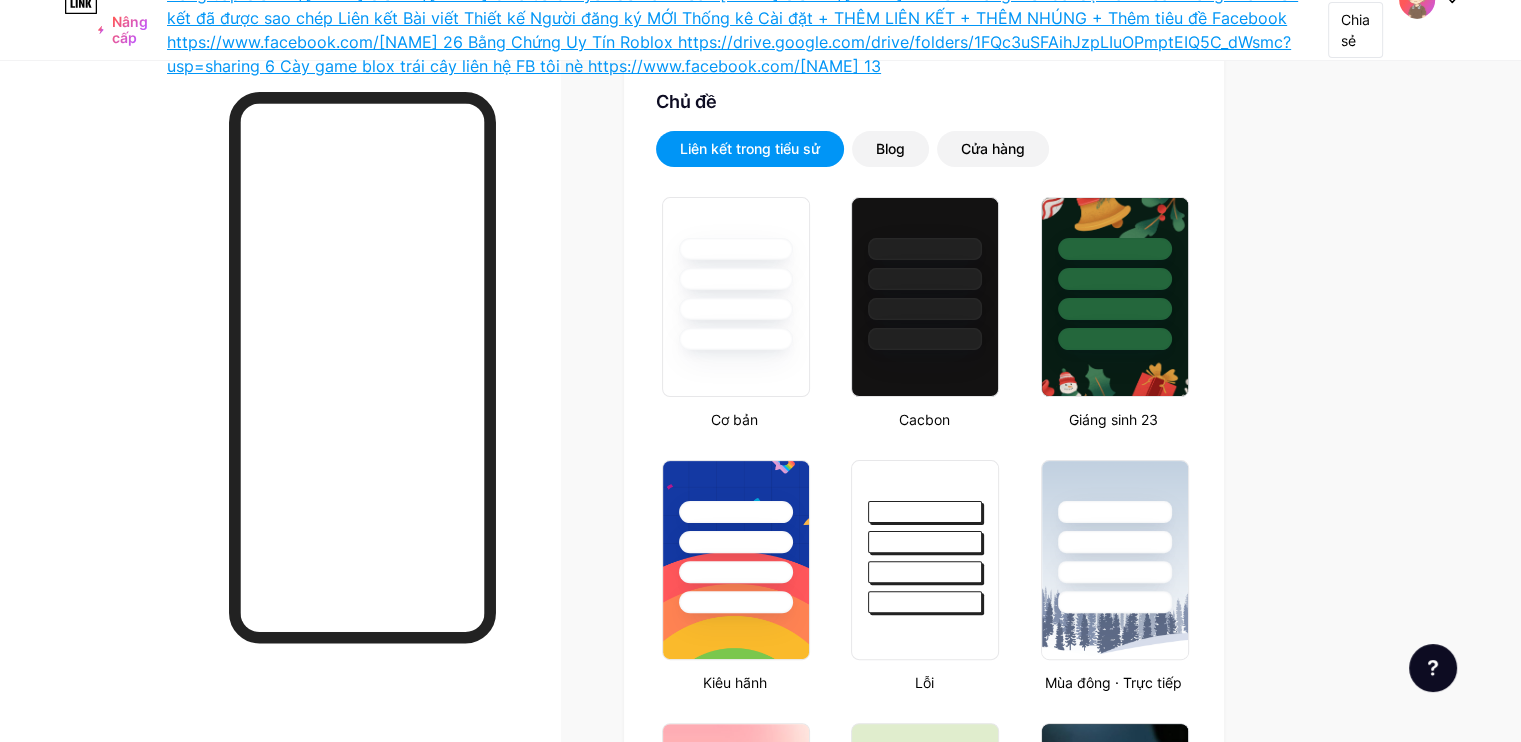 type on "#000000" 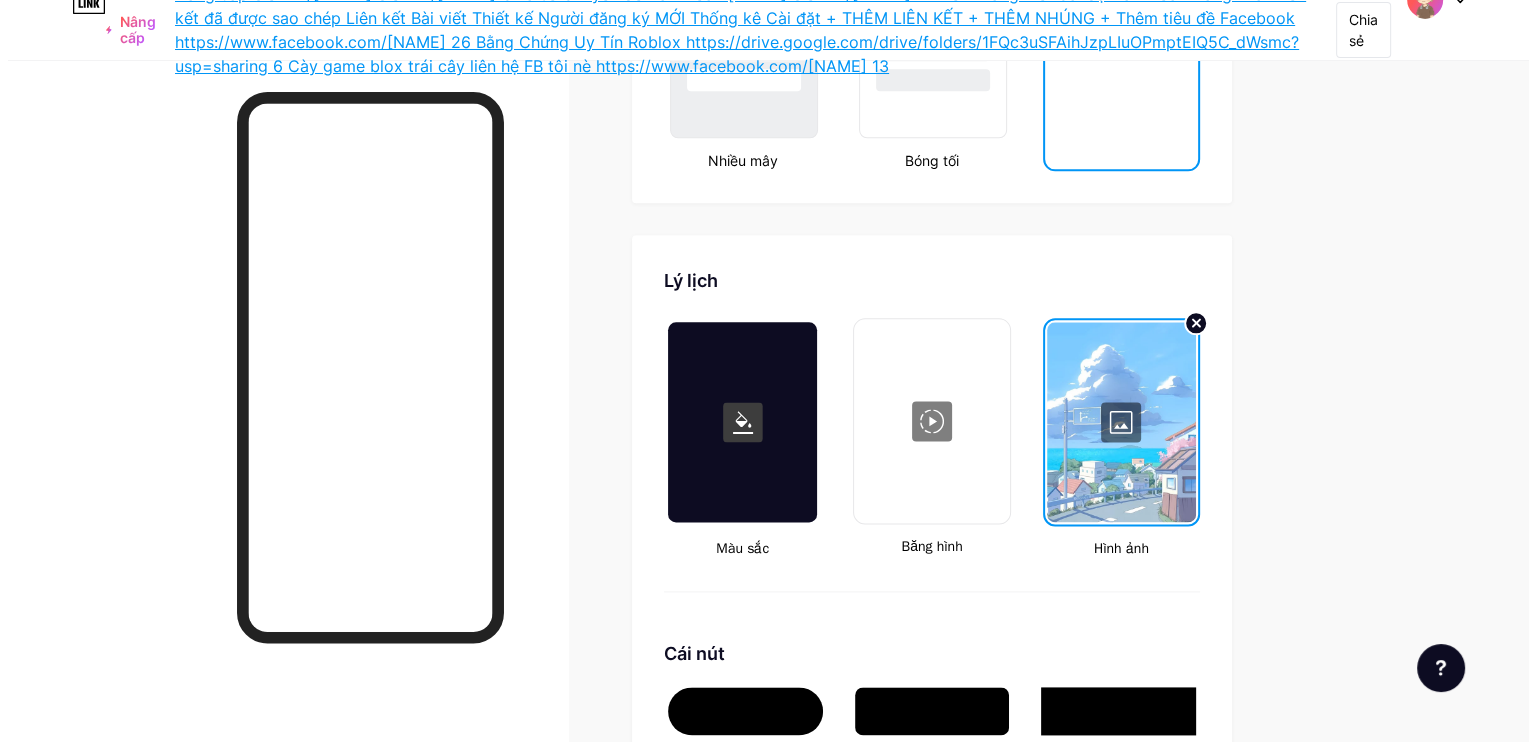 scroll, scrollTop: 2400, scrollLeft: 0, axis: vertical 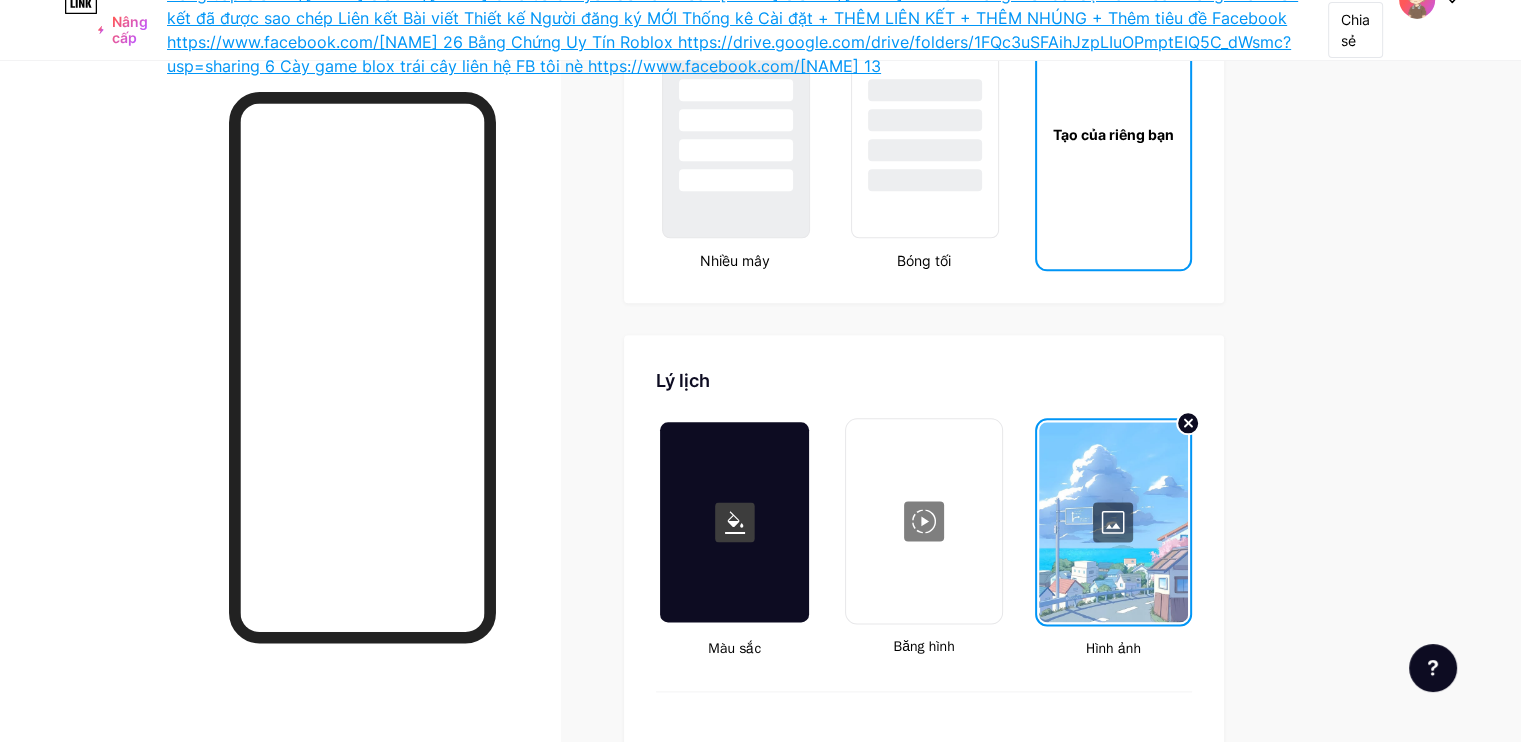 click at bounding box center [923, 521] 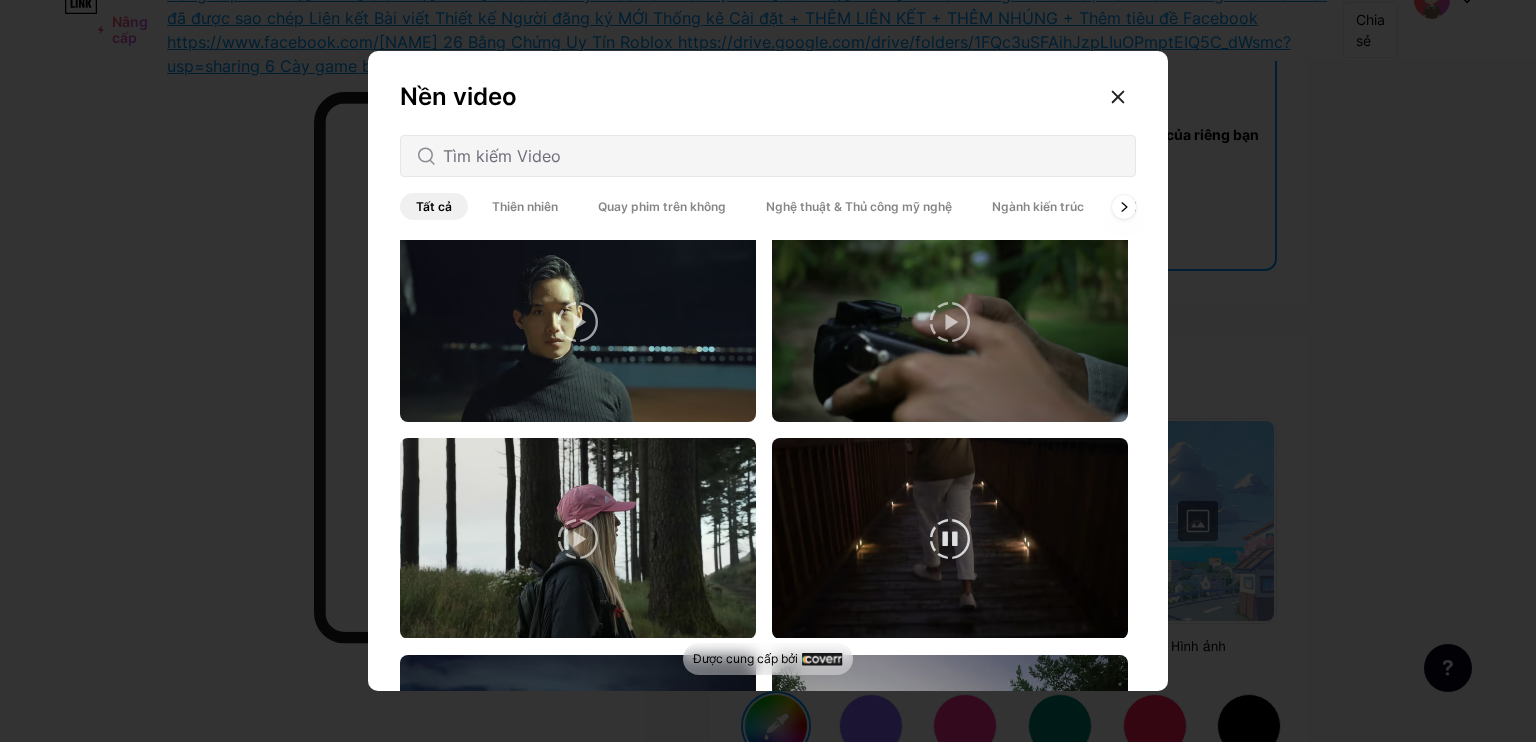 scroll, scrollTop: 3000, scrollLeft: 0, axis: vertical 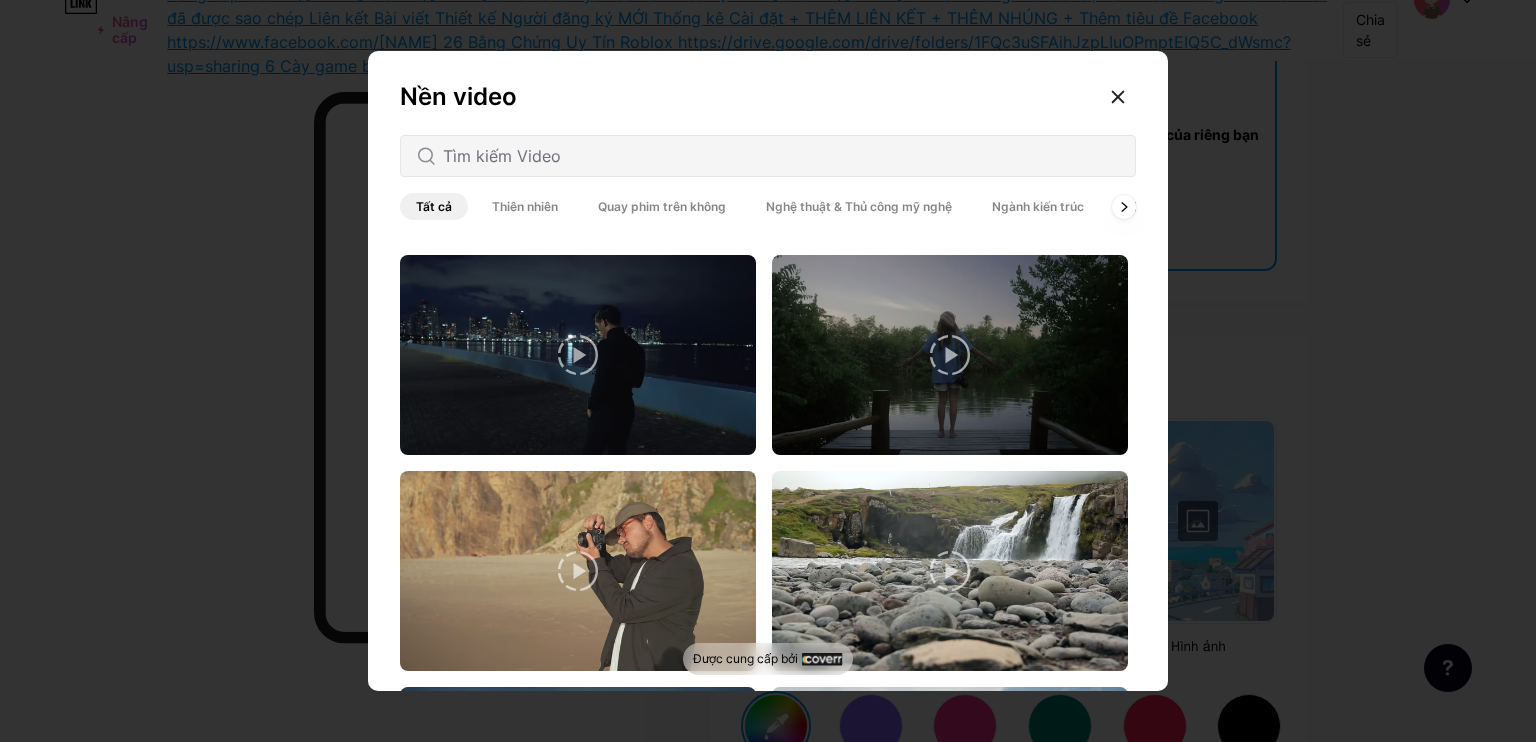 click on "Quay phim trên không" at bounding box center [662, 206] 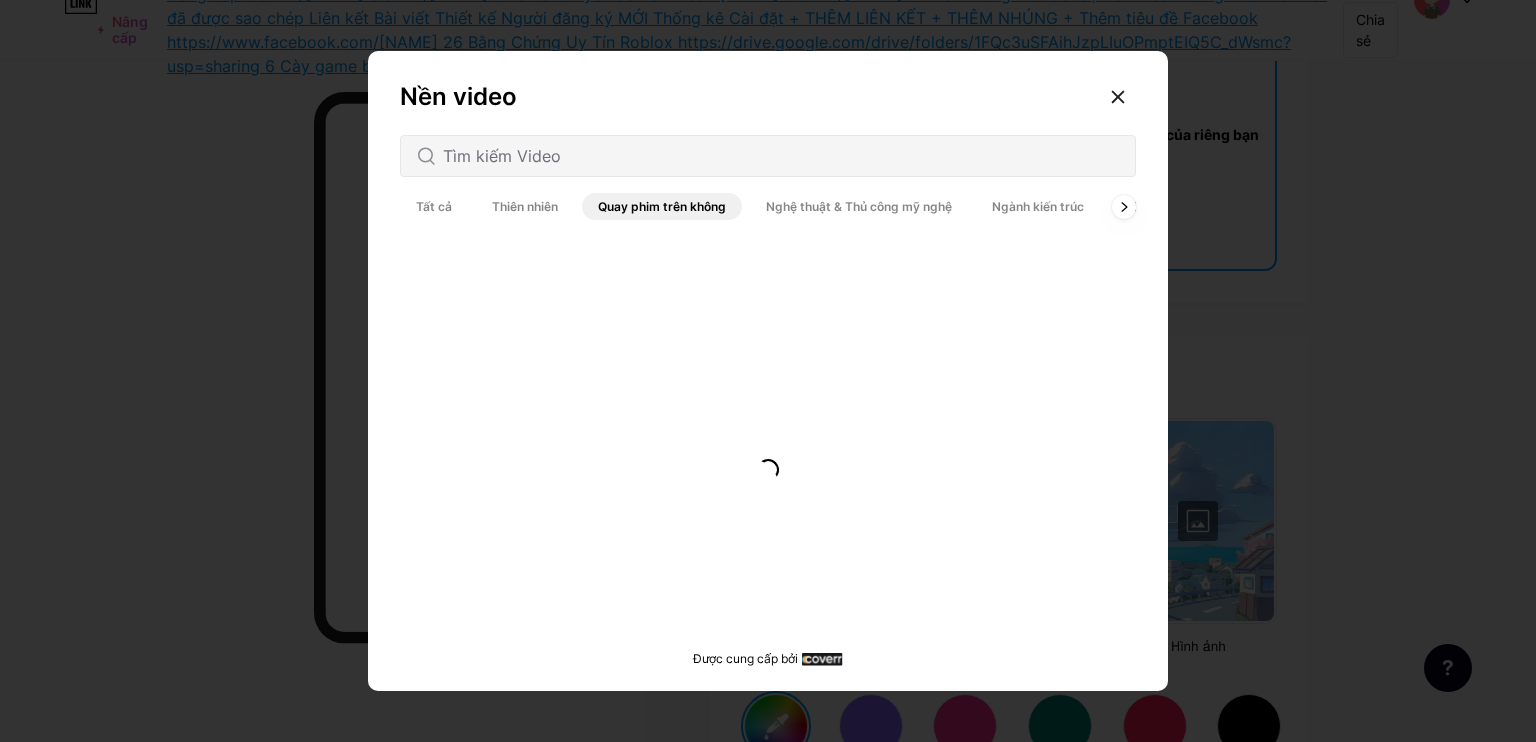 scroll, scrollTop: 0, scrollLeft: 0, axis: both 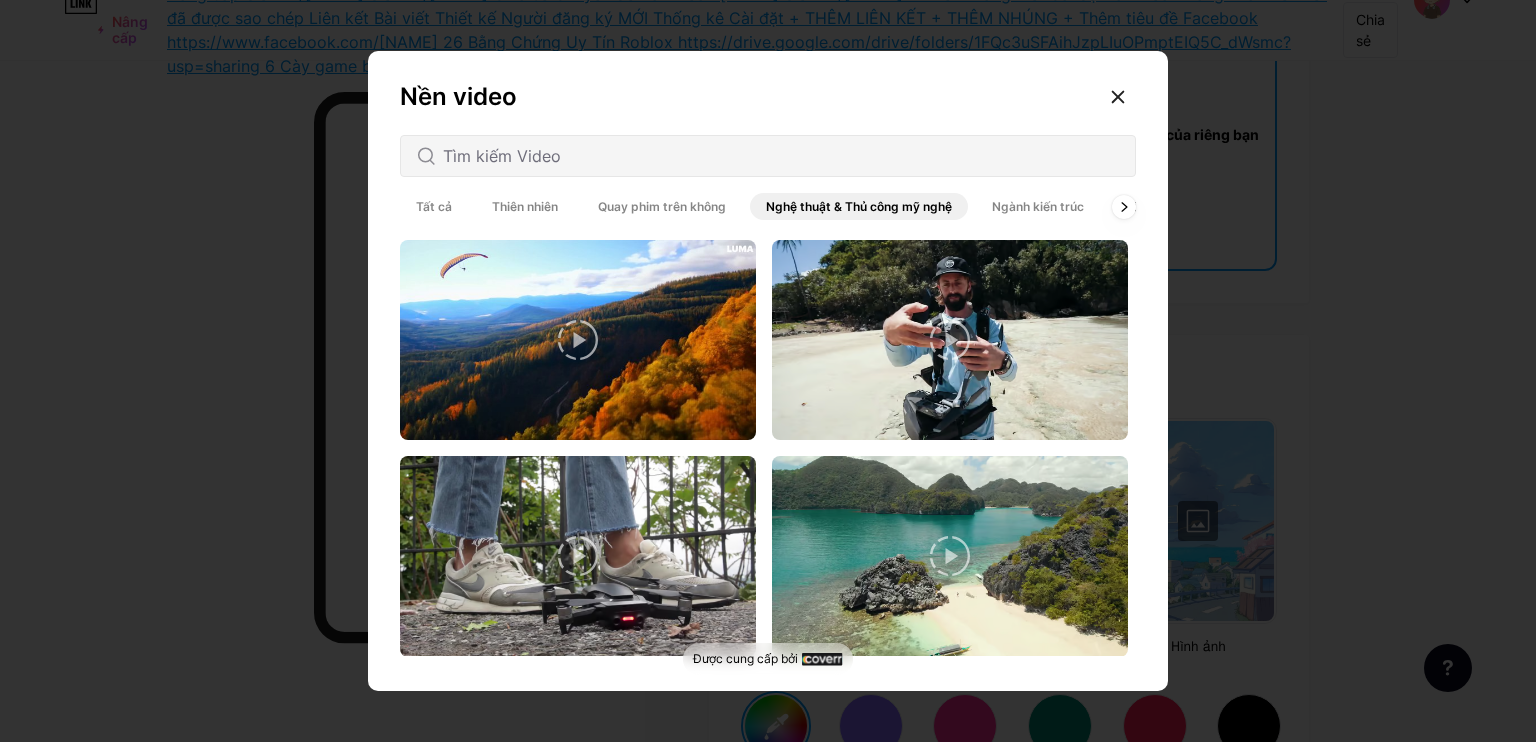 click on "Ngành kiến ​​trúc" at bounding box center [1038, 206] 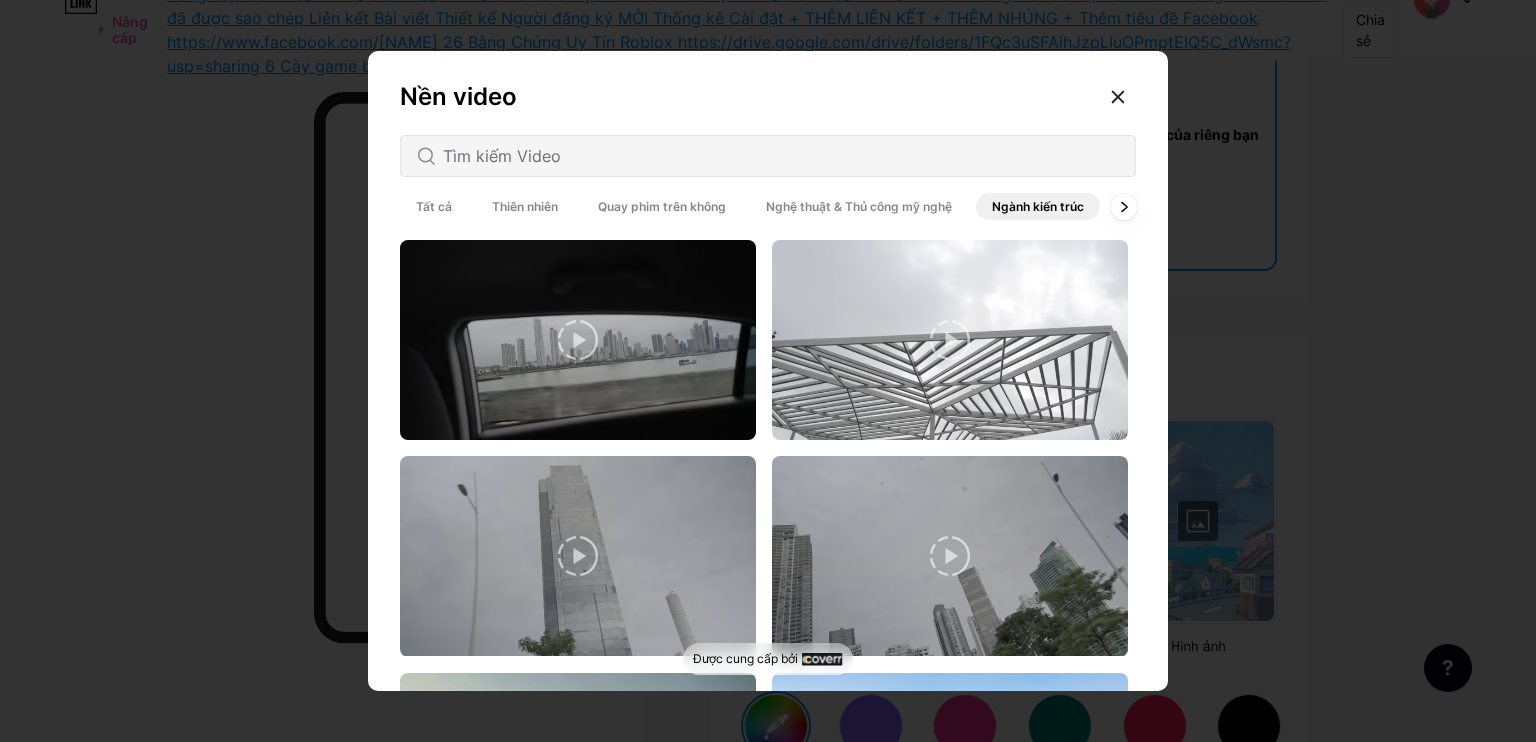 click 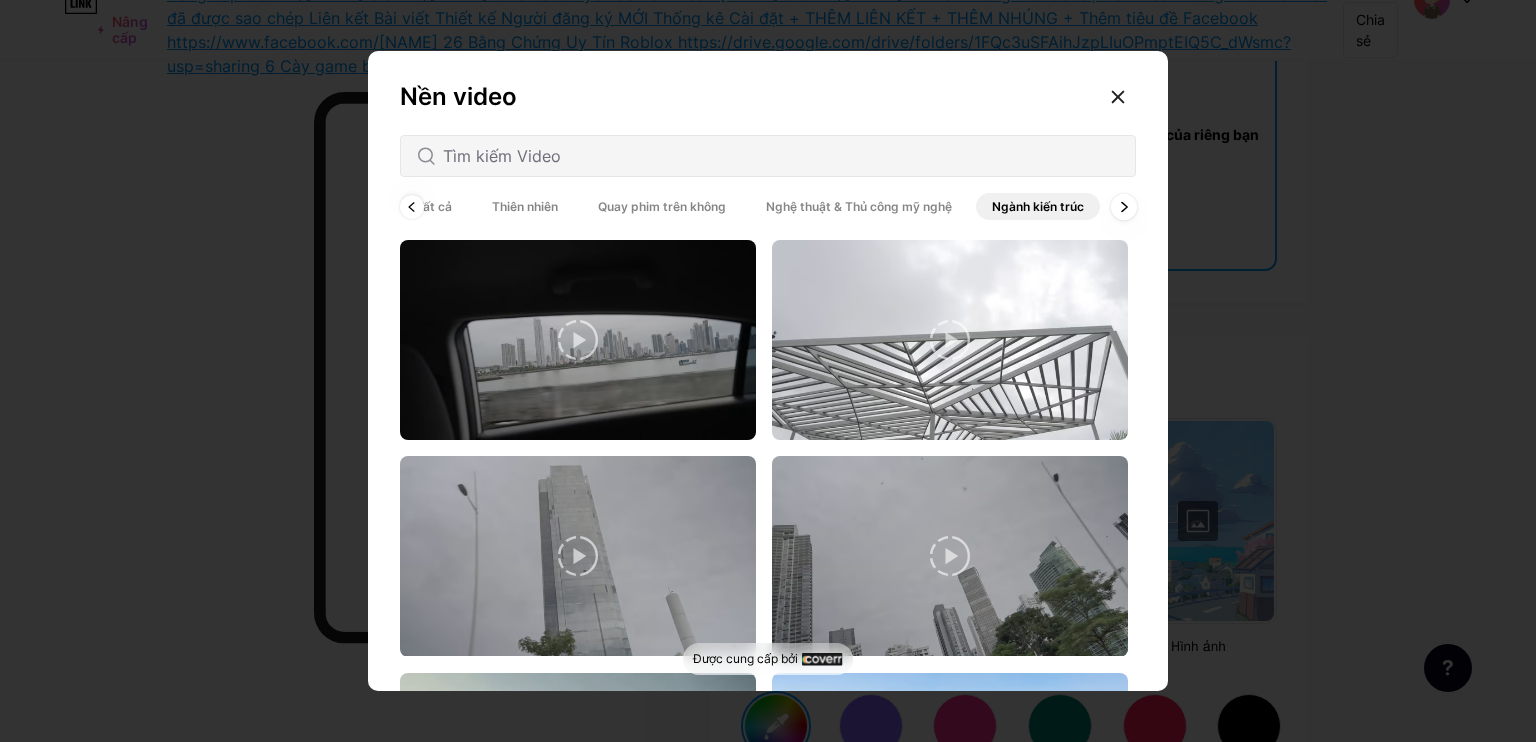 scroll, scrollTop: 0, scrollLeft: 100, axis: horizontal 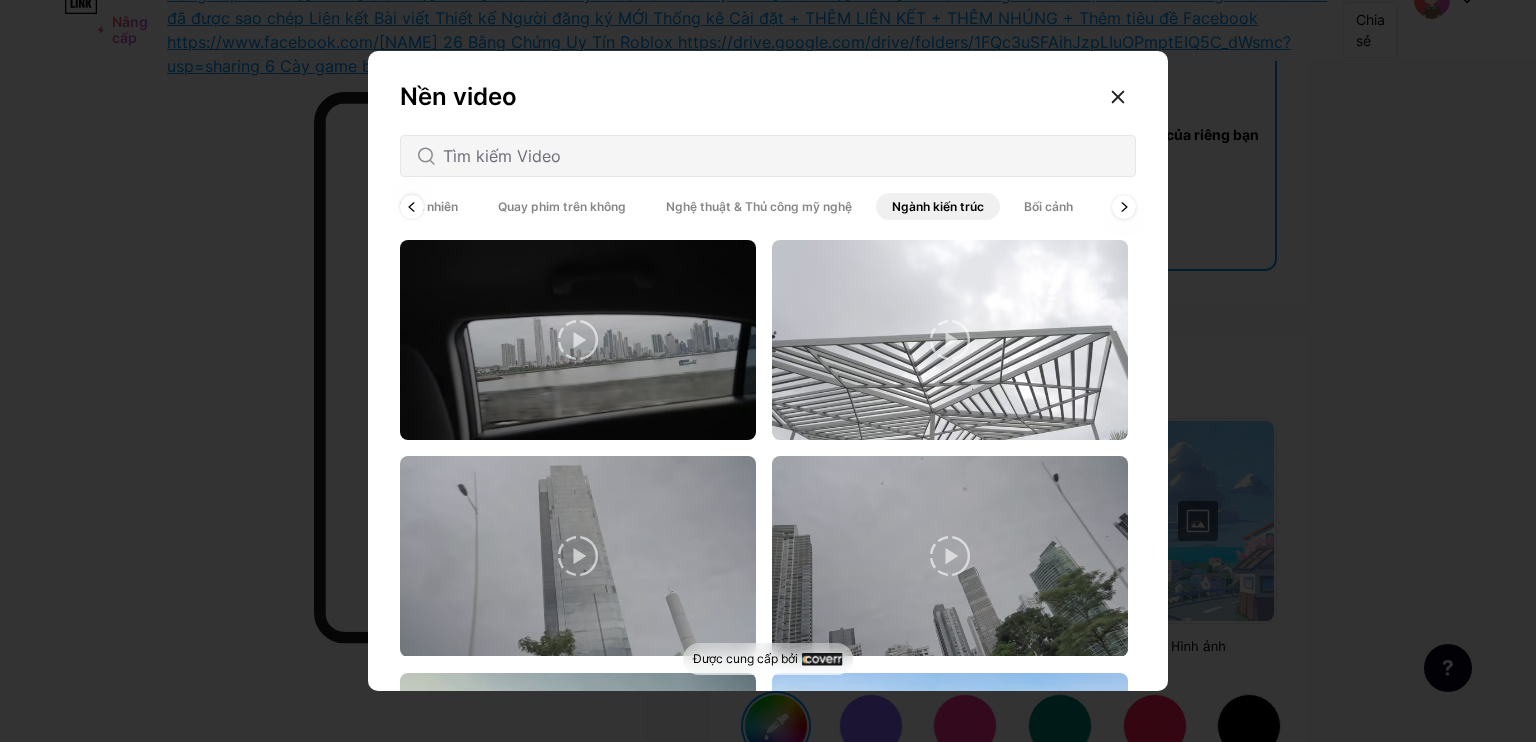 click on "Bối cảnh" at bounding box center (1048, 206) 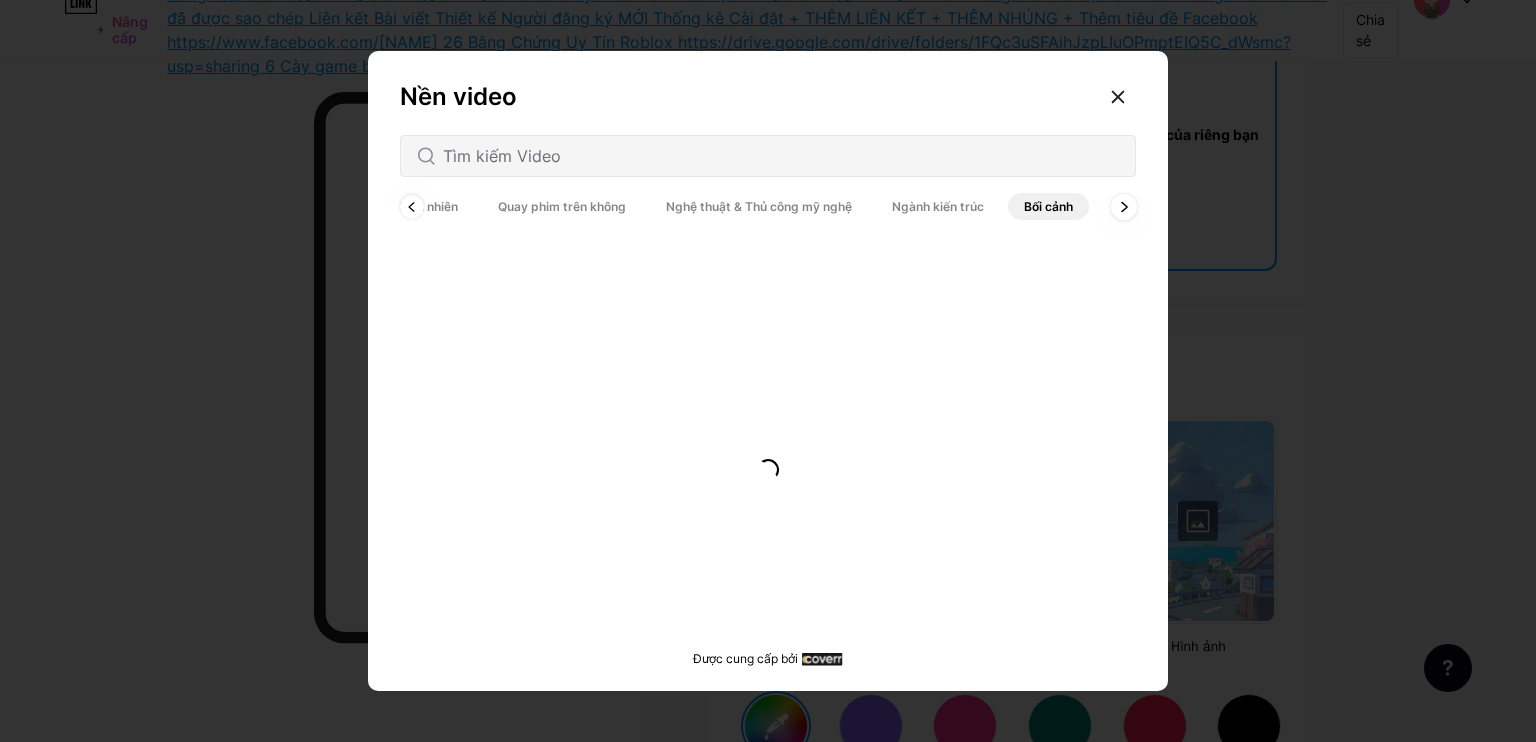 click at bounding box center (1124, 206) 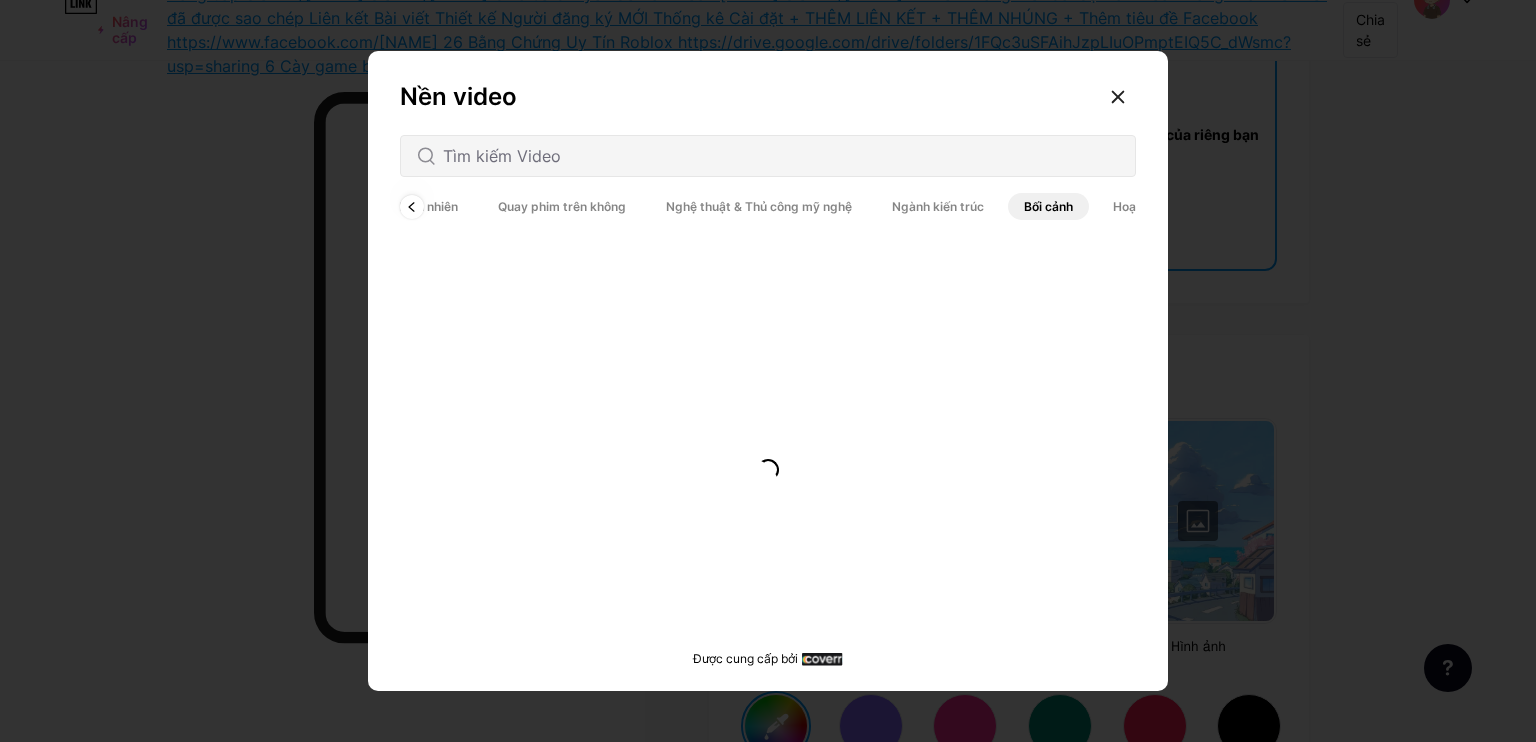 scroll, scrollTop: 0, scrollLeft: 150, axis: horizontal 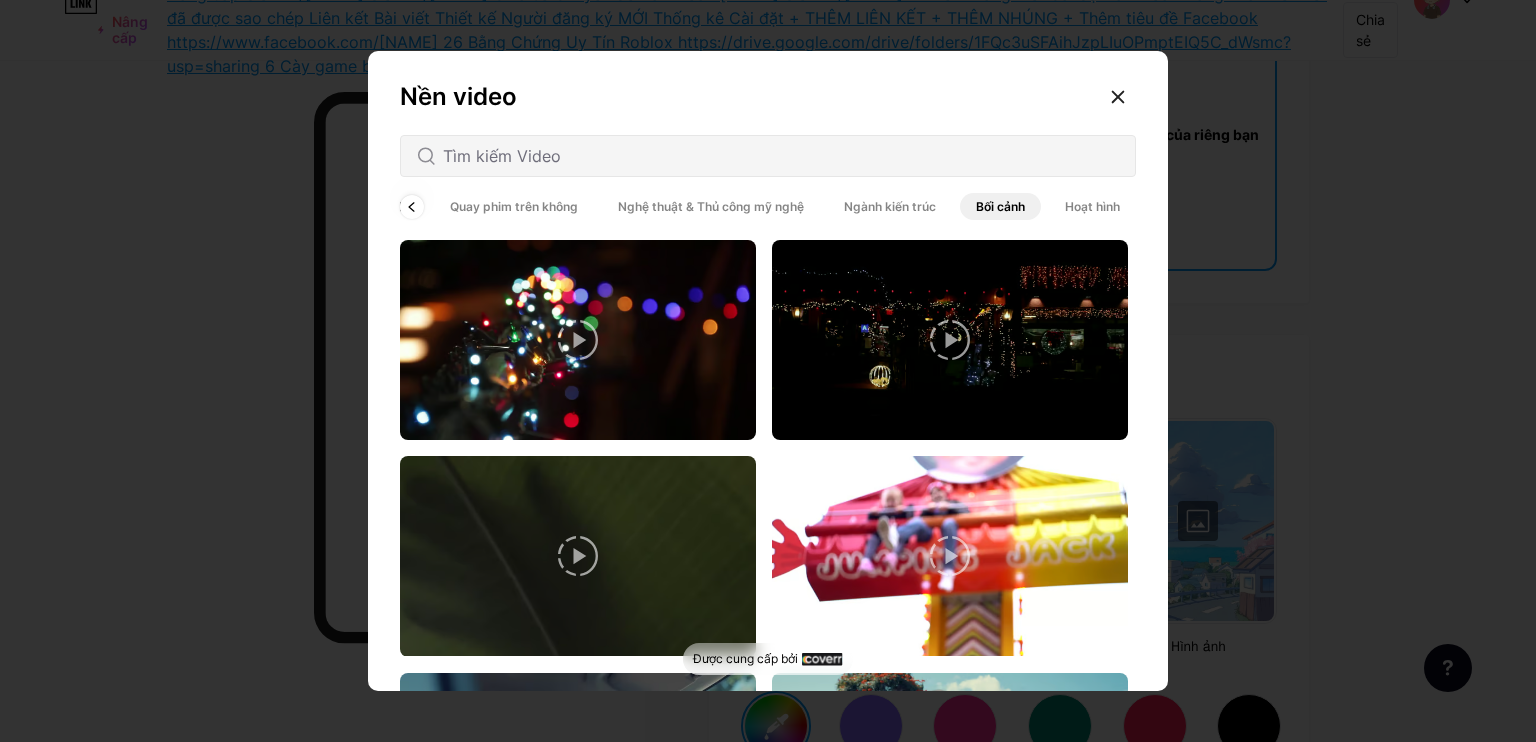 click on "Hoạt hình" at bounding box center (1092, 206) 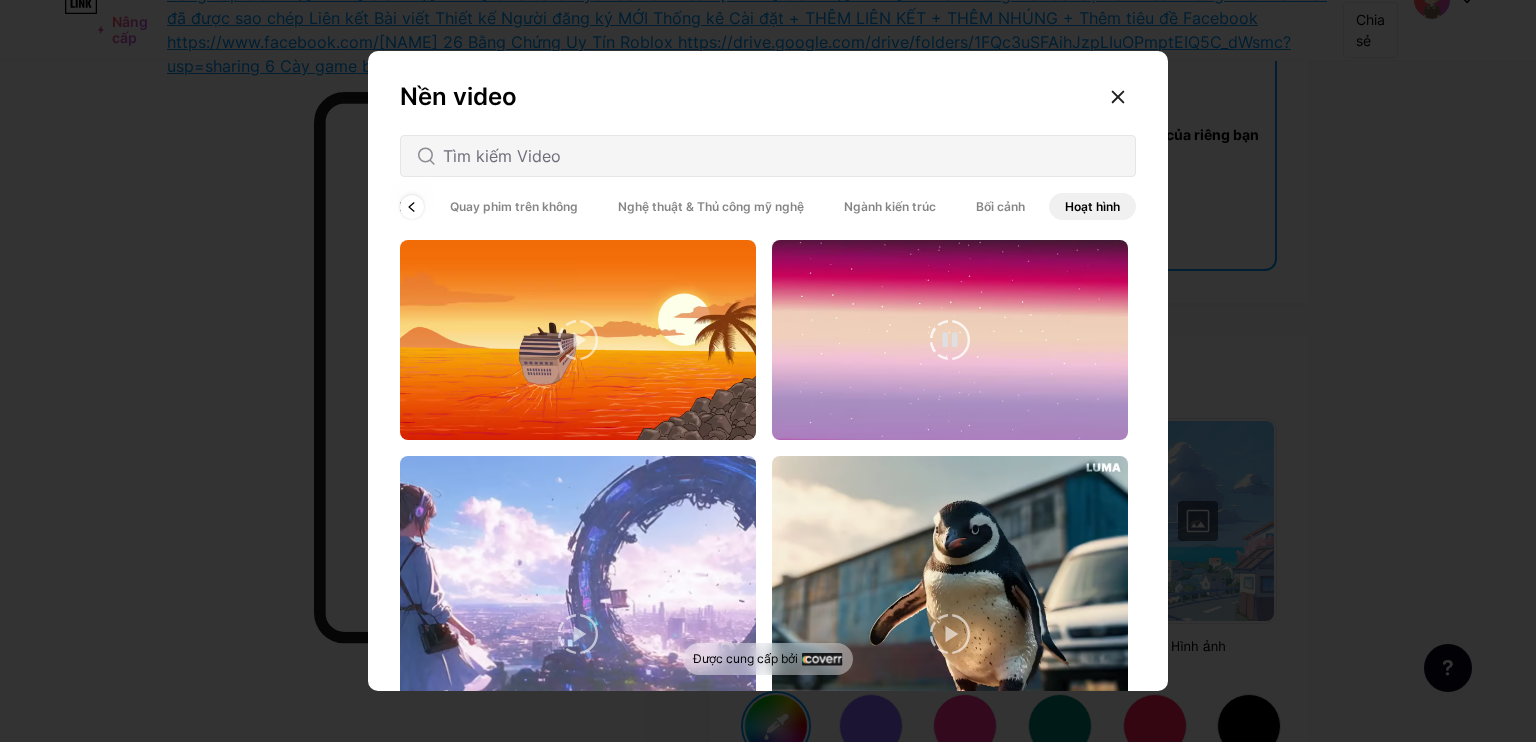 click at bounding box center [950, 340] 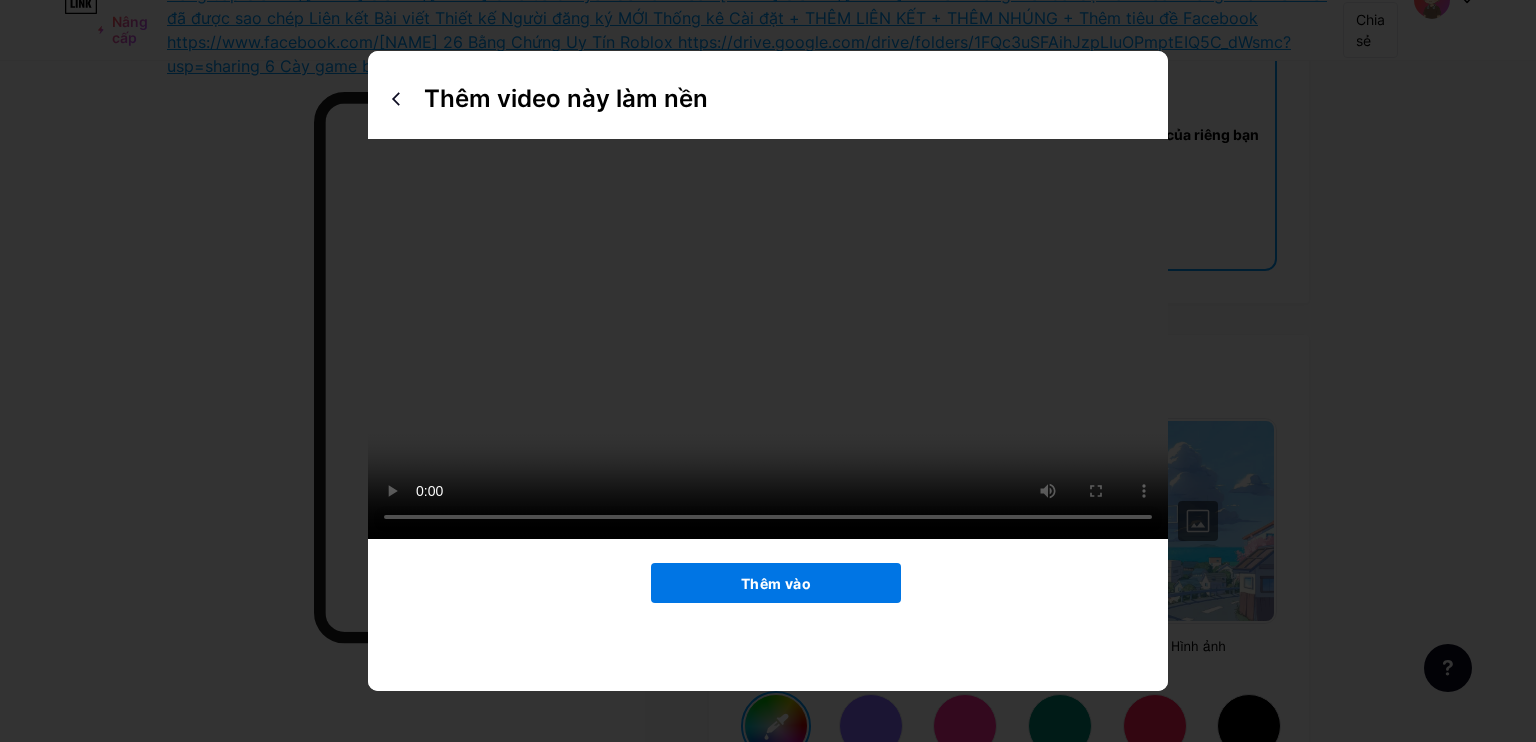 click on "Thêm vào" at bounding box center (776, 583) 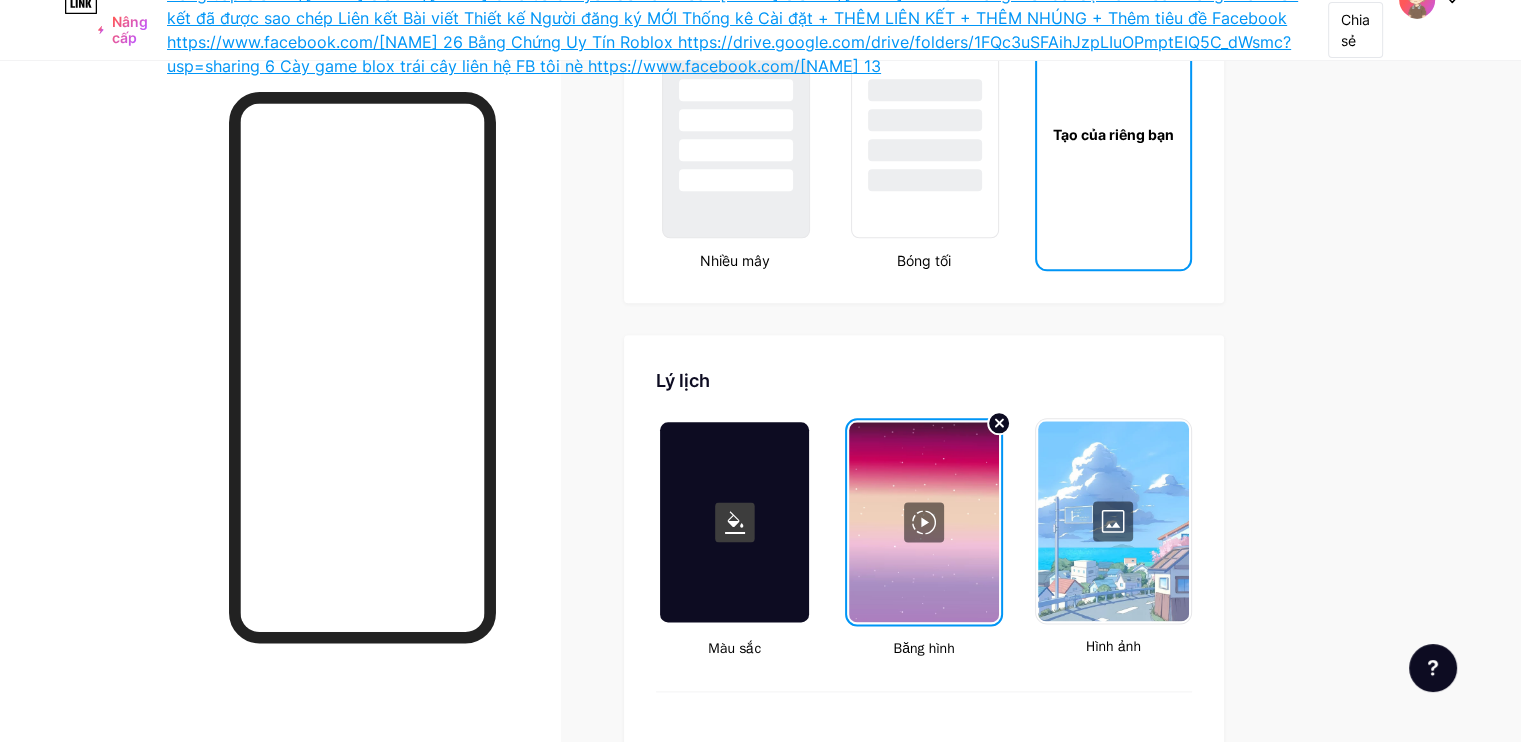 click at bounding box center (923, 522) 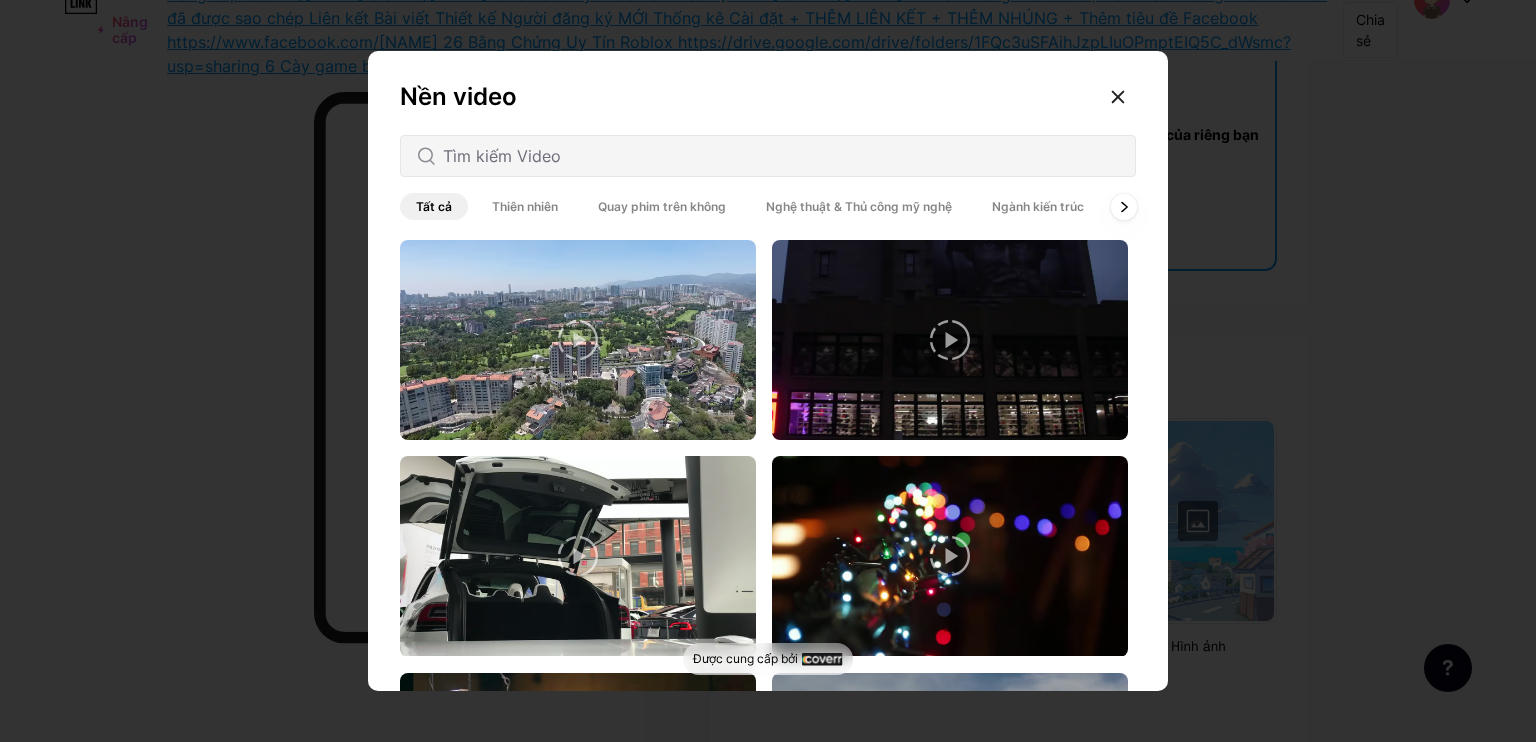 click at bounding box center [1124, 206] 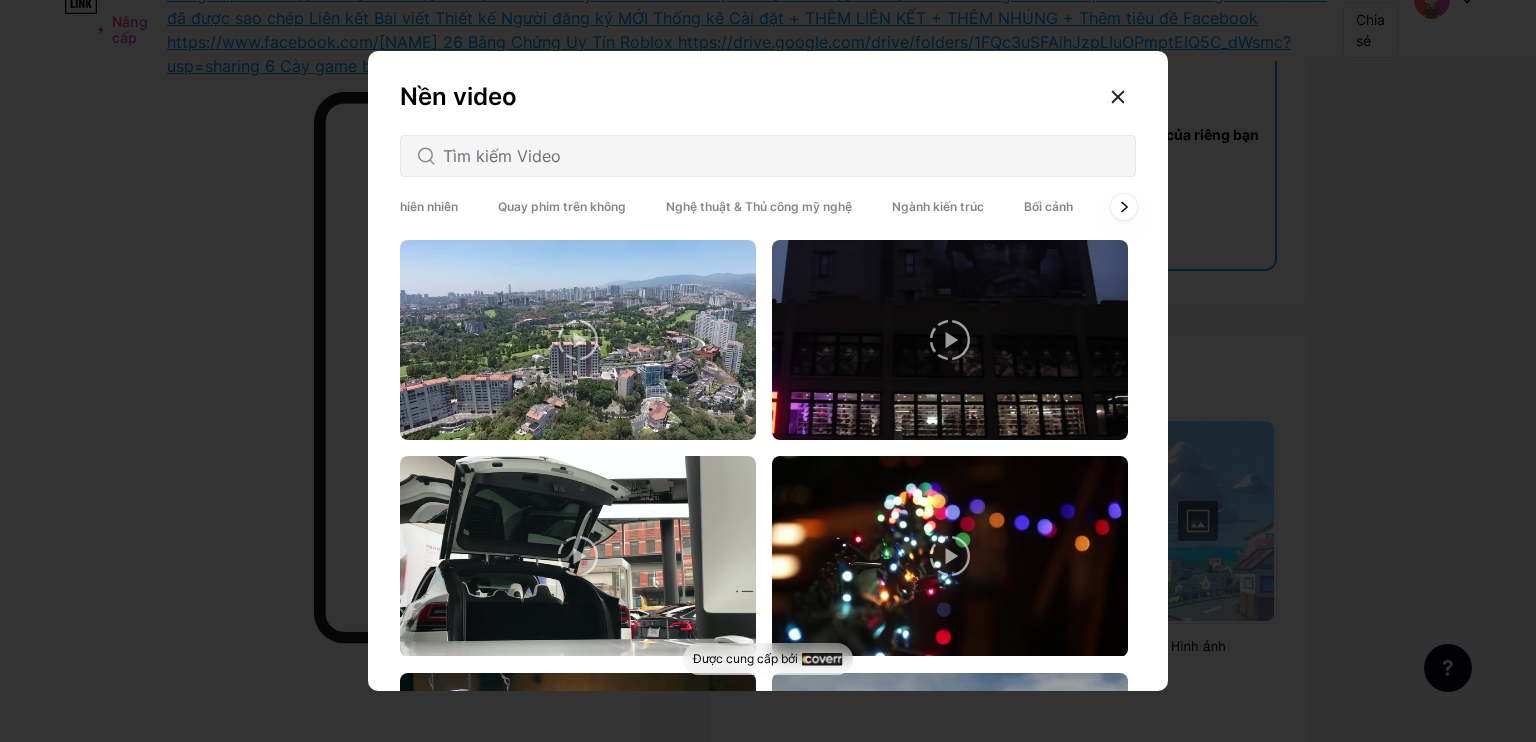 click at bounding box center [1124, 206] 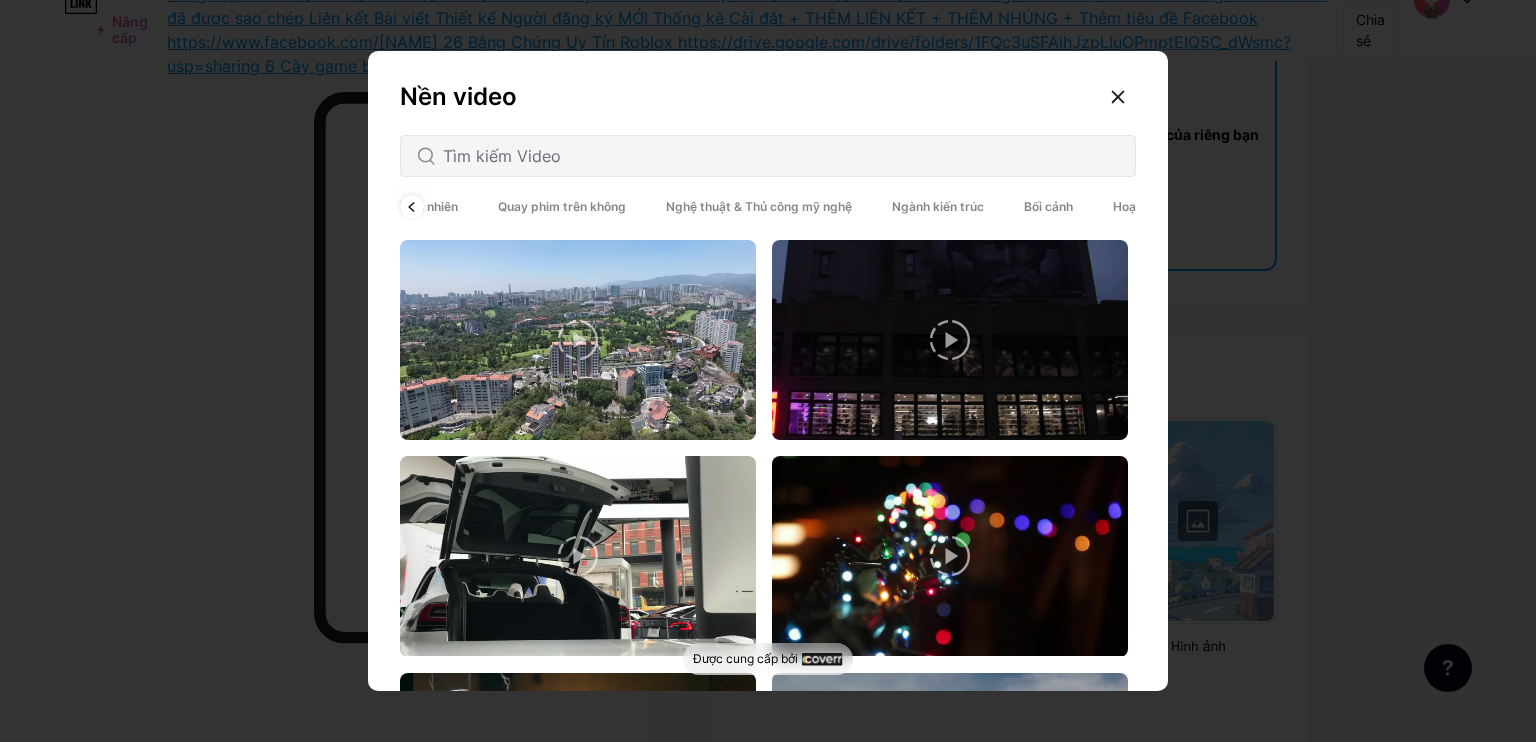 scroll, scrollTop: 0, scrollLeft: 150, axis: horizontal 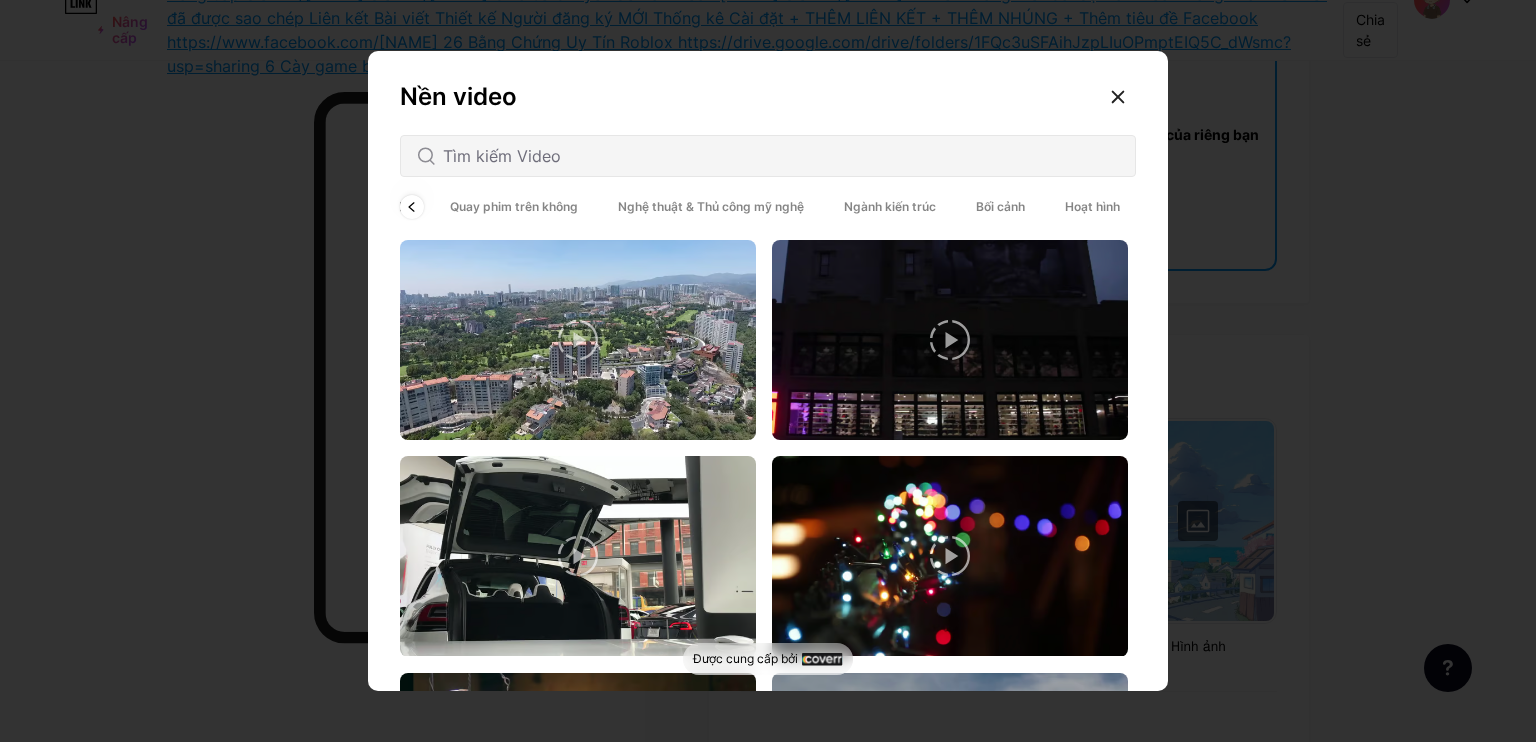 click on "Hoạt hình" at bounding box center [1092, 206] 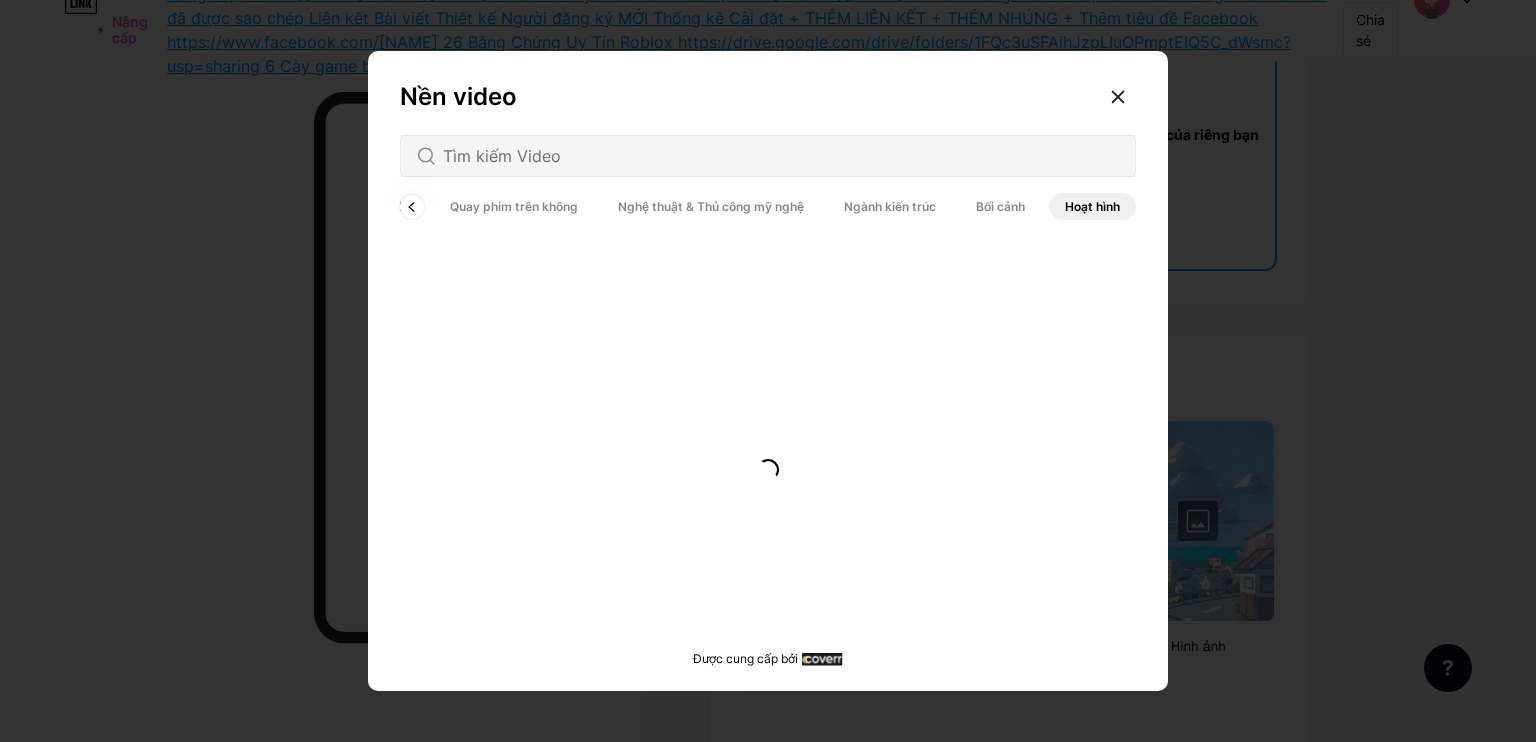 click on "Hoạt hình" at bounding box center [1092, 206] 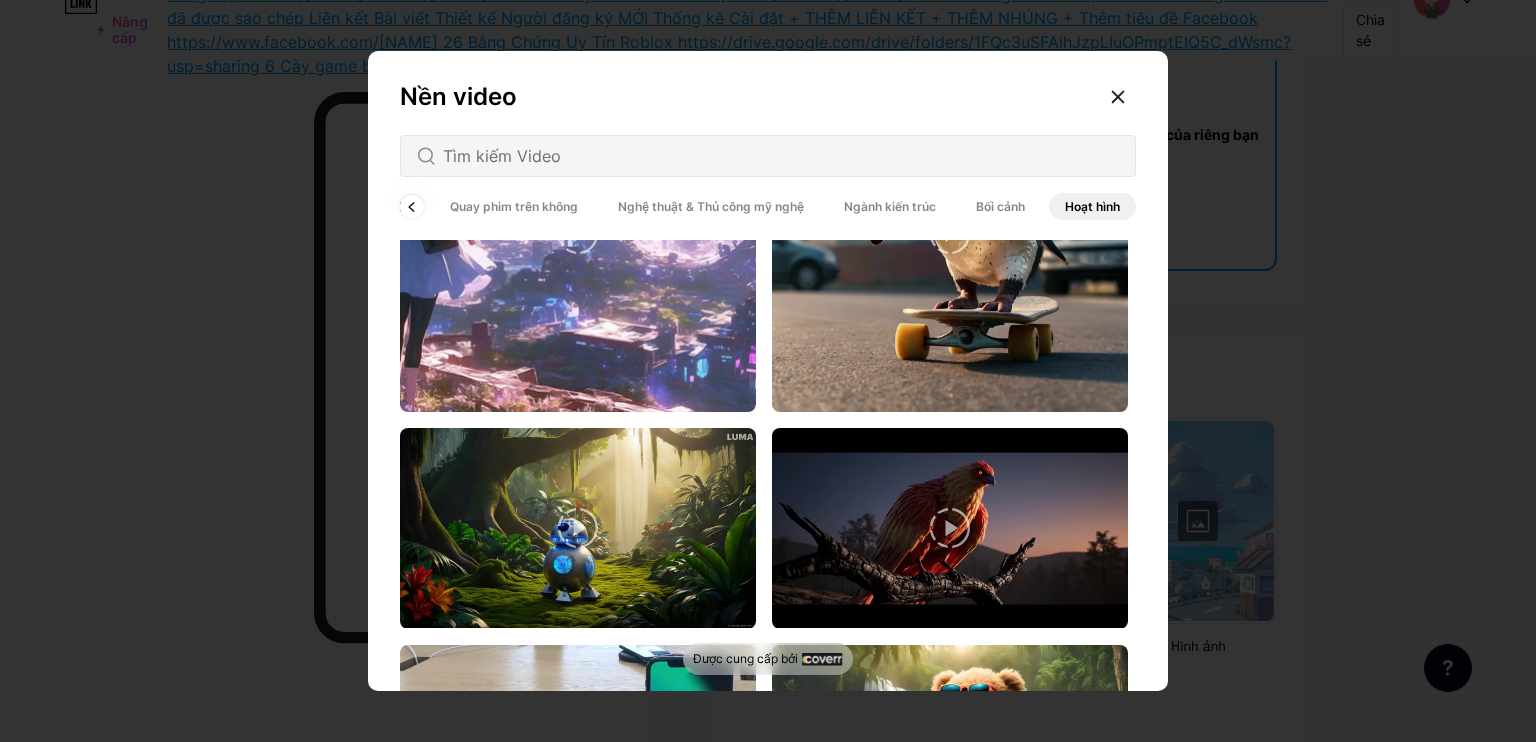 scroll, scrollTop: 500, scrollLeft: 0, axis: vertical 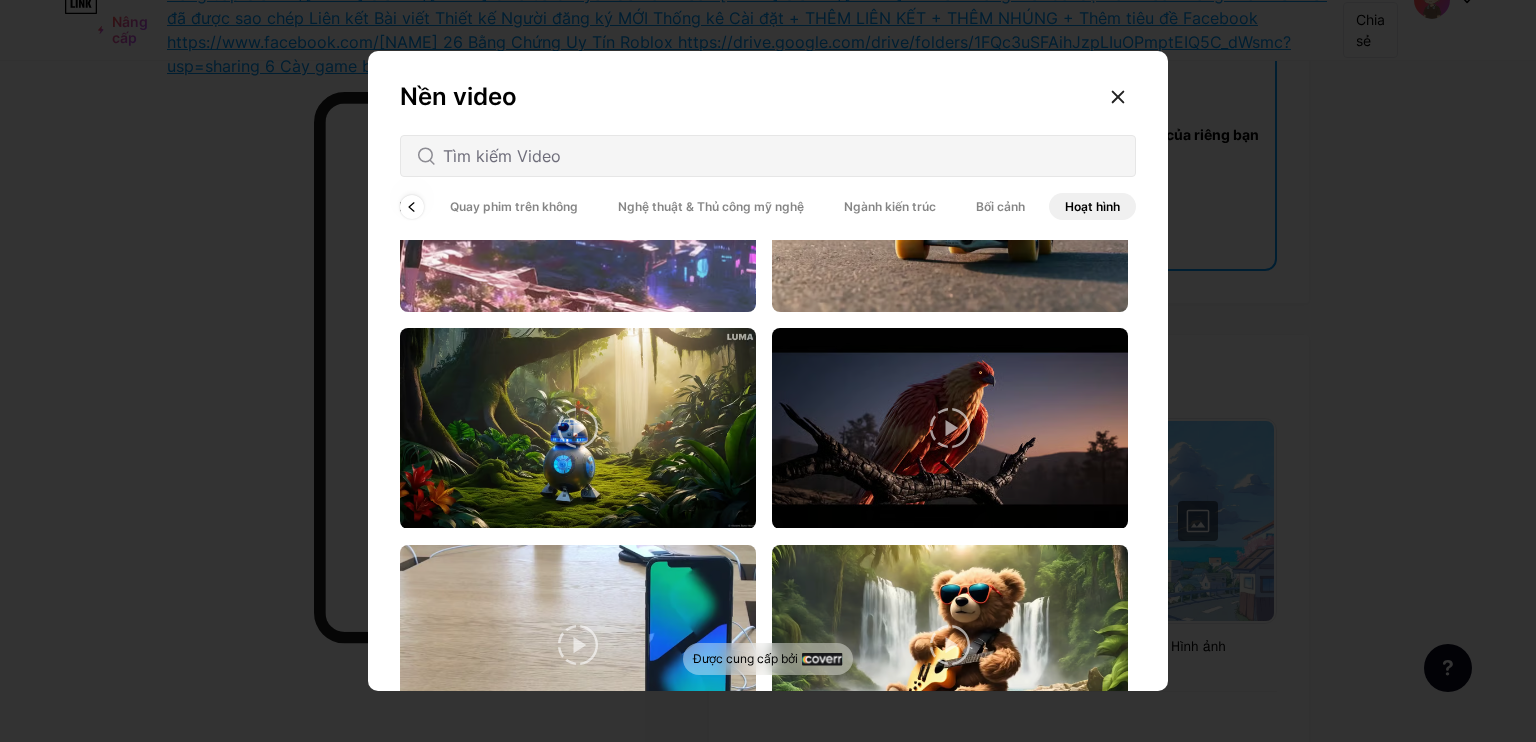 click on "Hoạt hình" at bounding box center (1092, 206) 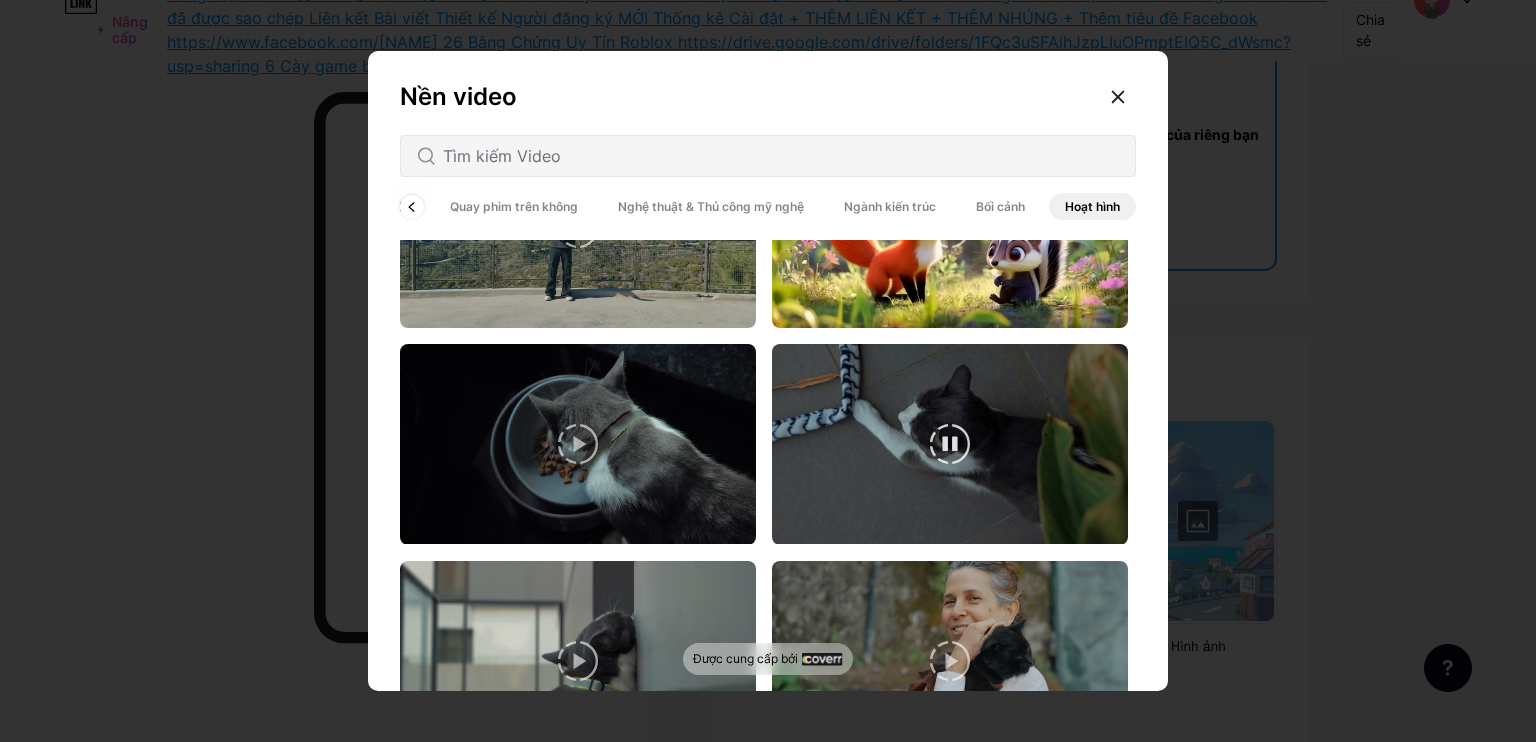scroll, scrollTop: 1714, scrollLeft: 0, axis: vertical 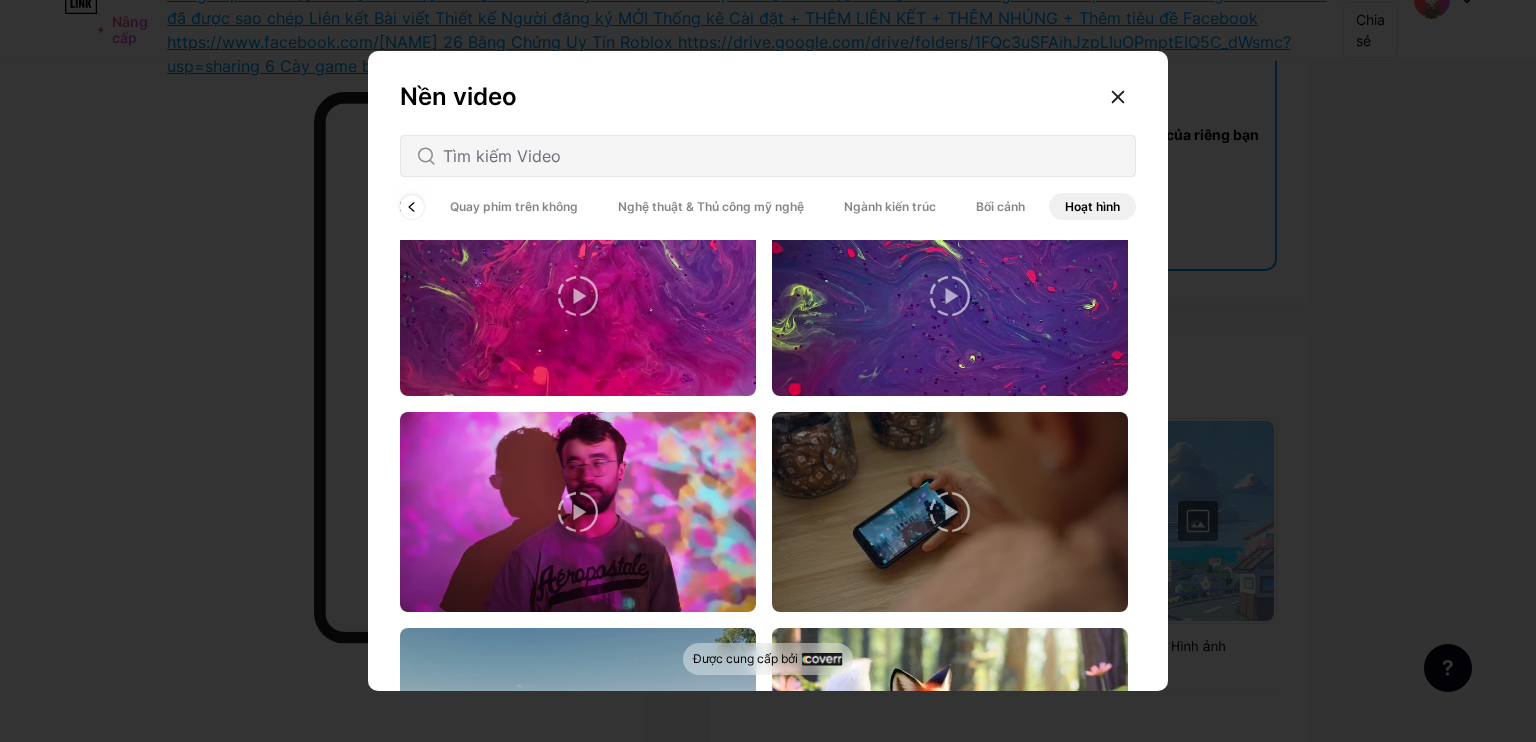 click on "Bối cảnh" at bounding box center [1000, 206] 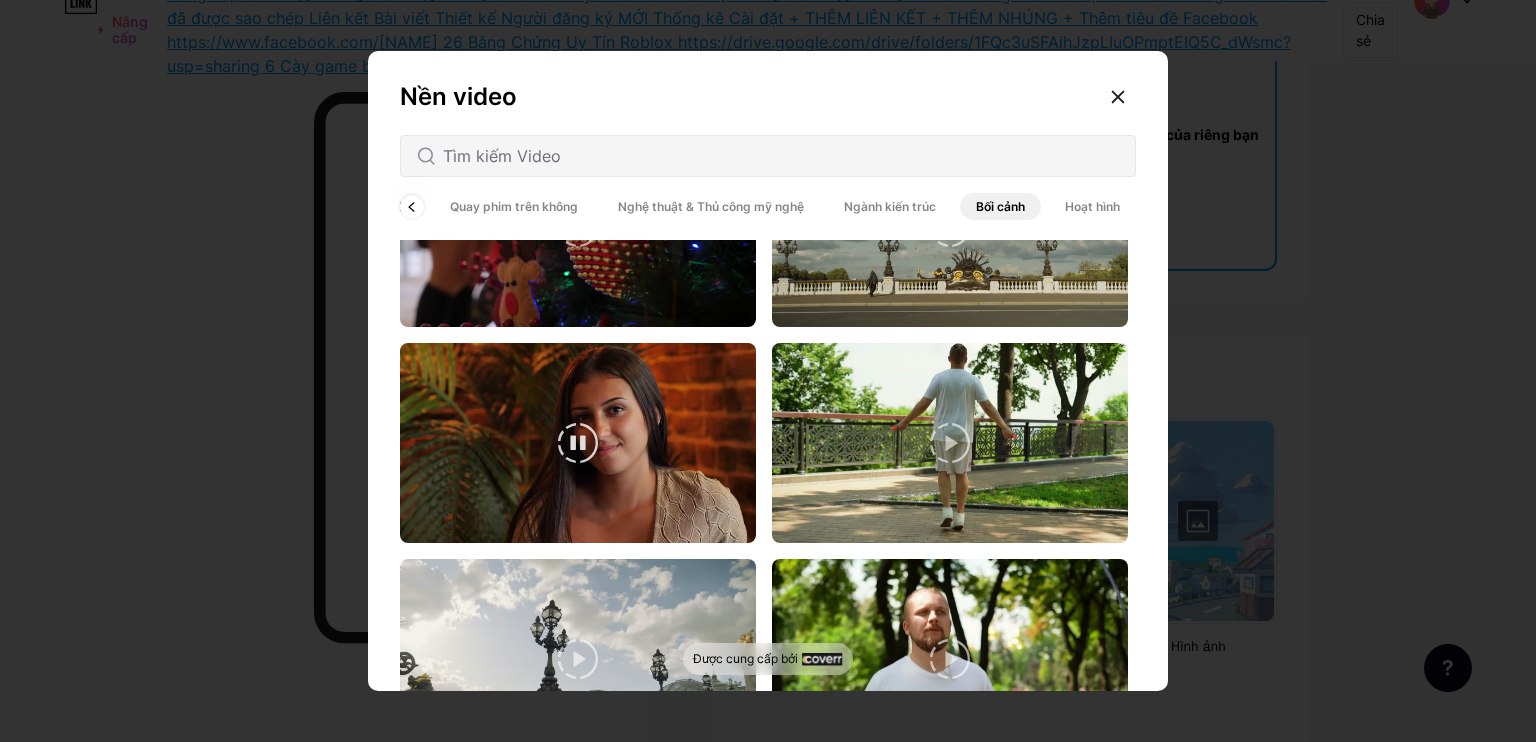 scroll, scrollTop: 4892, scrollLeft: 0, axis: vertical 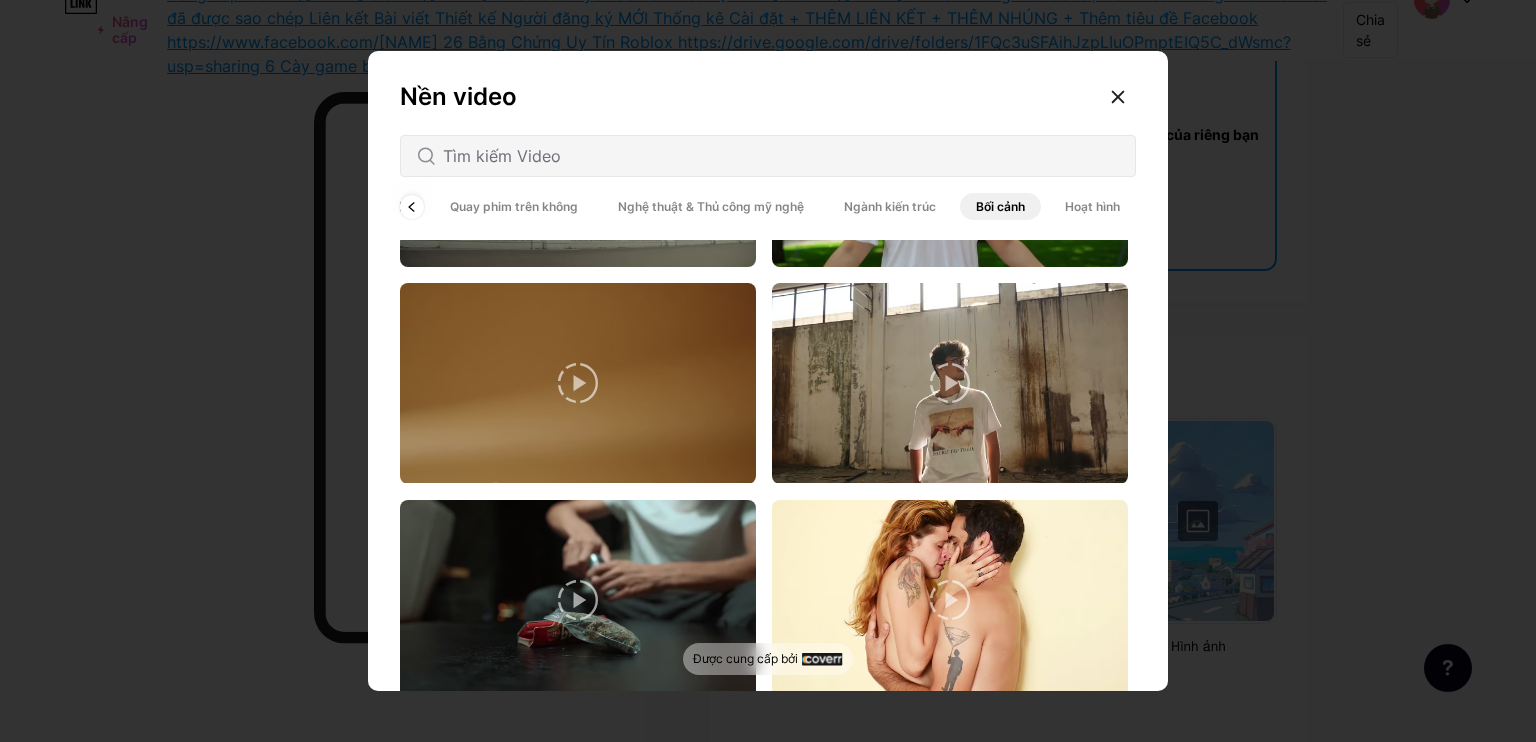 click on "Hoạt hình" at bounding box center [1092, 206] 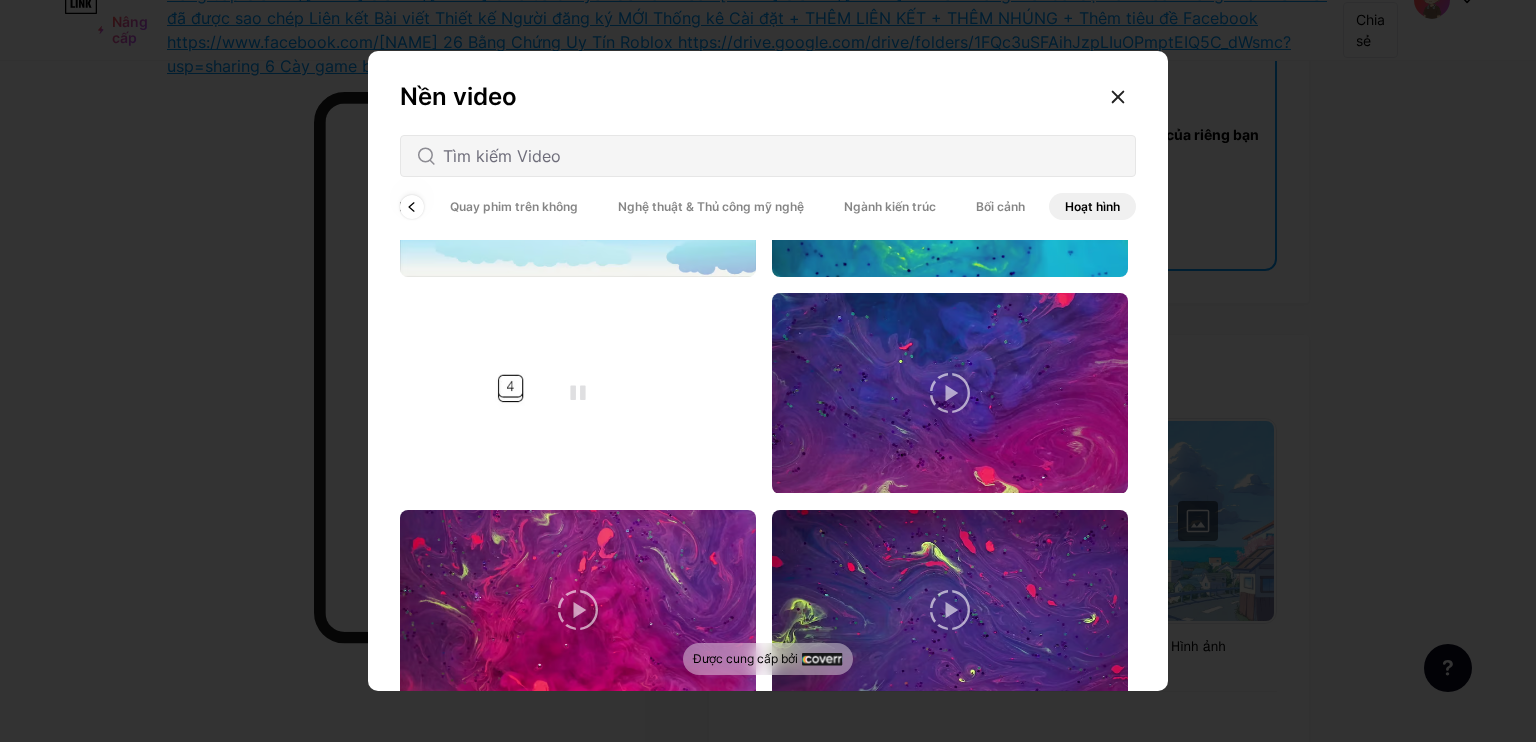 scroll, scrollTop: 1200, scrollLeft: 0, axis: vertical 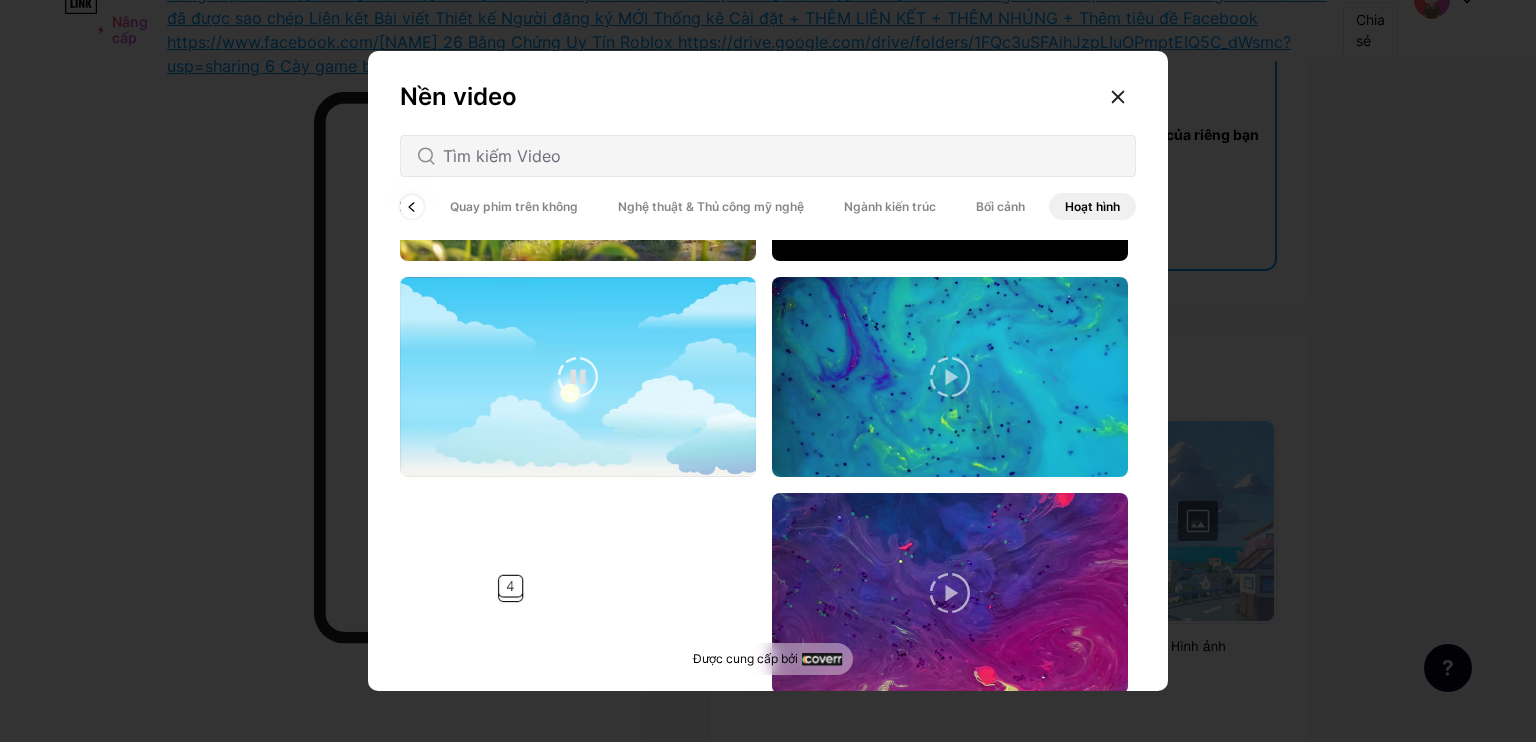 click at bounding box center (578, 377) 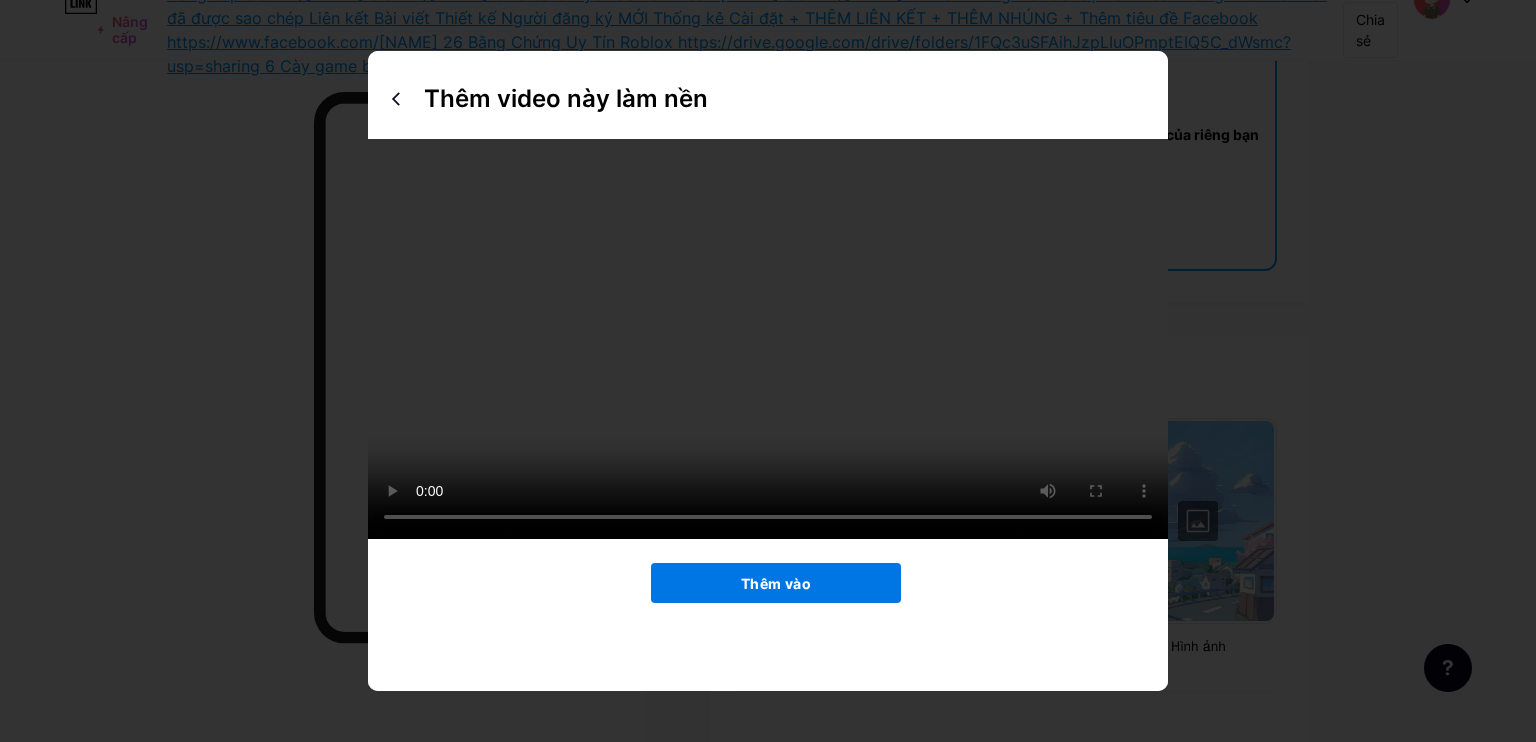 click on "Thêm vào" at bounding box center (776, 583) 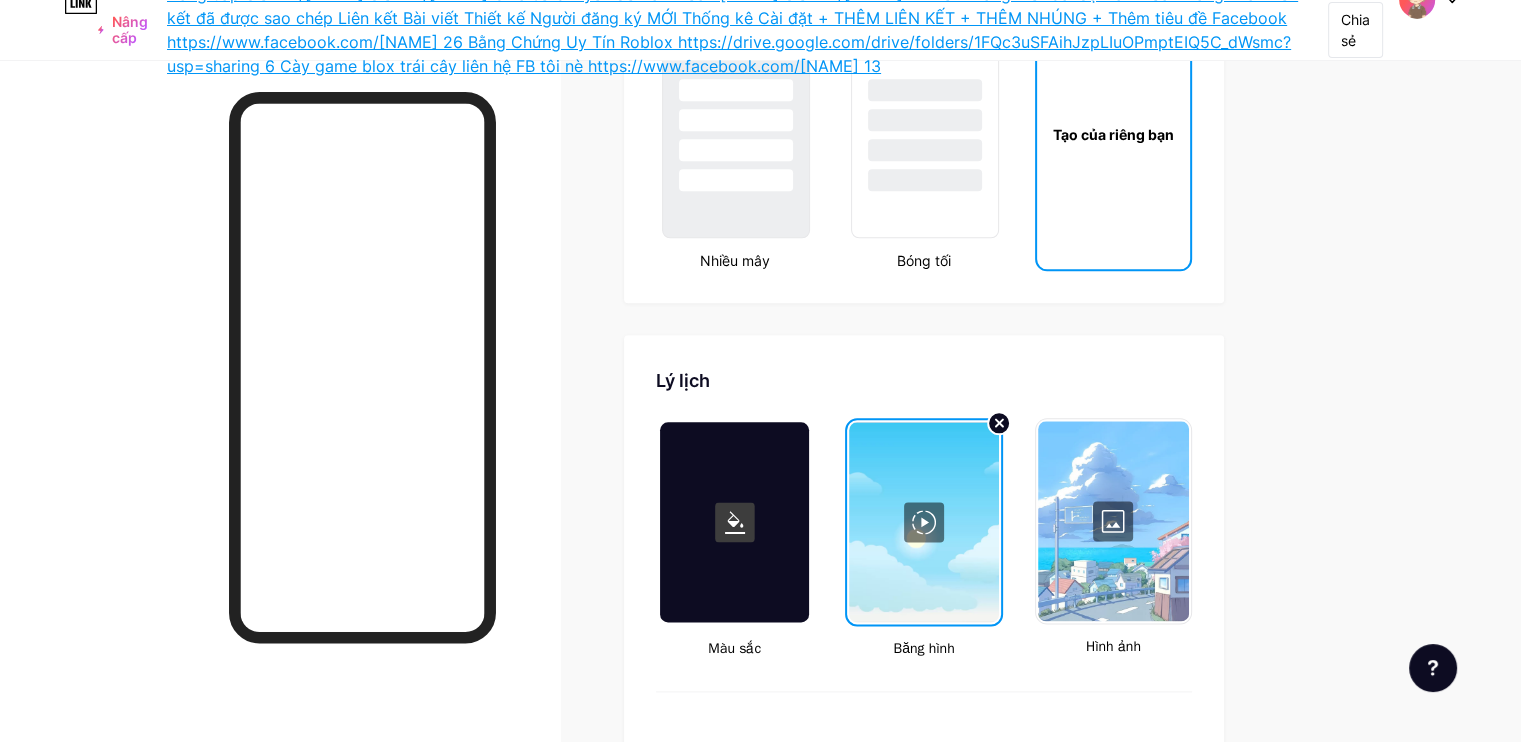 click at bounding box center (923, 522) 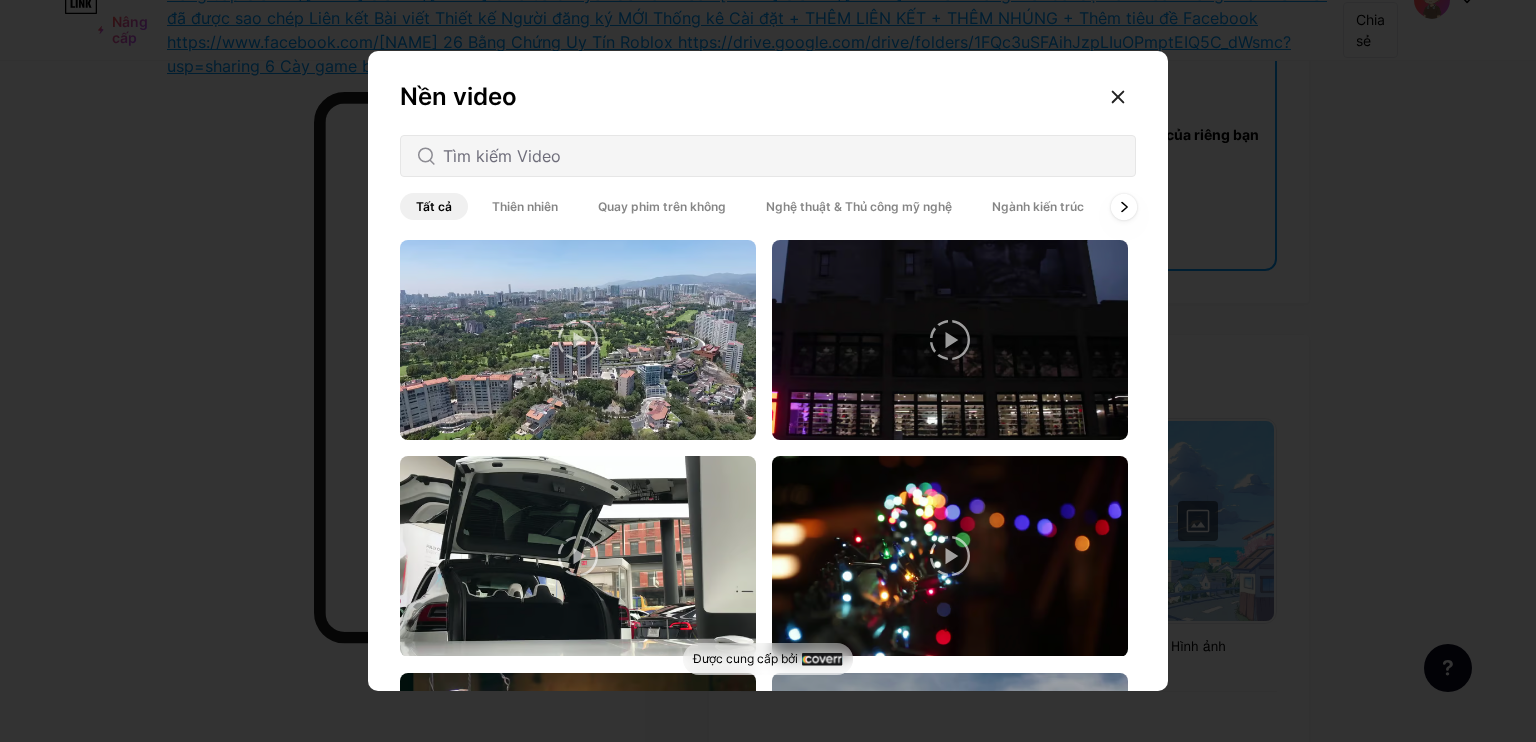 click 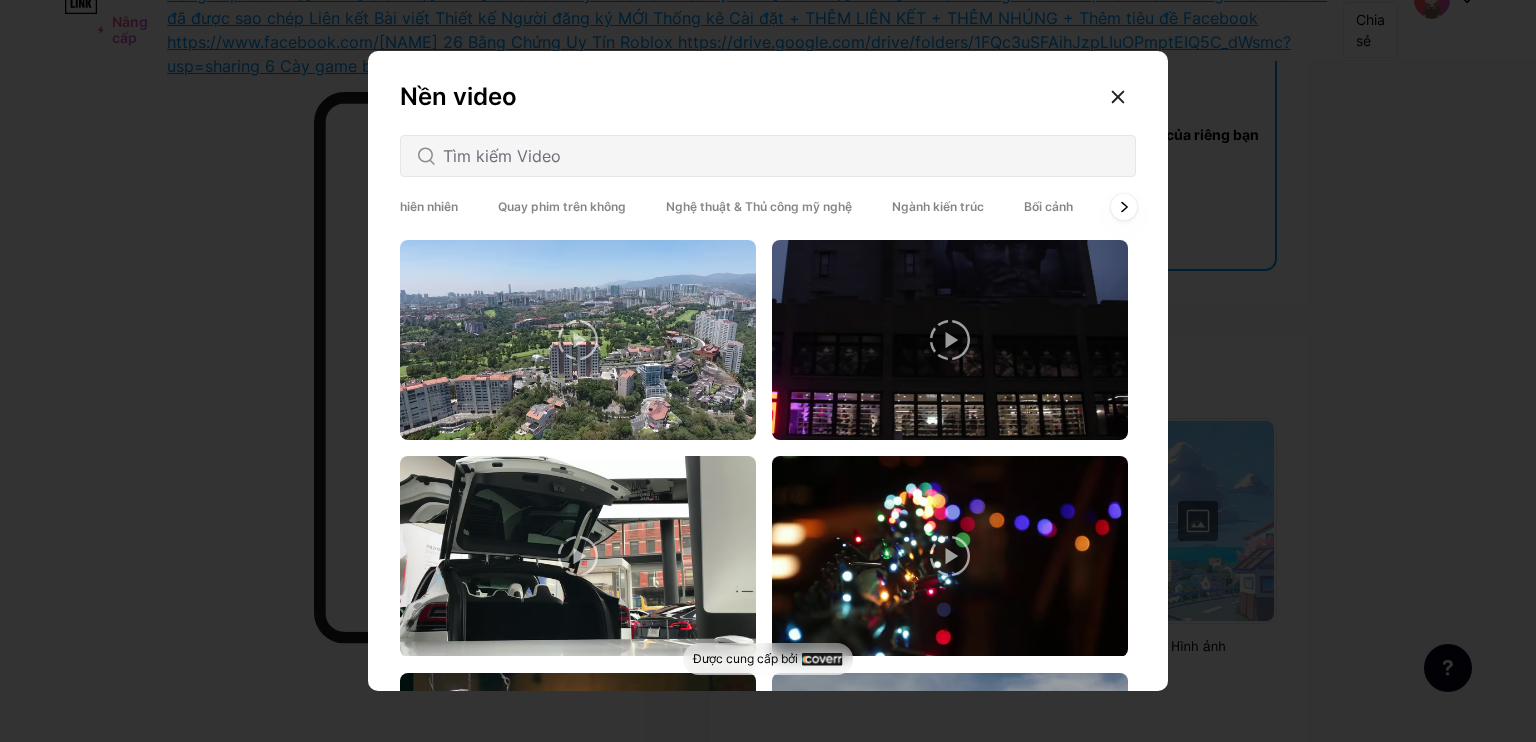 click 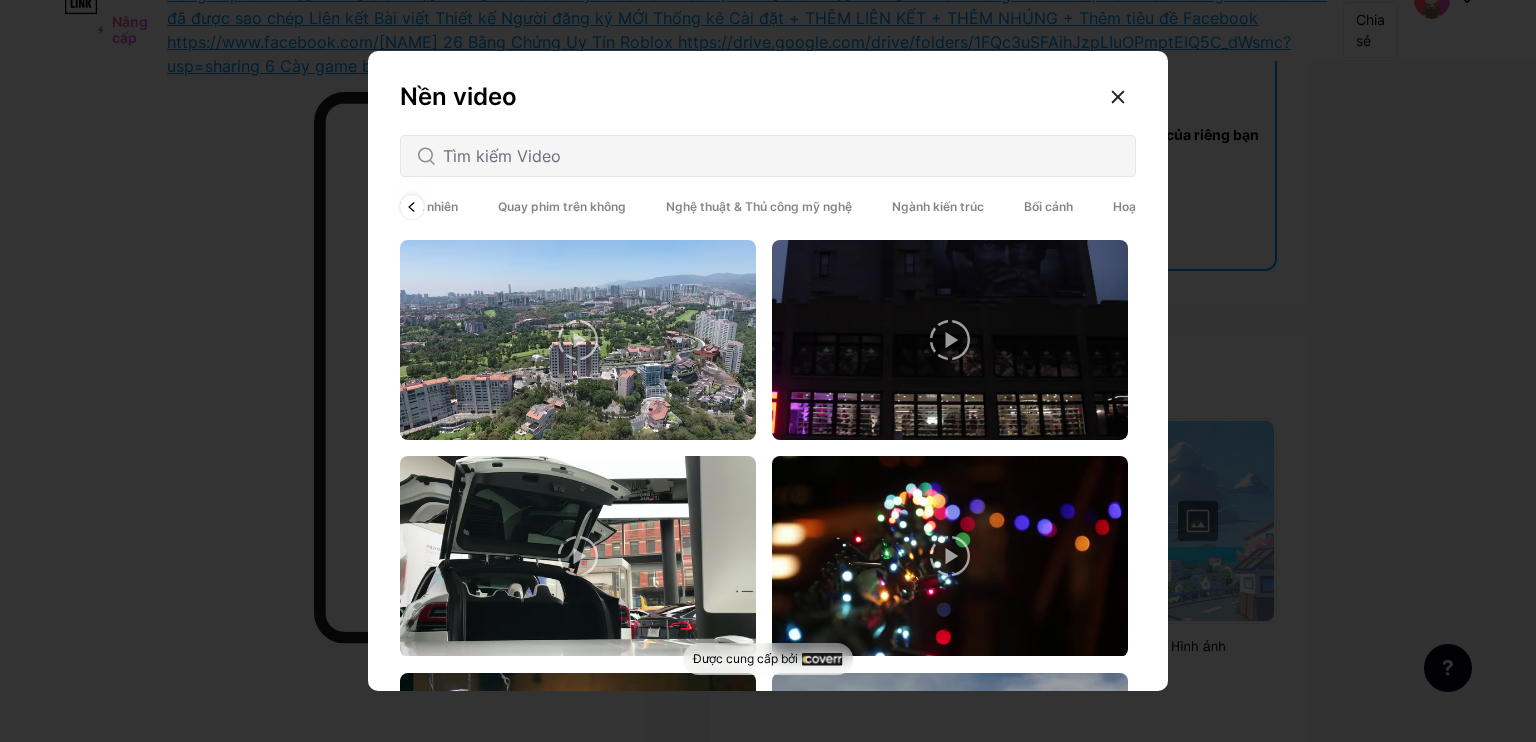 scroll, scrollTop: 0, scrollLeft: 150, axis: horizontal 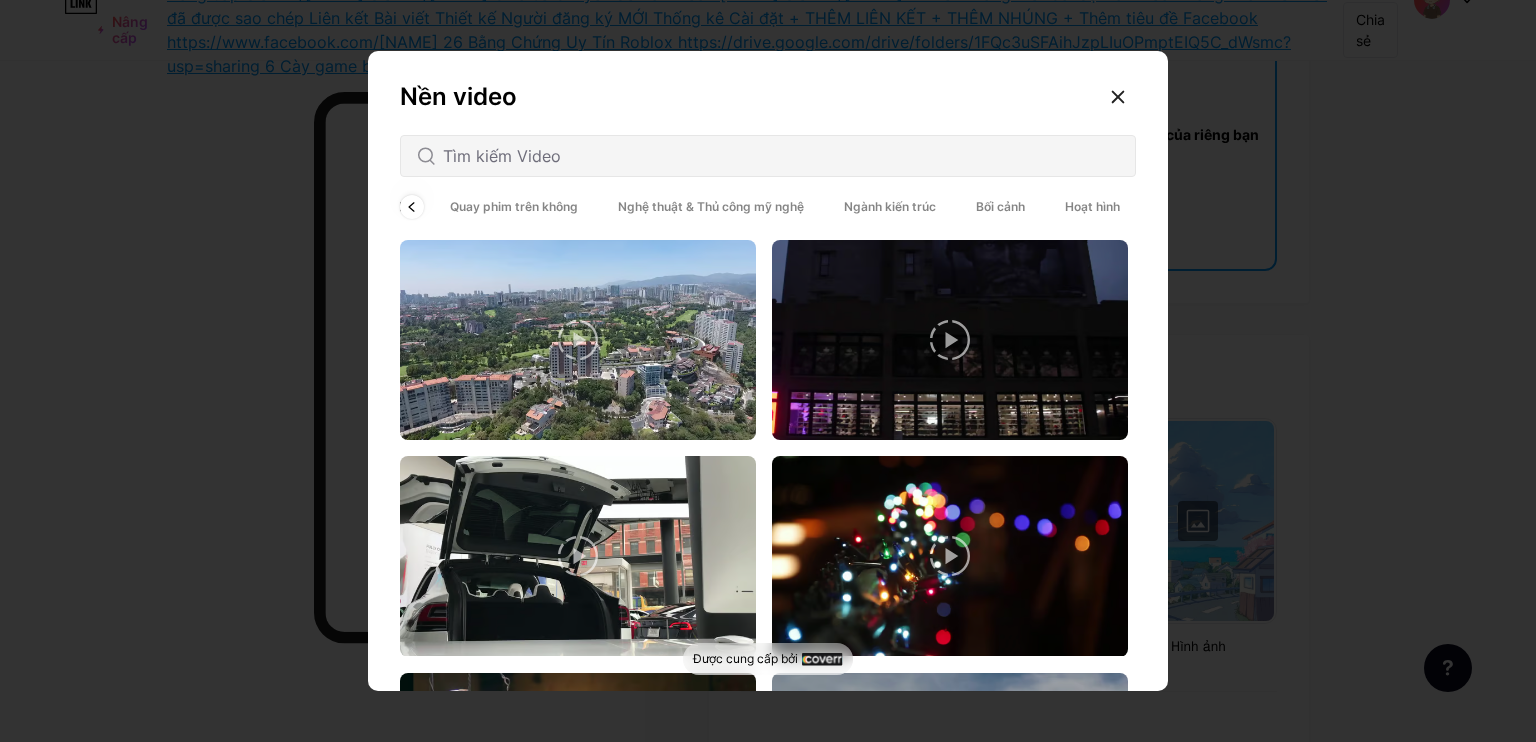 click on "Hoạt hình" at bounding box center [1092, 206] 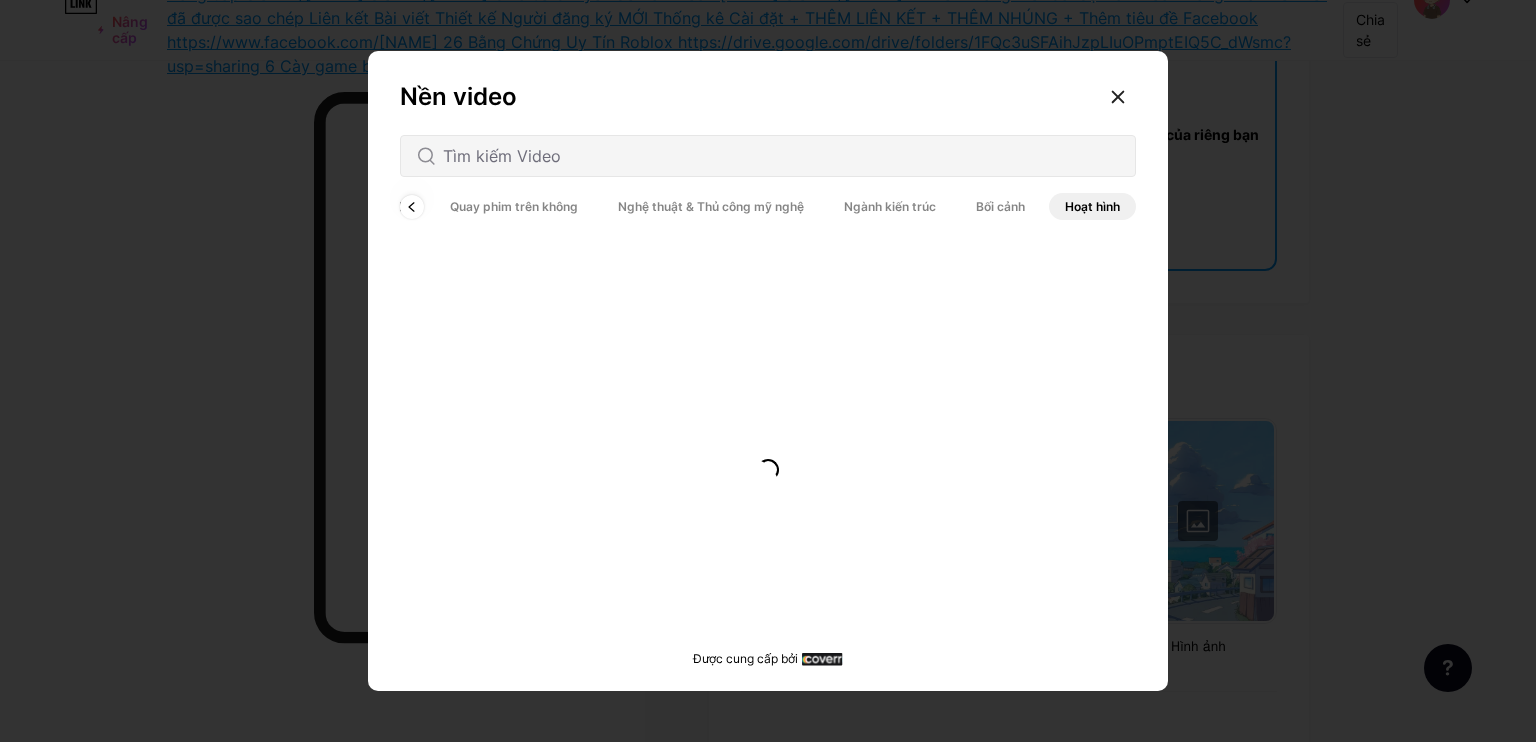 click on "Hoạt hình" at bounding box center [1092, 206] 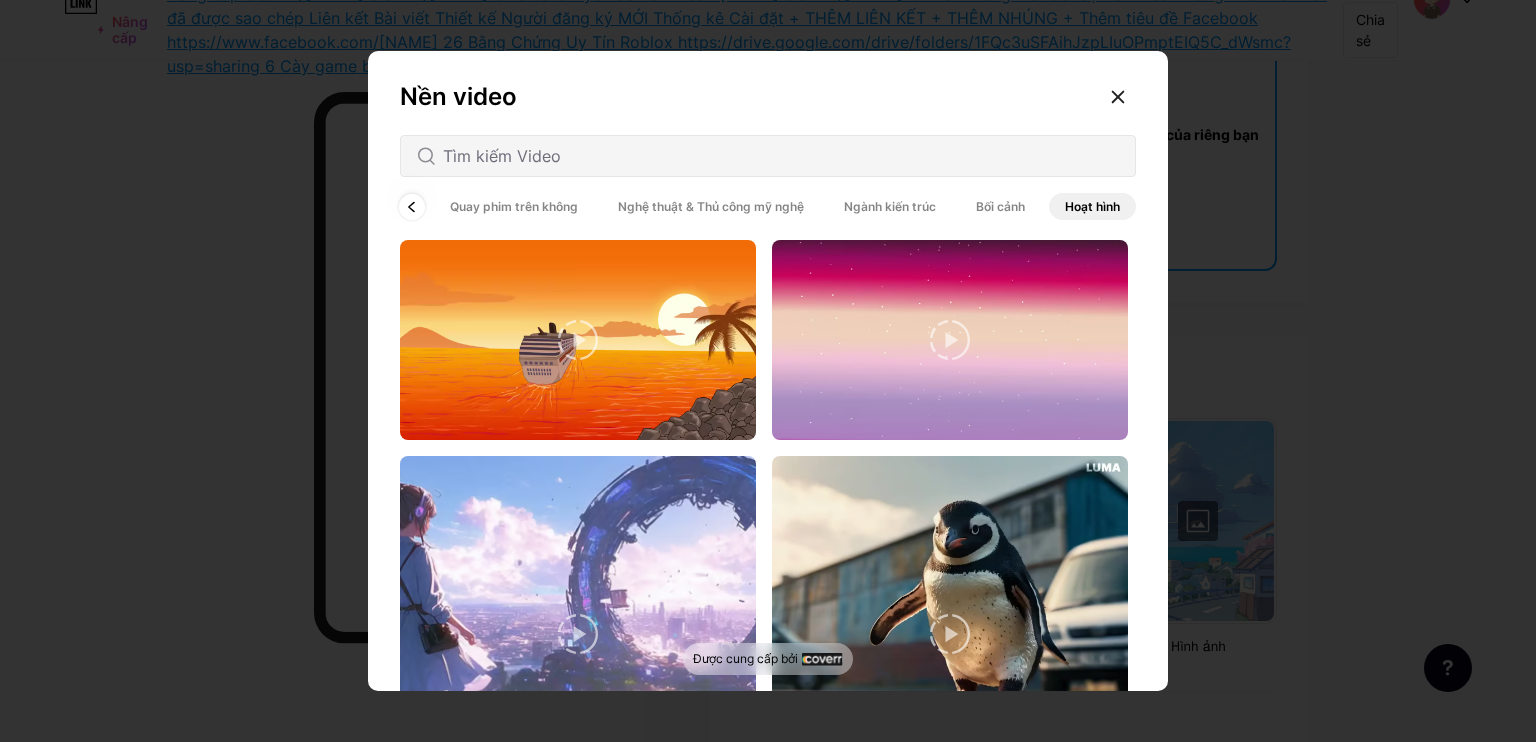click at bounding box center [412, 206] 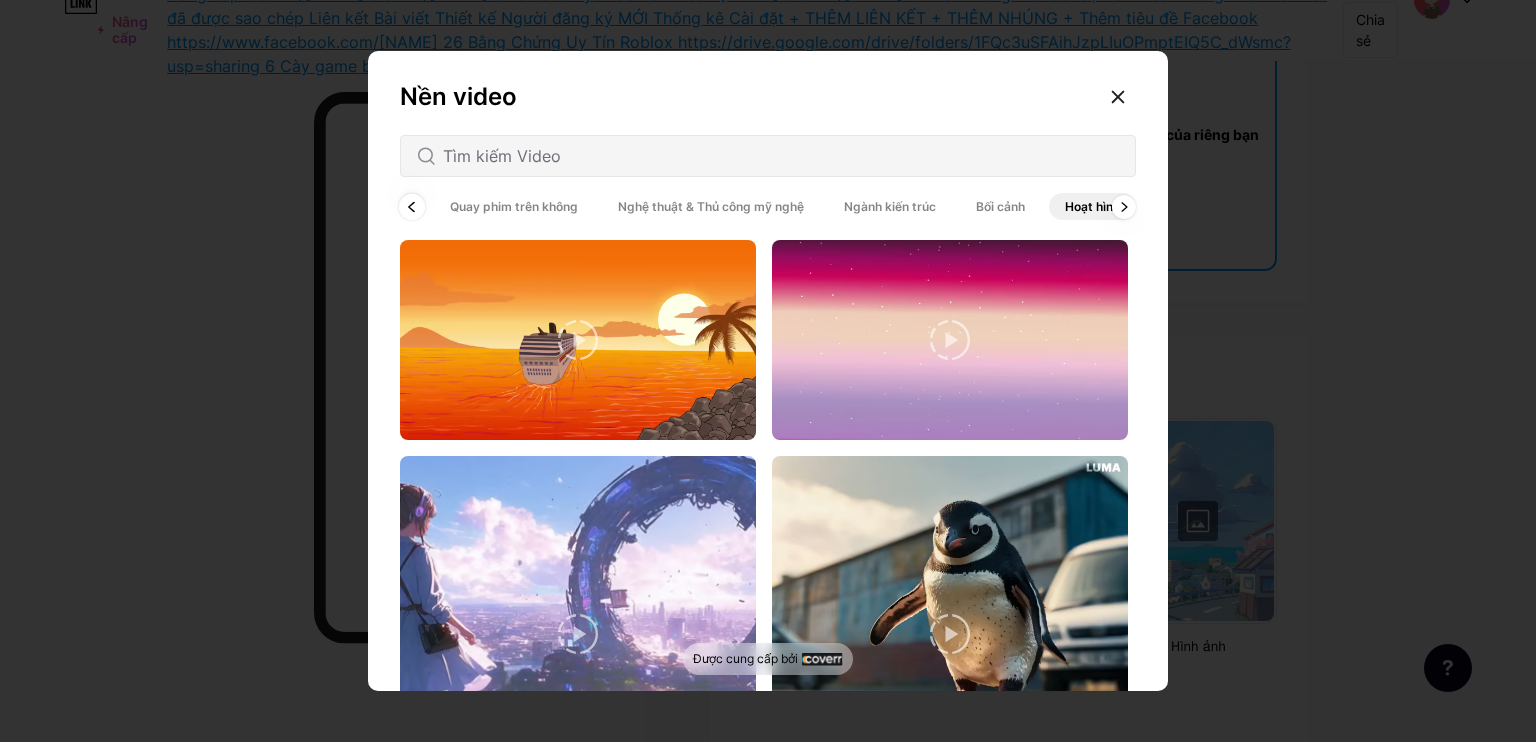 scroll, scrollTop: 0, scrollLeft: 50, axis: horizontal 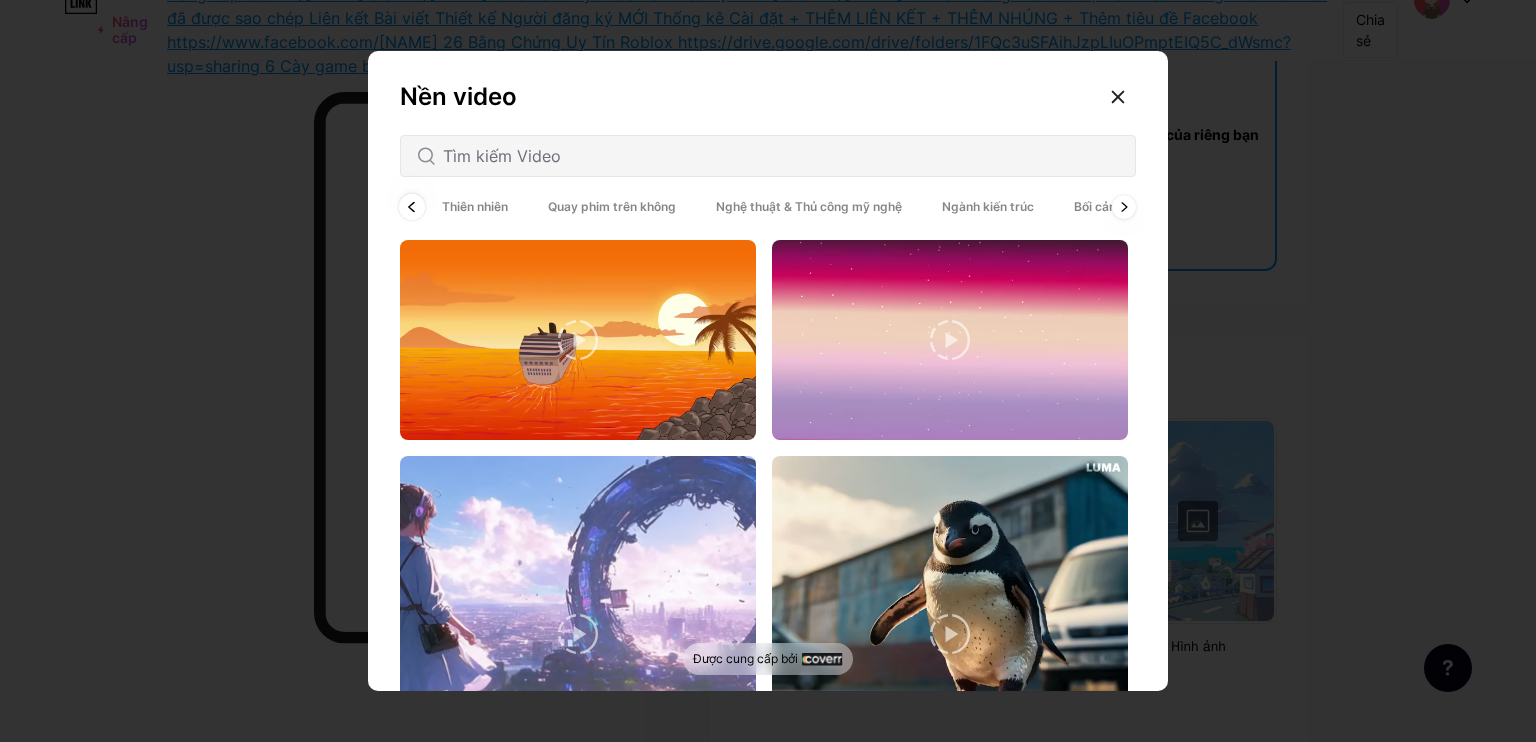 click at bounding box center [412, 206] 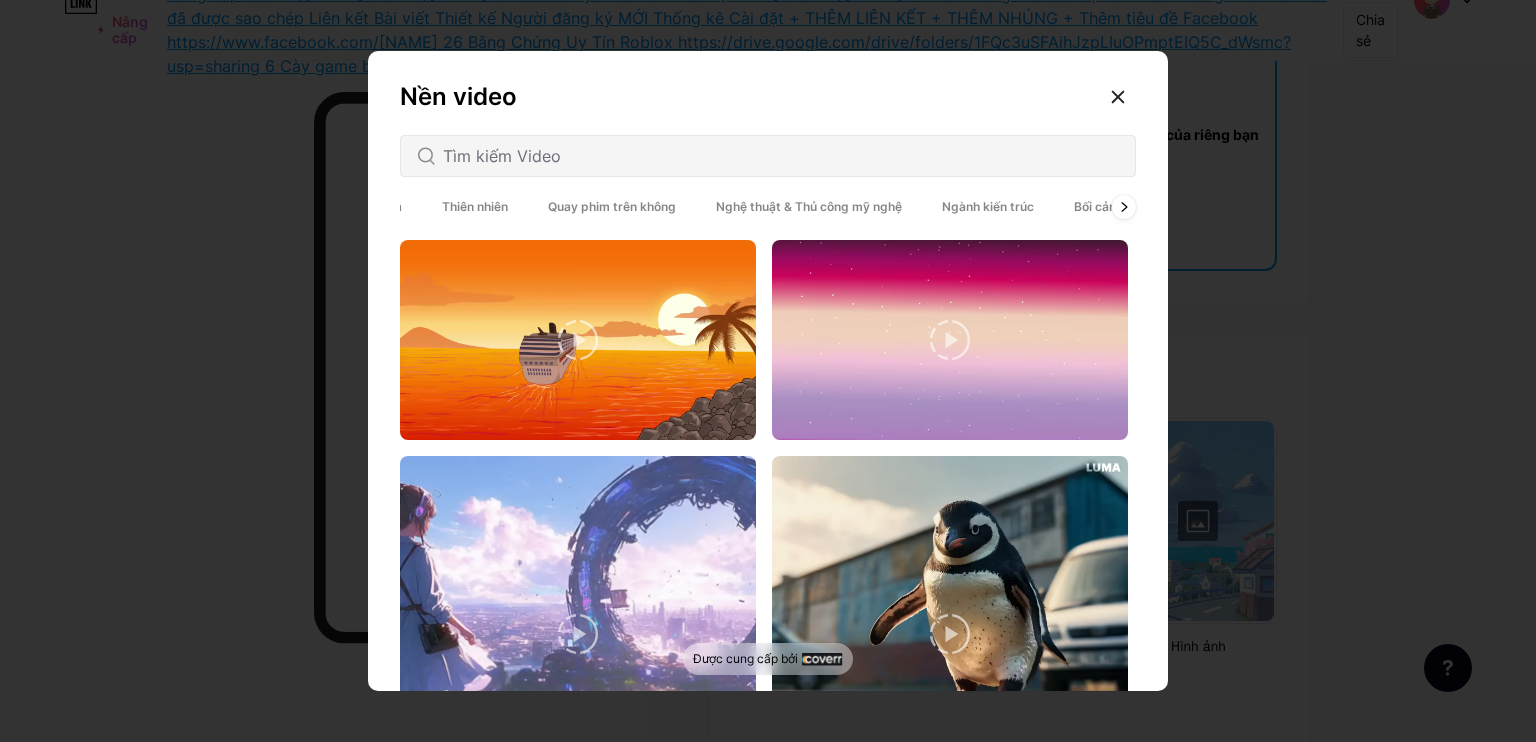 scroll, scrollTop: 0, scrollLeft: 0, axis: both 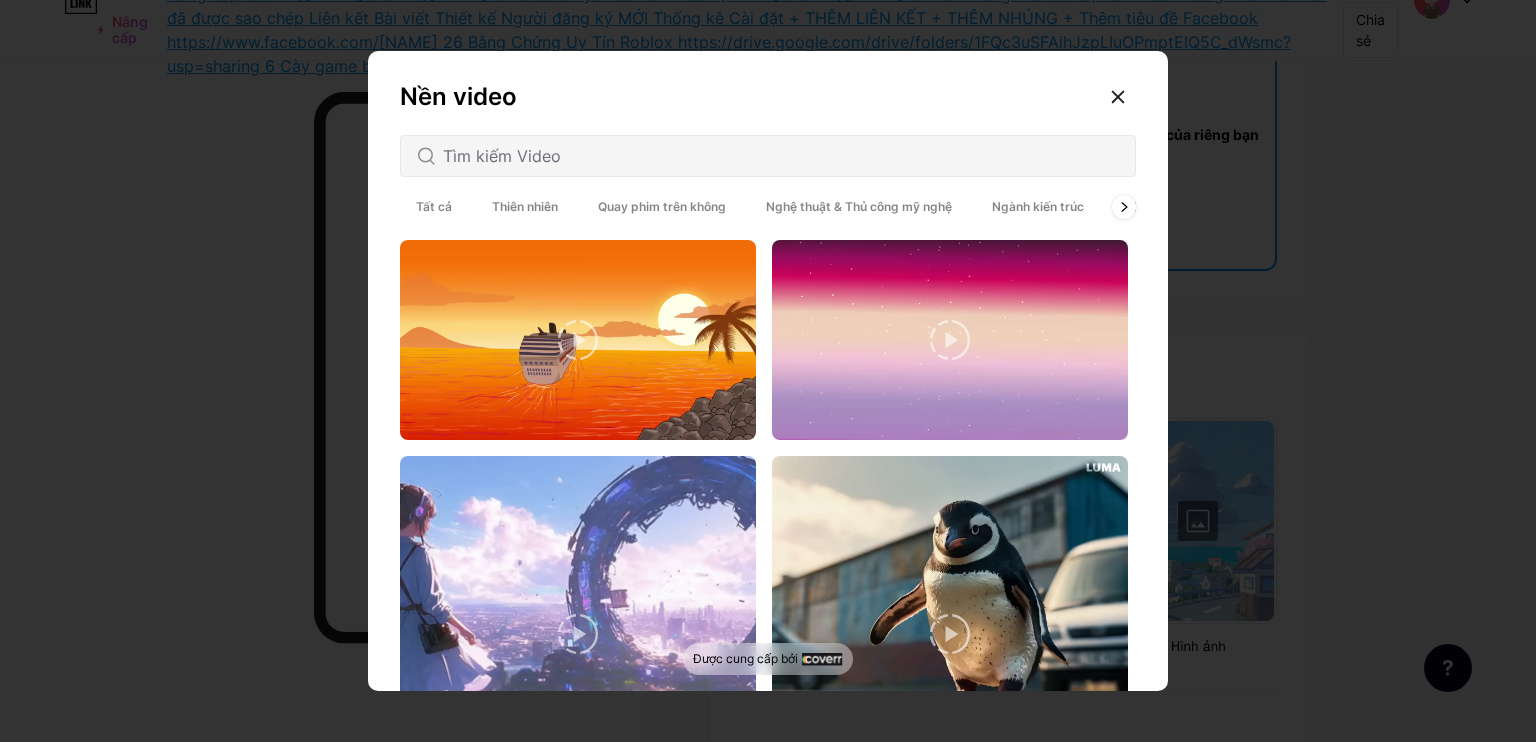 click on "Tất cả" at bounding box center [434, 206] 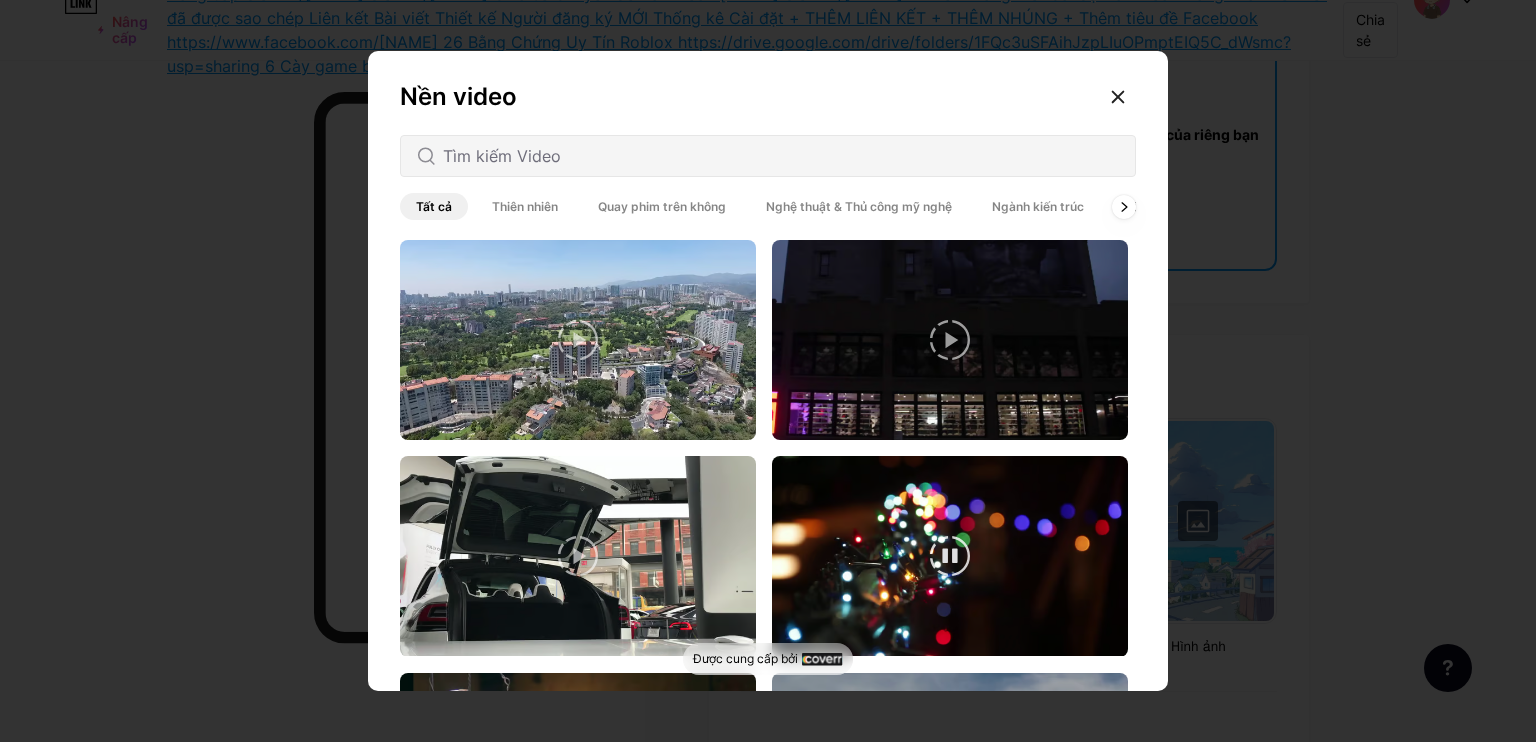 click at bounding box center [950, 556] 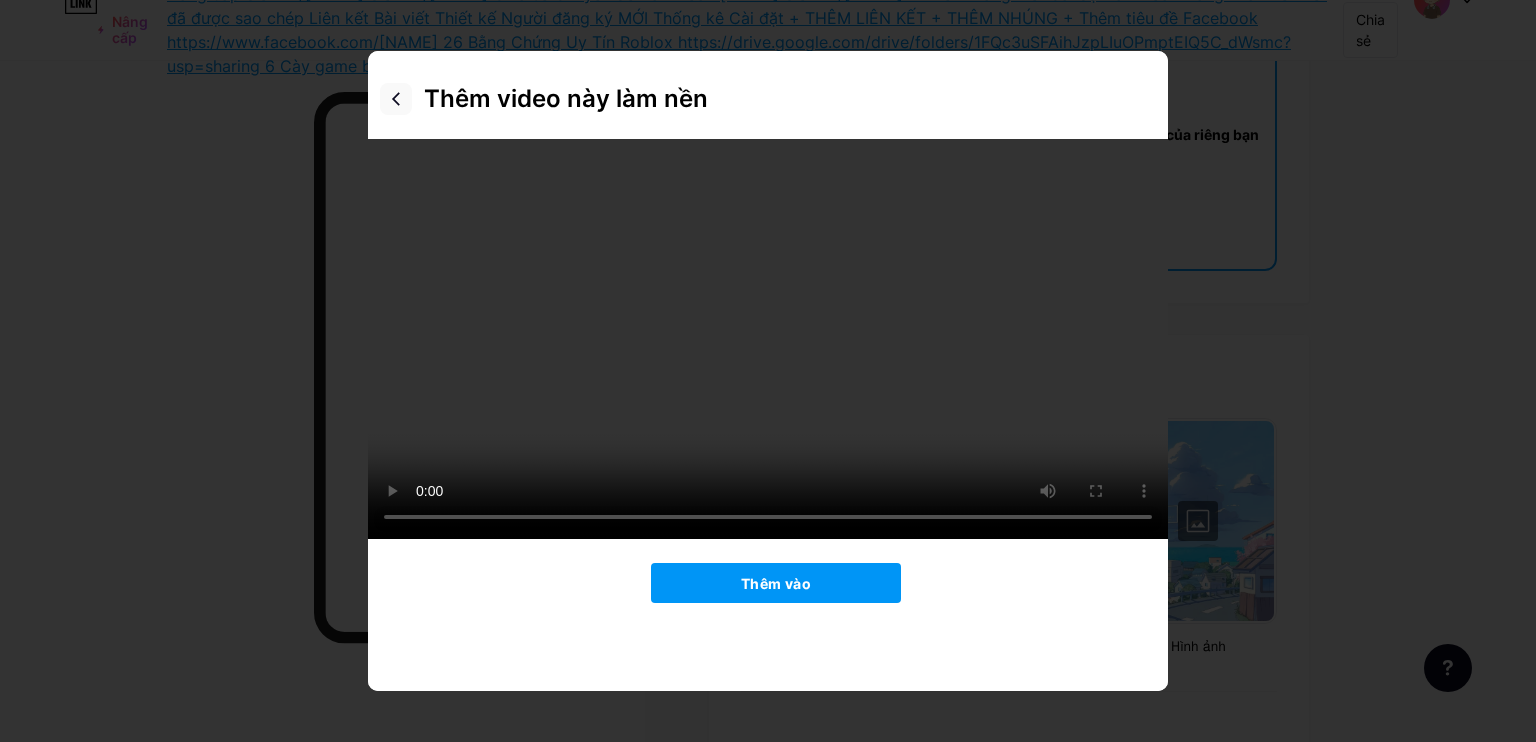 click 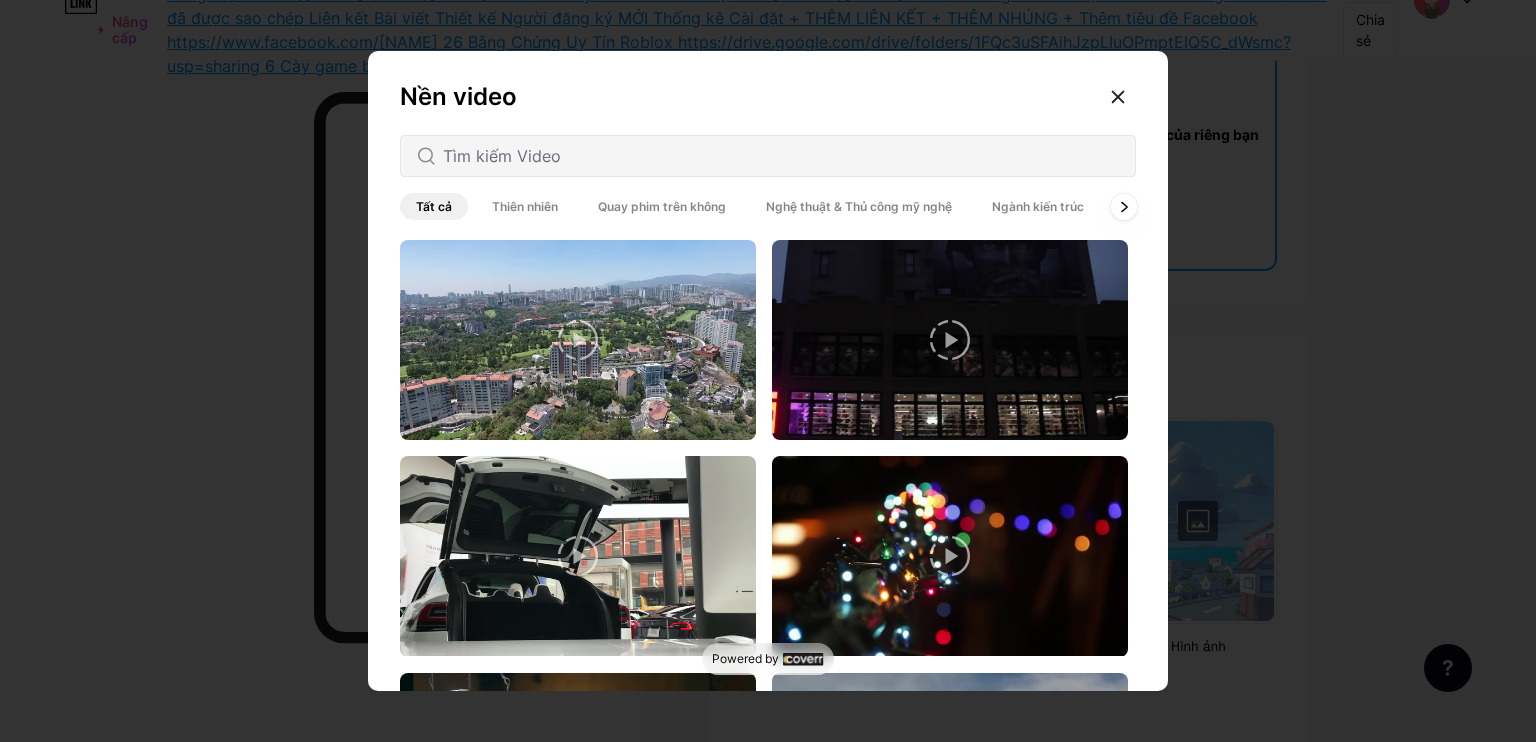 click at bounding box center [1124, 206] 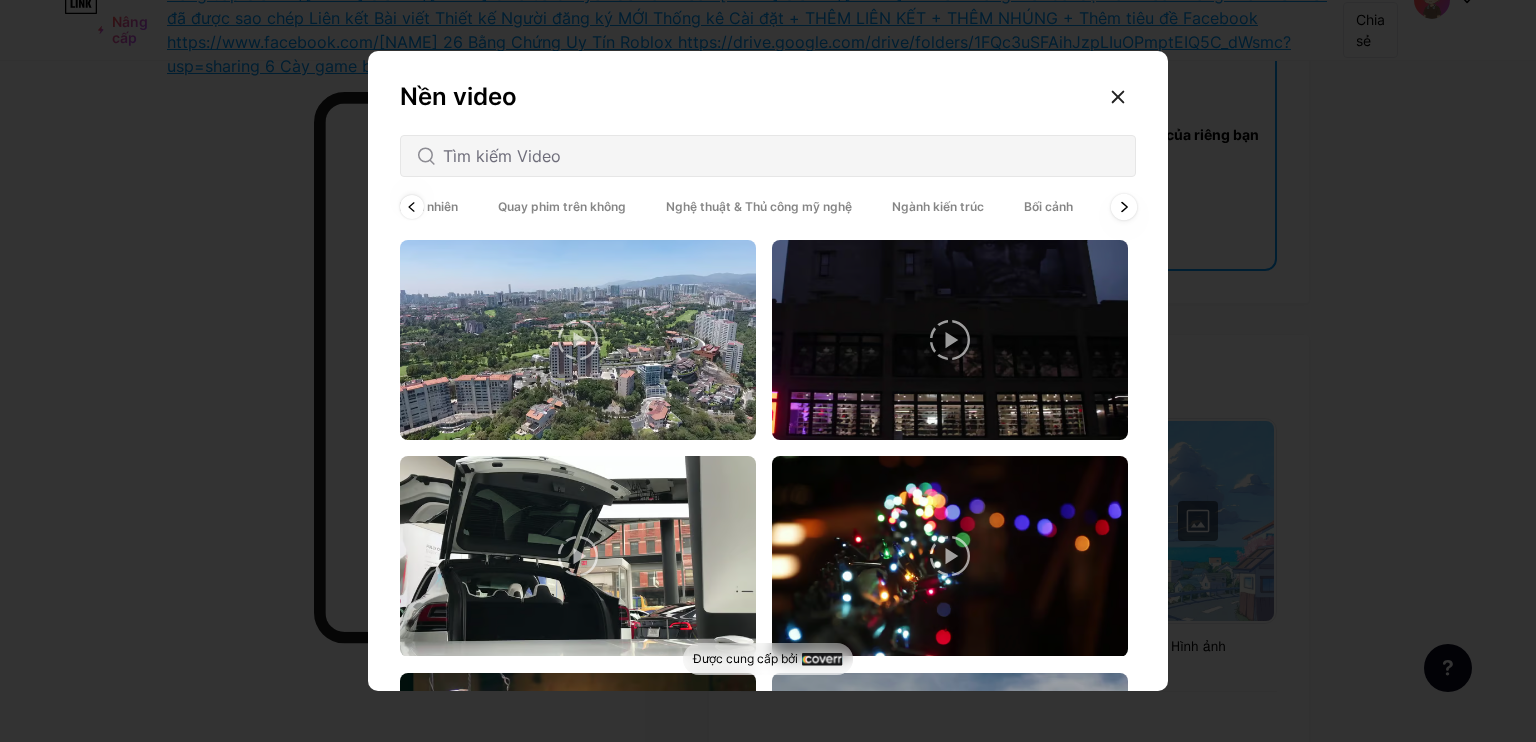 click at bounding box center (1124, 206) 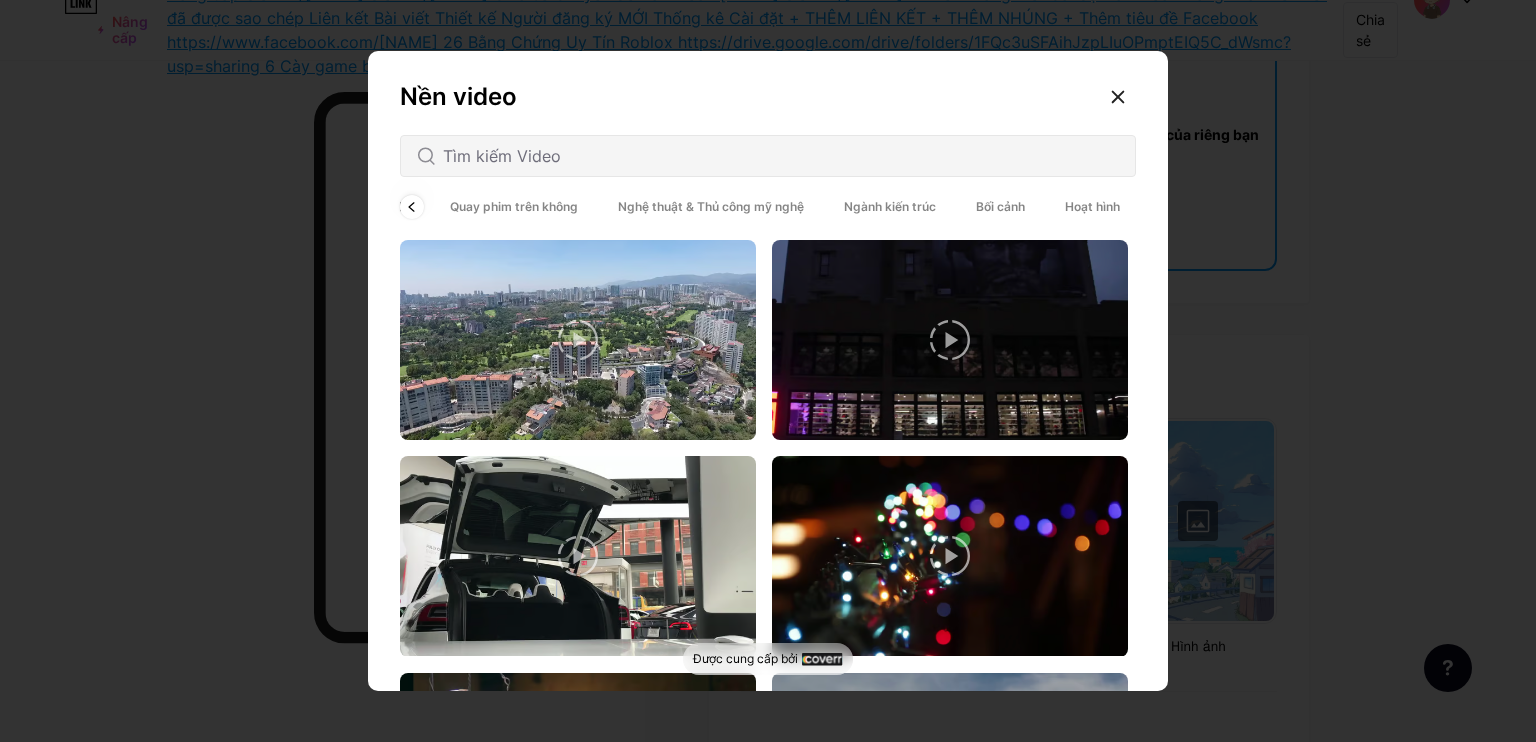 click on "Bối cảnh" at bounding box center [1000, 206] 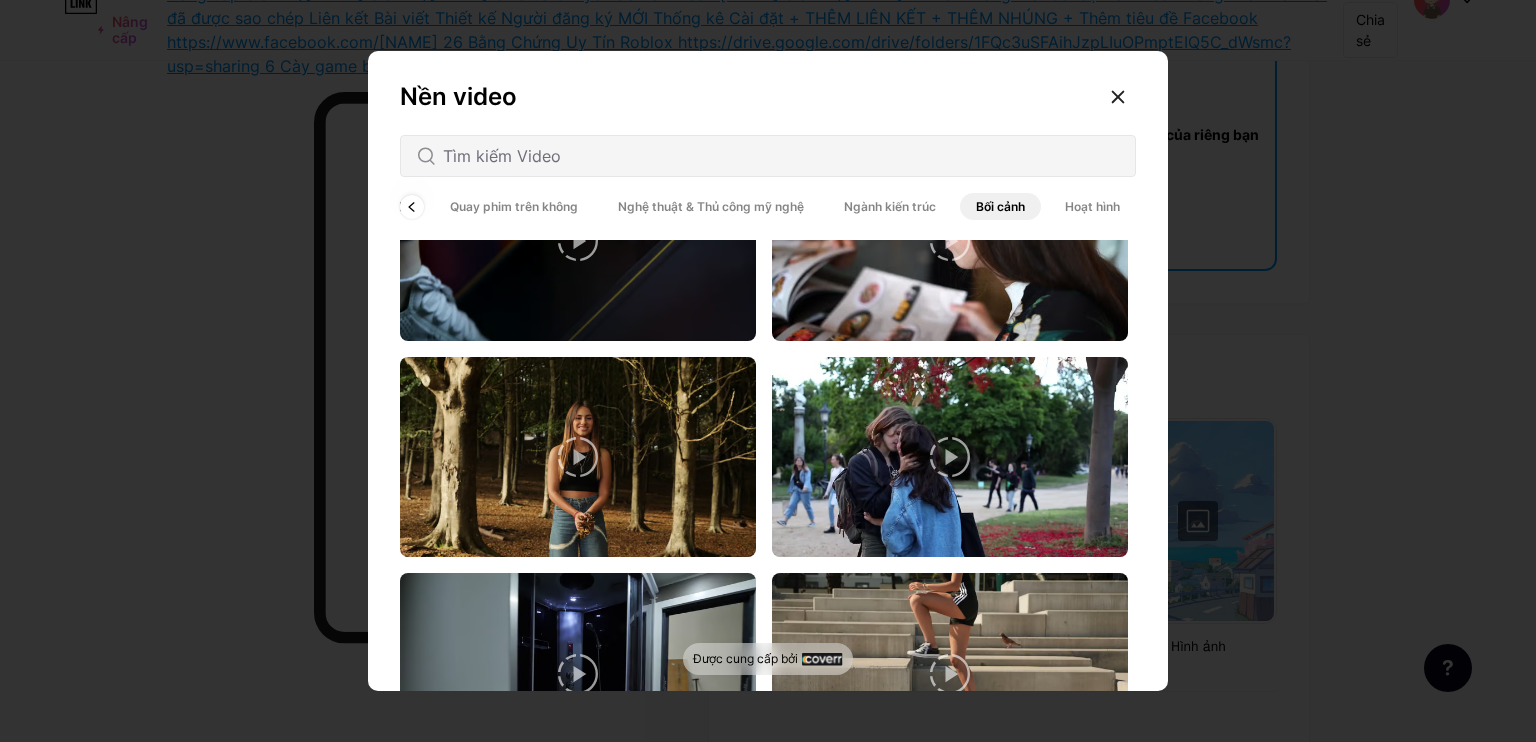 scroll, scrollTop: 2000, scrollLeft: 0, axis: vertical 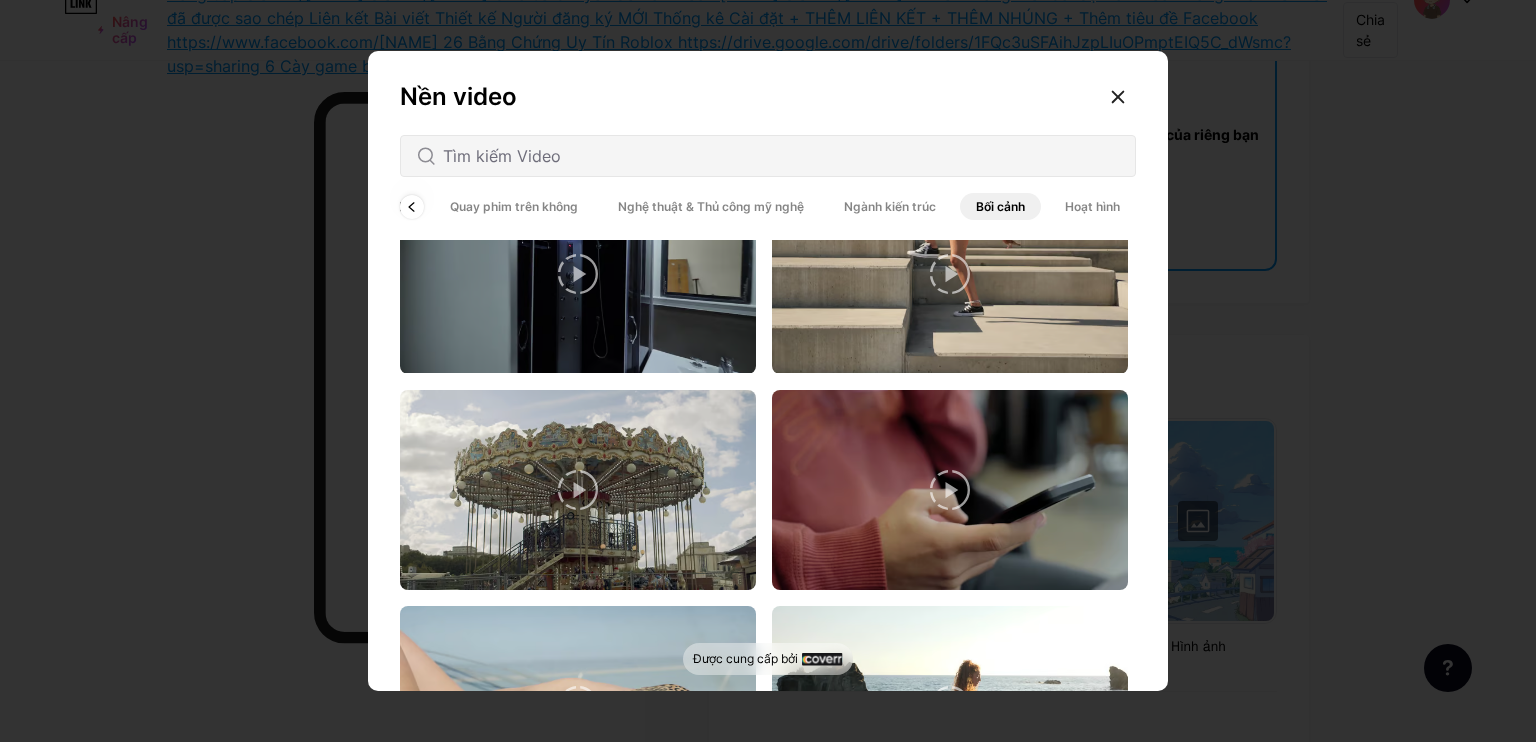 click on "Hoạt hình" at bounding box center (1092, 206) 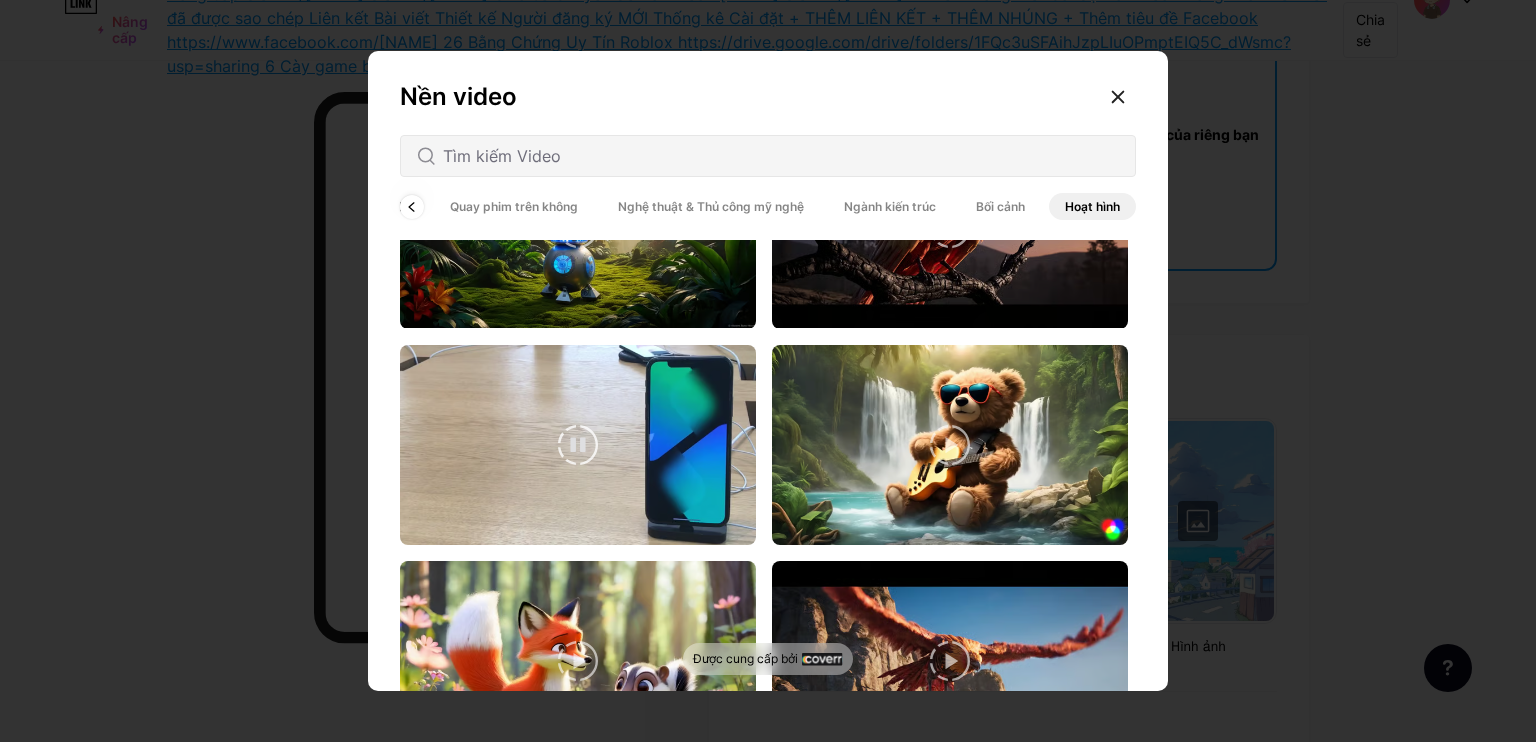 scroll, scrollTop: 1000, scrollLeft: 0, axis: vertical 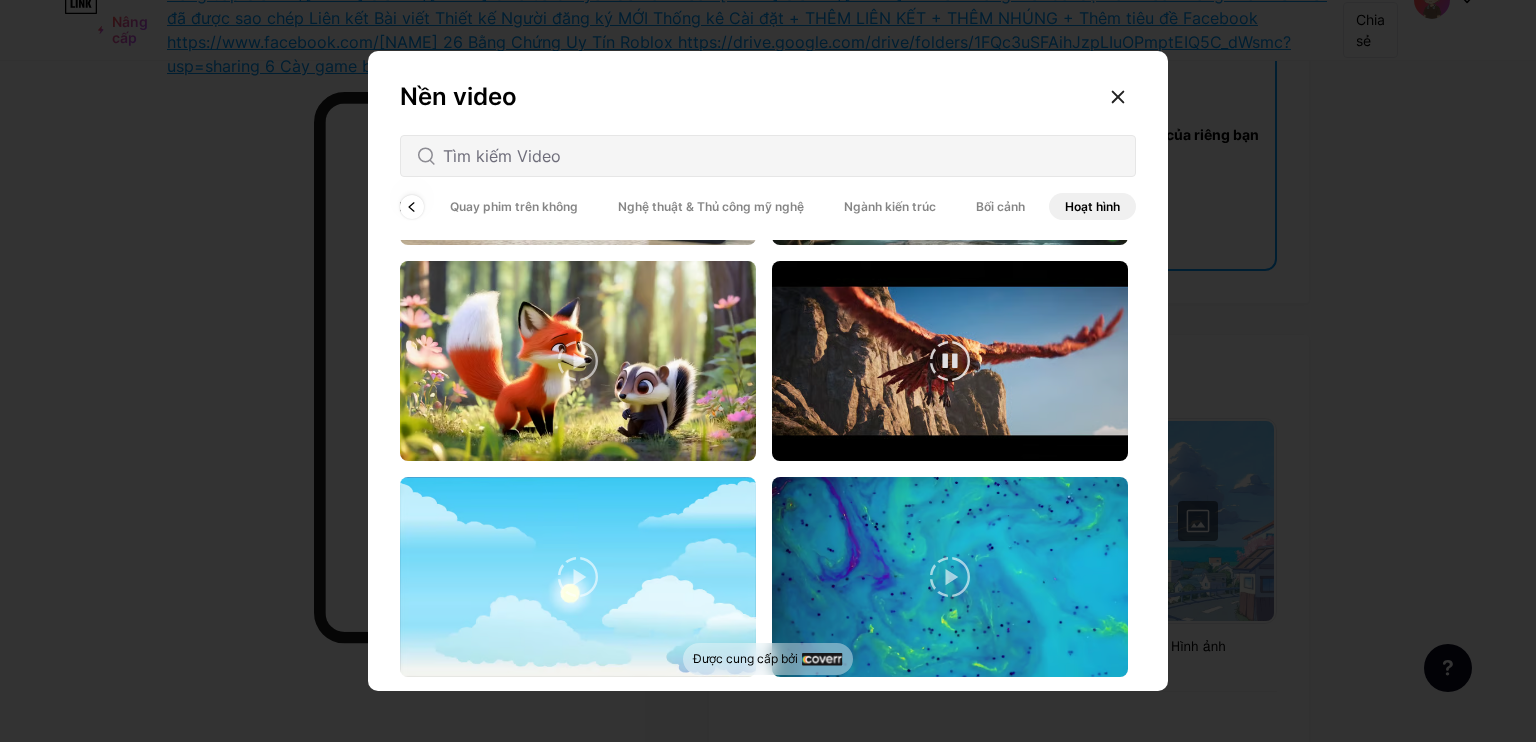 drag, startPoint x: 818, startPoint y: 450, endPoint x: 797, endPoint y: 463, distance: 24.698177 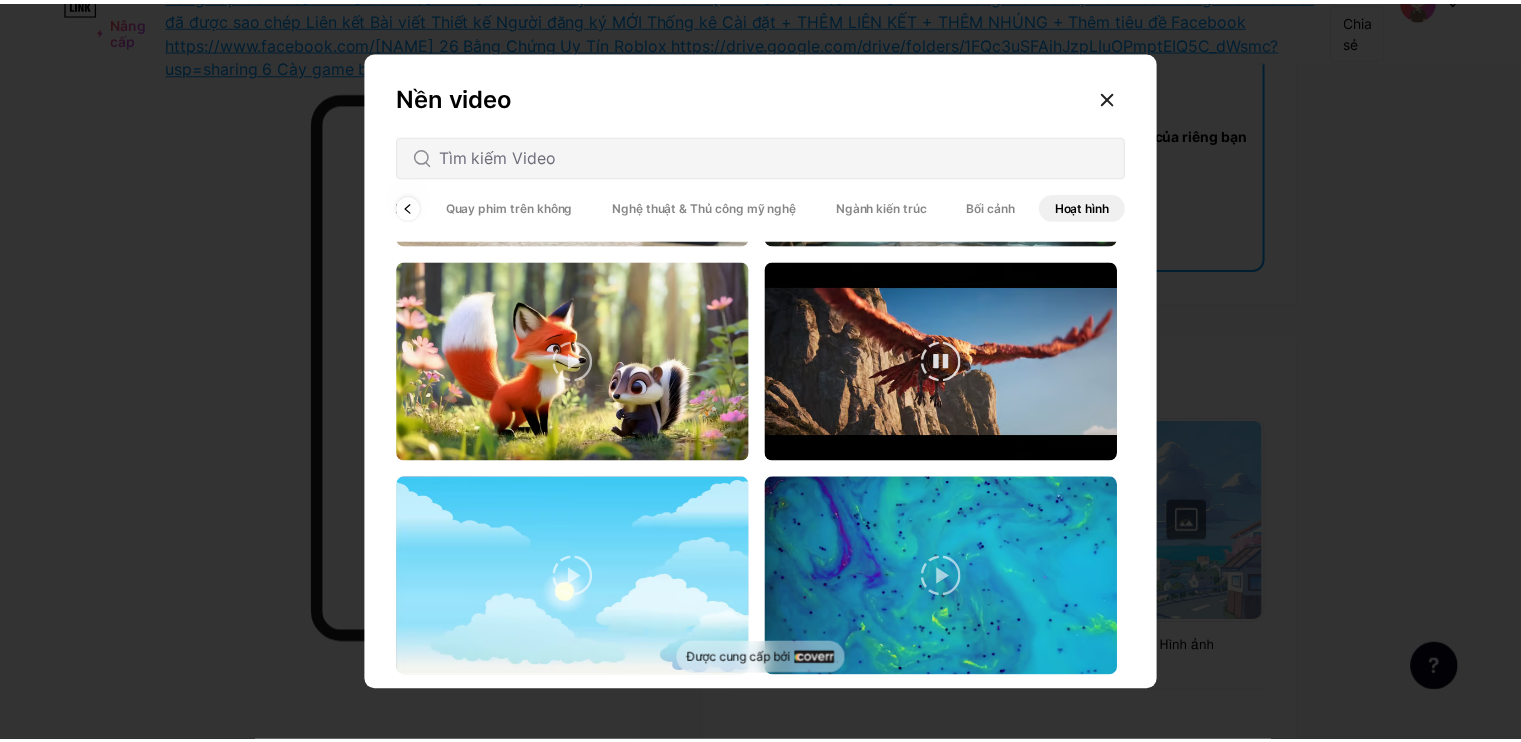 scroll, scrollTop: 1100, scrollLeft: 0, axis: vertical 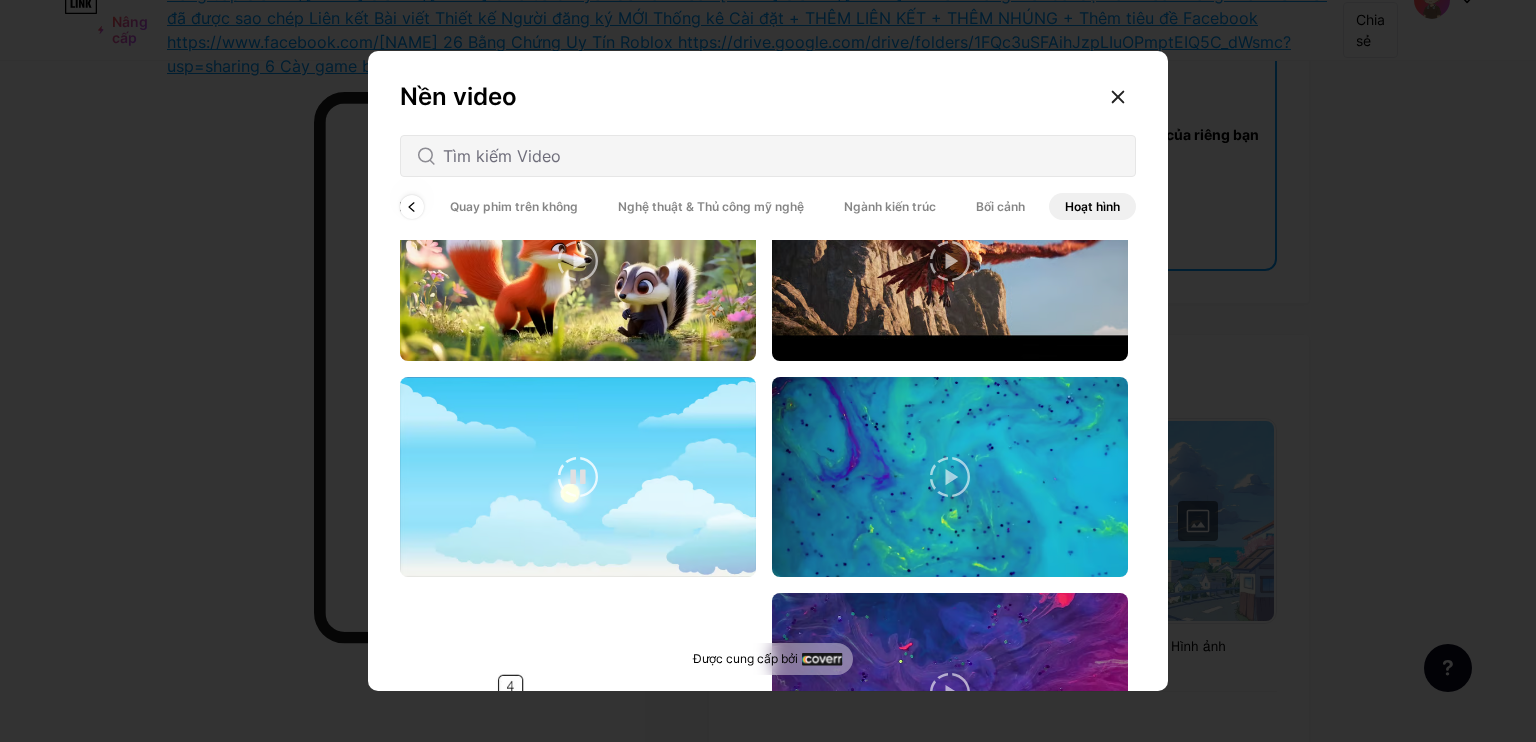 click at bounding box center [578, 477] 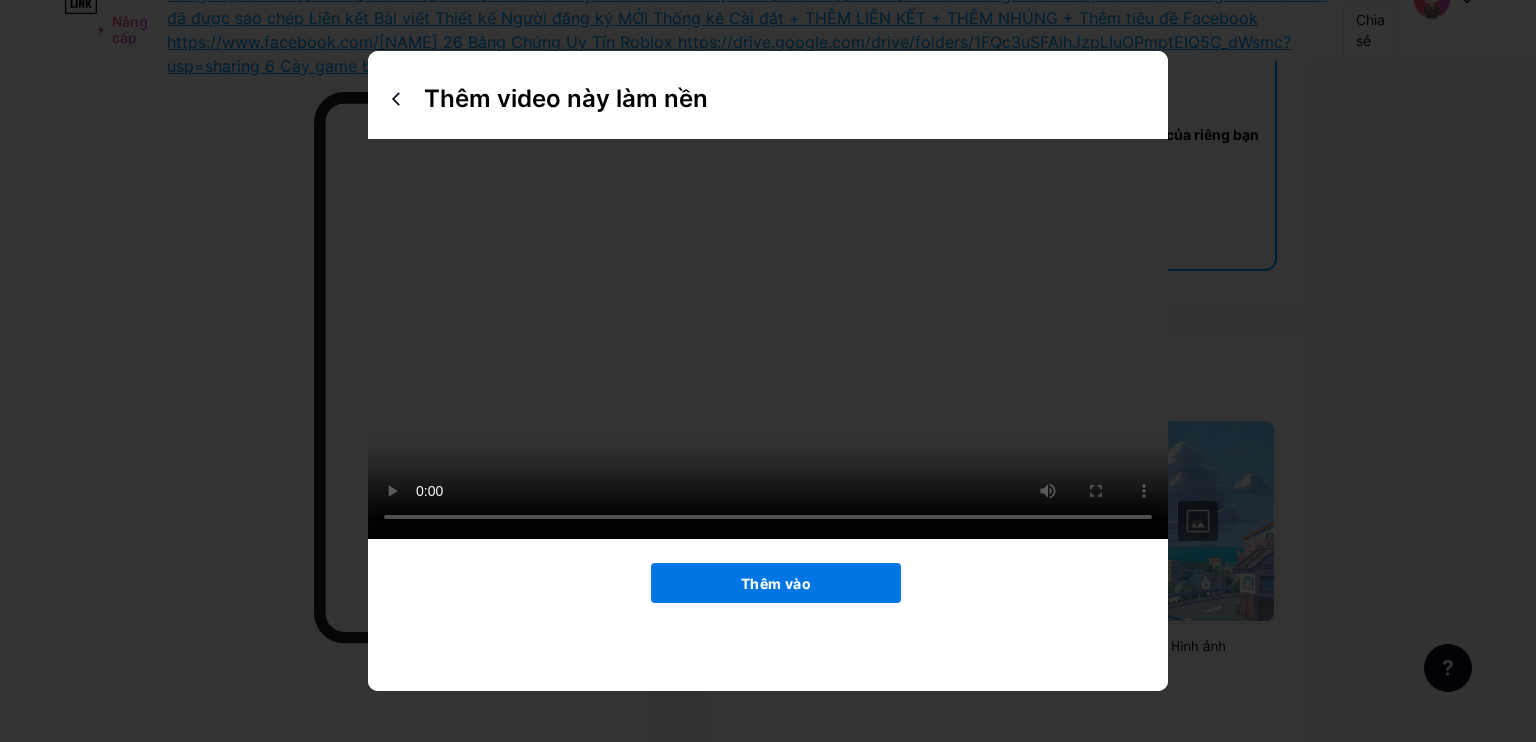 click on "Thêm vào" at bounding box center (776, 583) 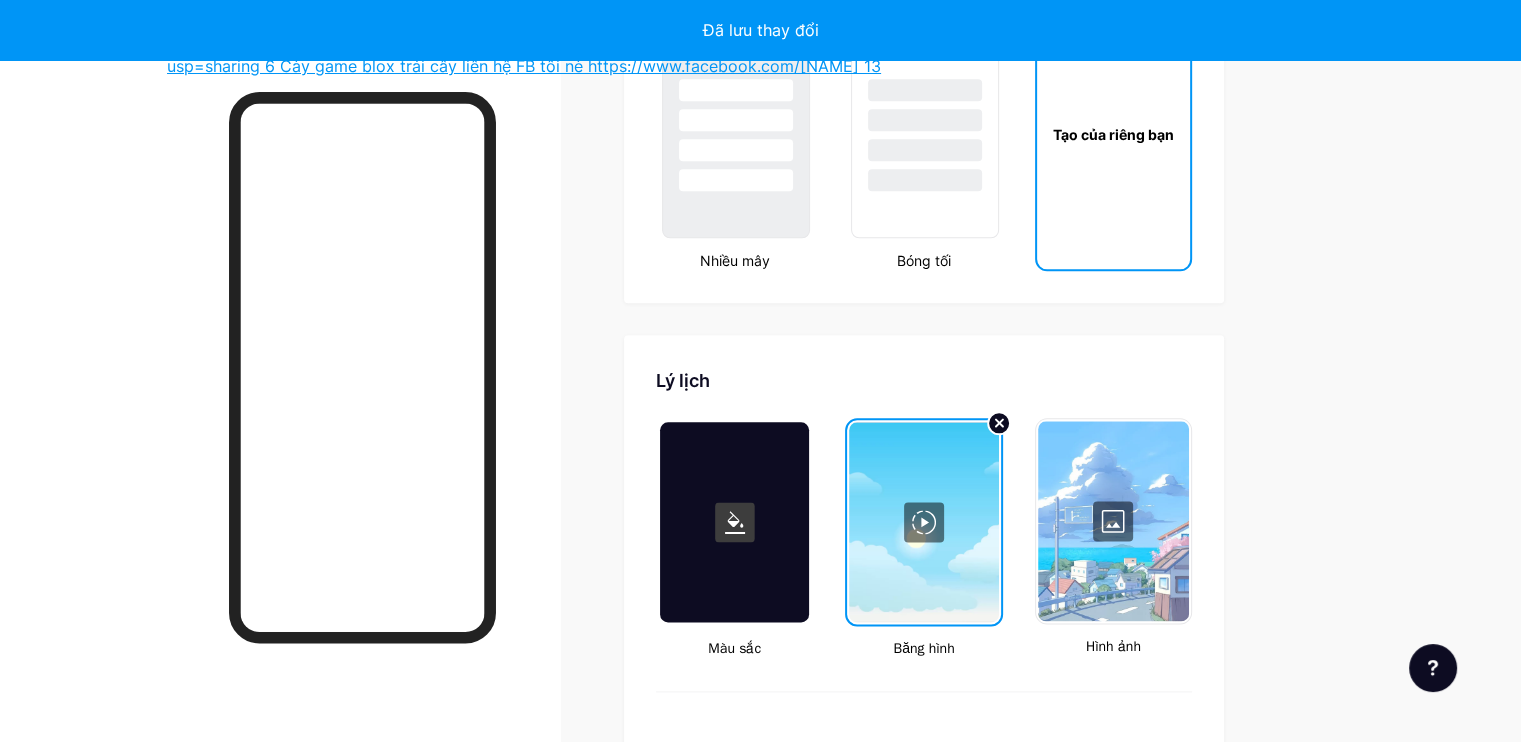 type on "#000000" 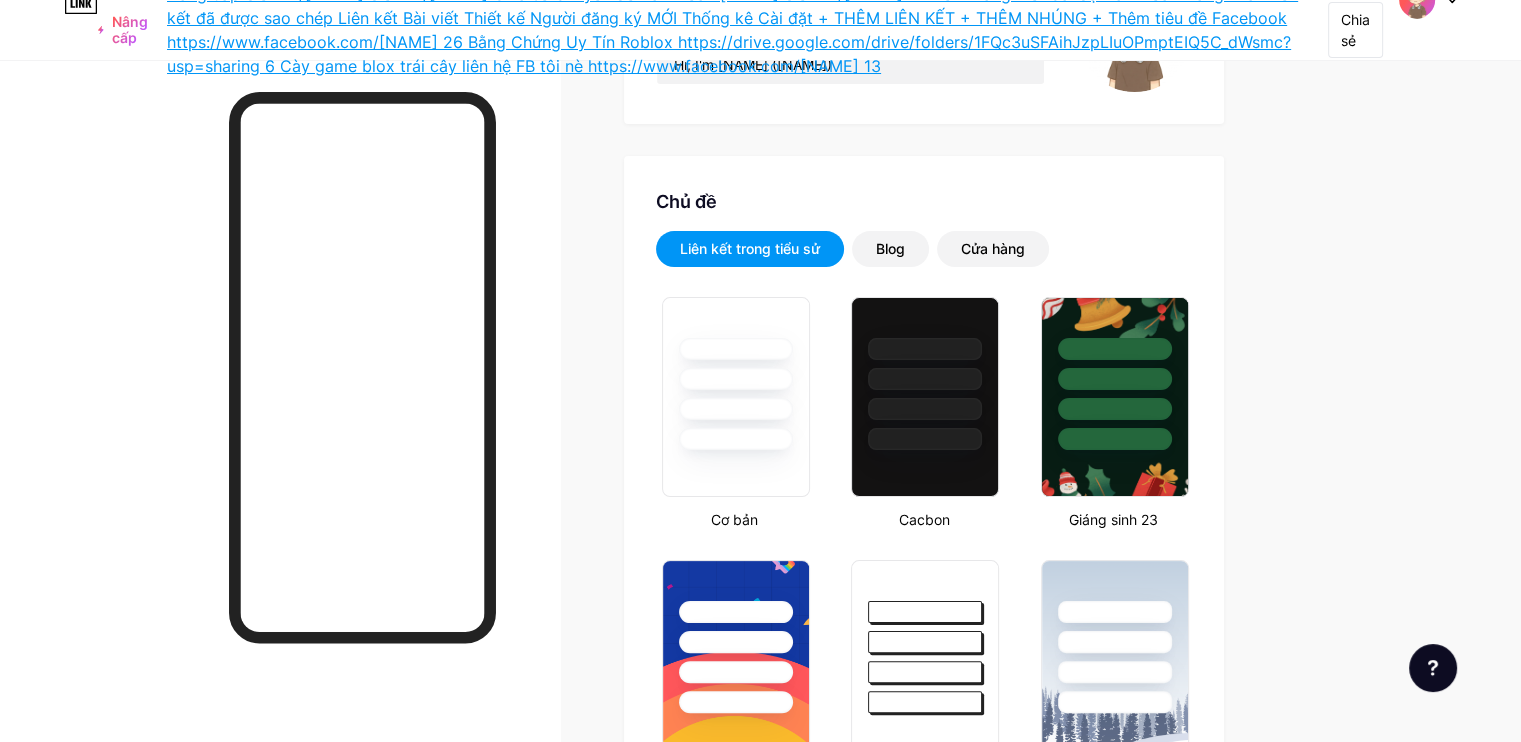 scroll, scrollTop: 0, scrollLeft: 0, axis: both 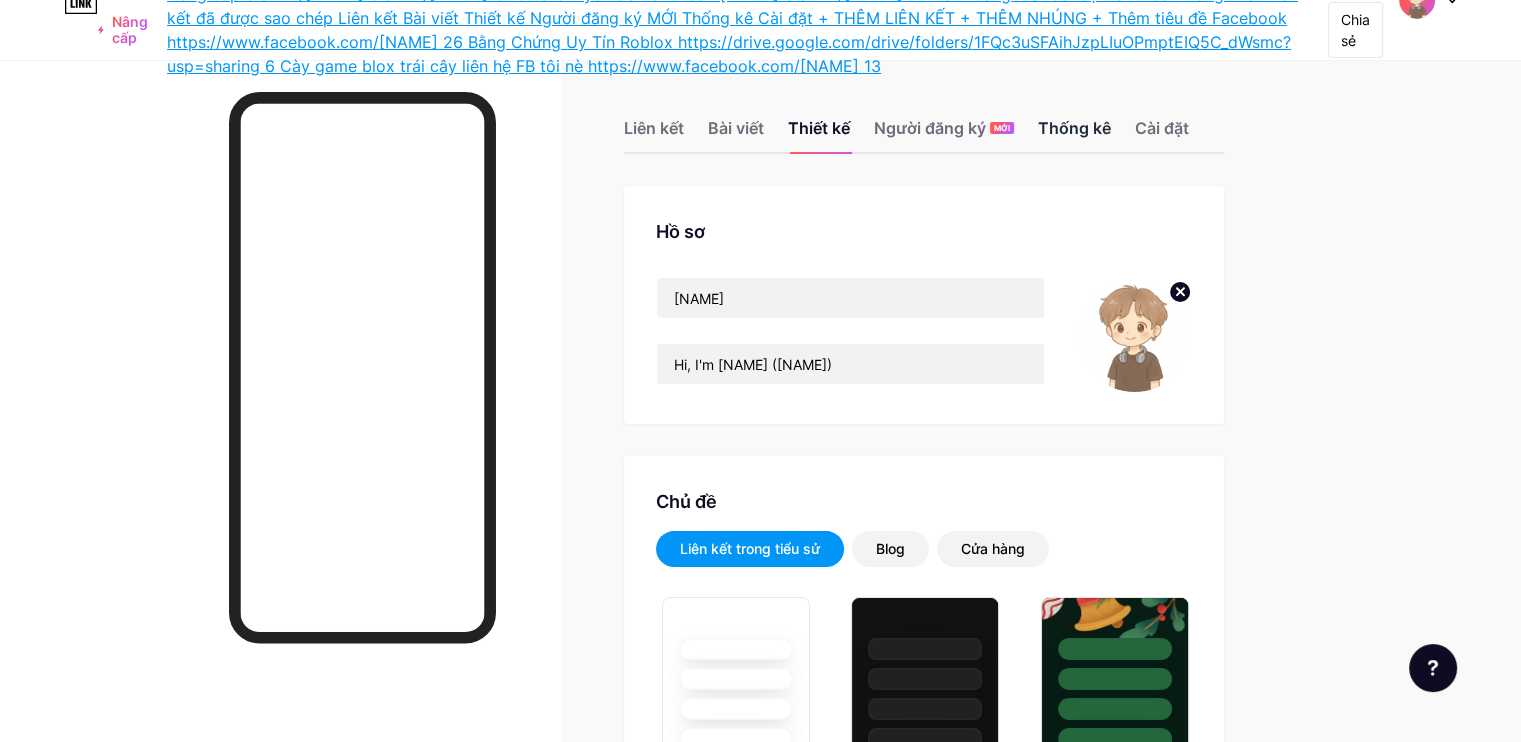 click on "Thống kê" at bounding box center (1074, 128) 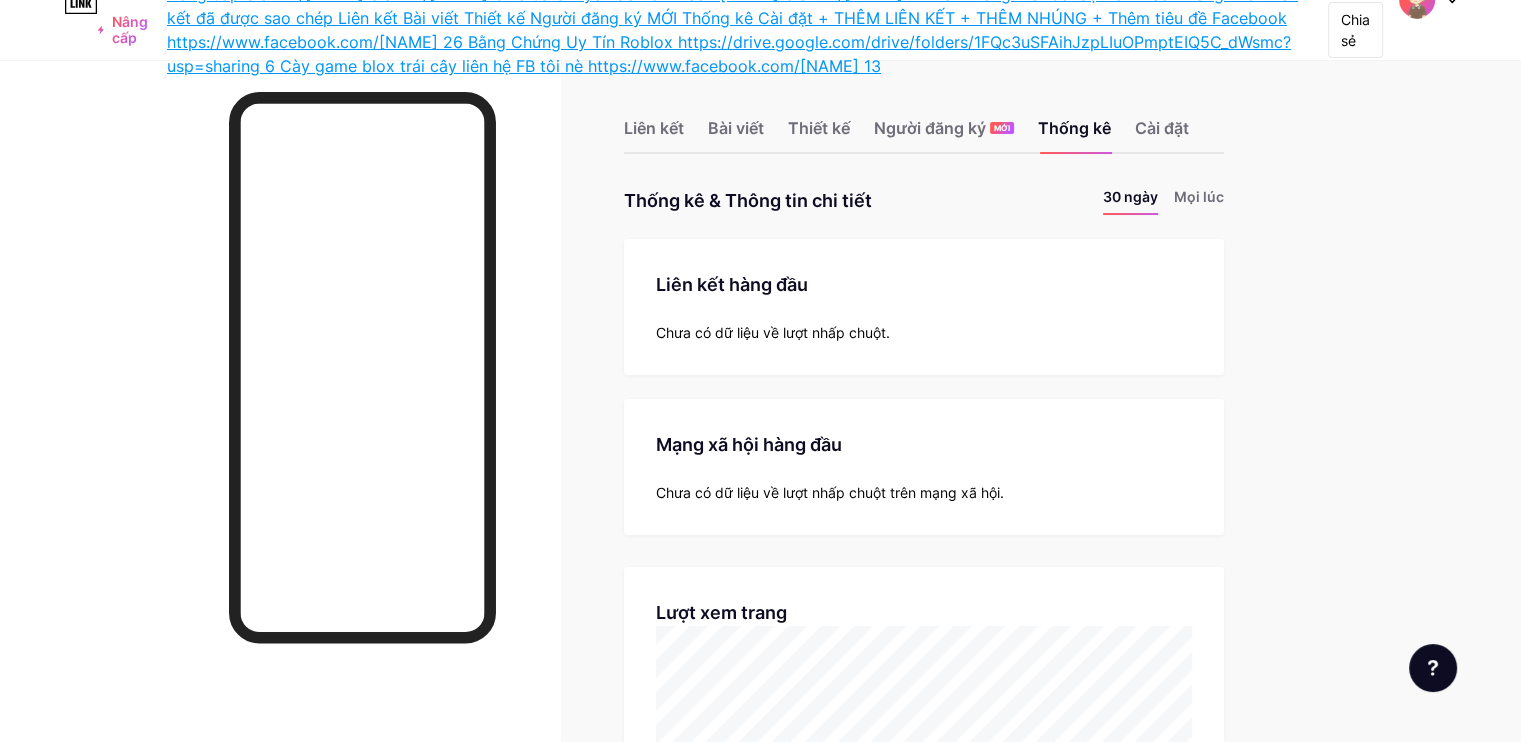 scroll, scrollTop: 999257, scrollLeft: 998479, axis: both 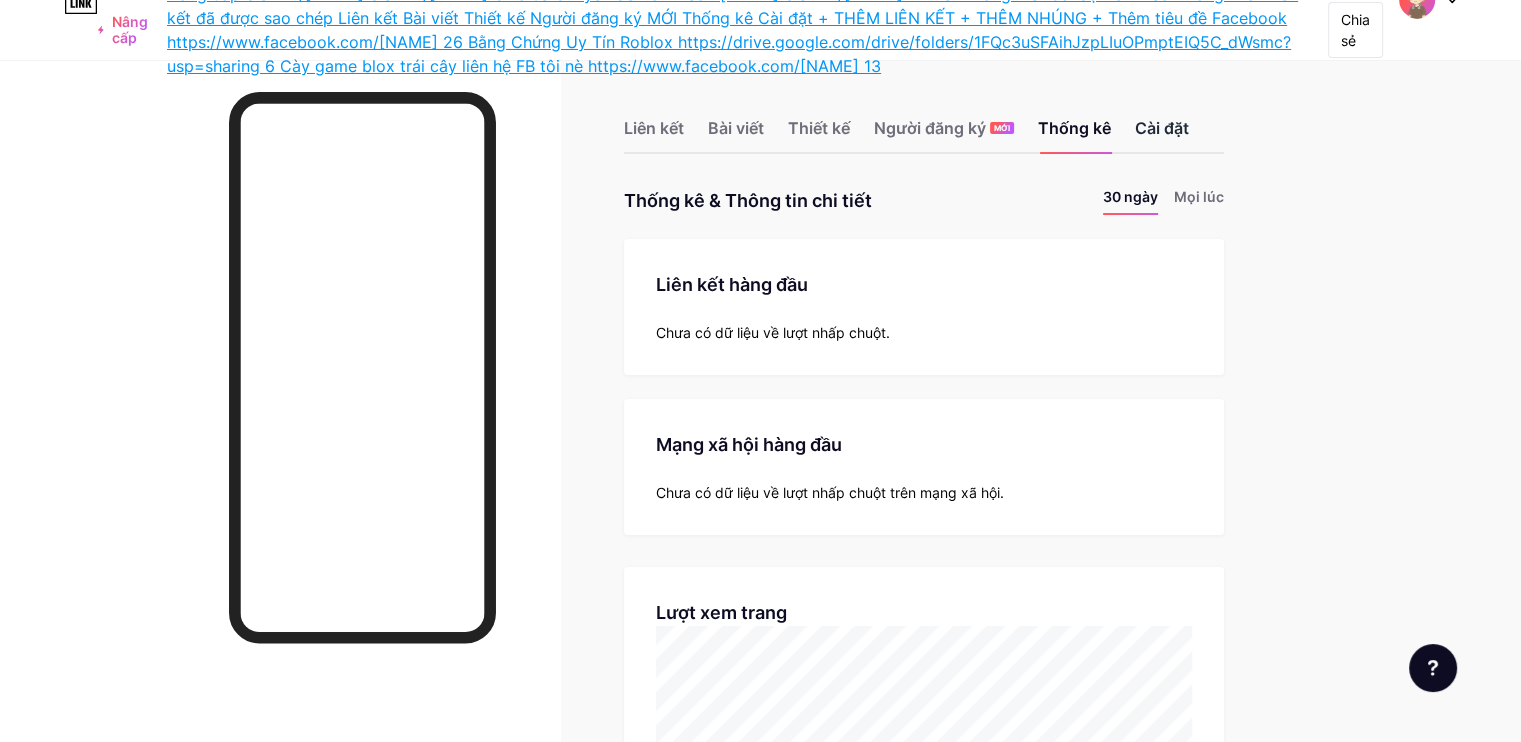click on "Cài đặt" at bounding box center (1162, 128) 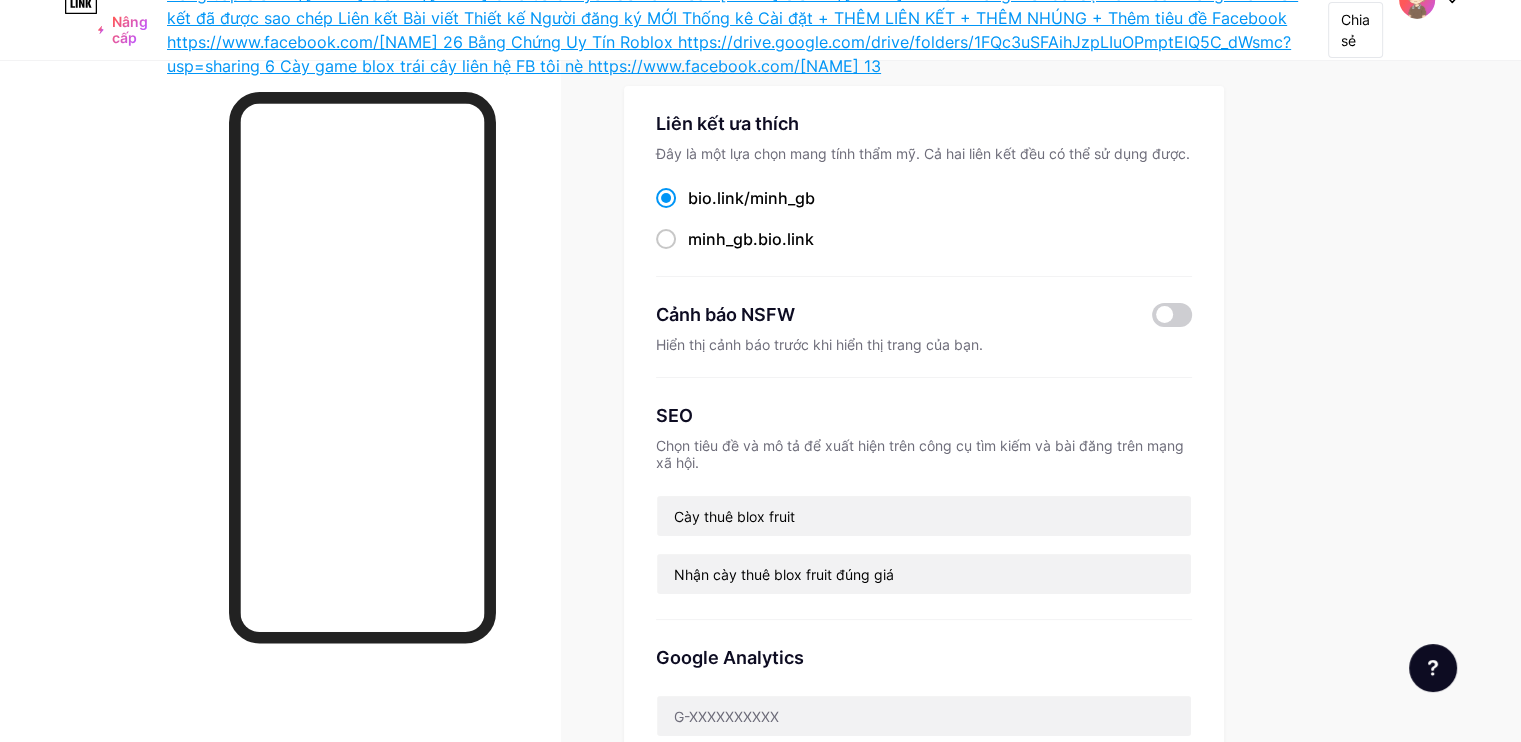 scroll, scrollTop: 200, scrollLeft: 0, axis: vertical 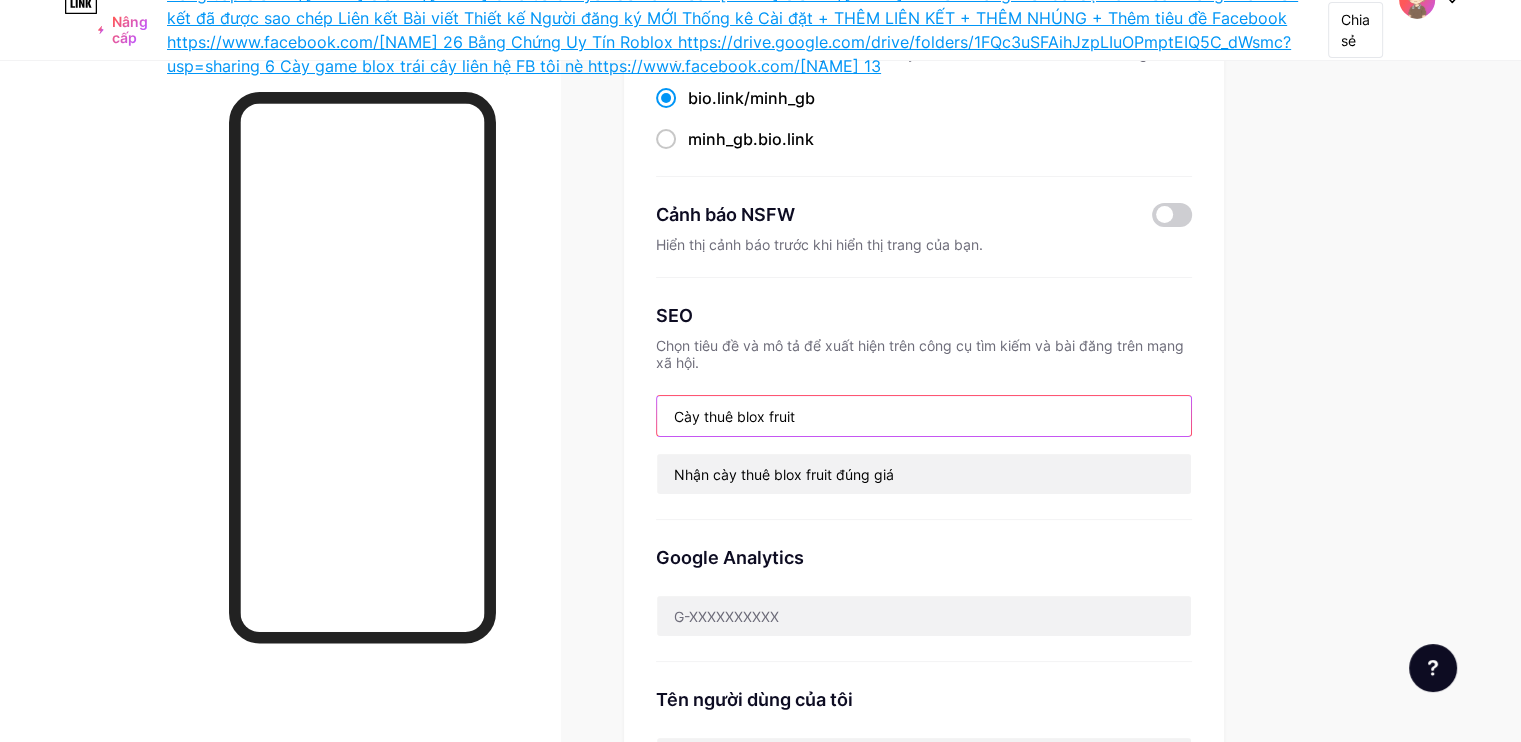 click on "Cày thuê blox fruit" at bounding box center [924, 416] 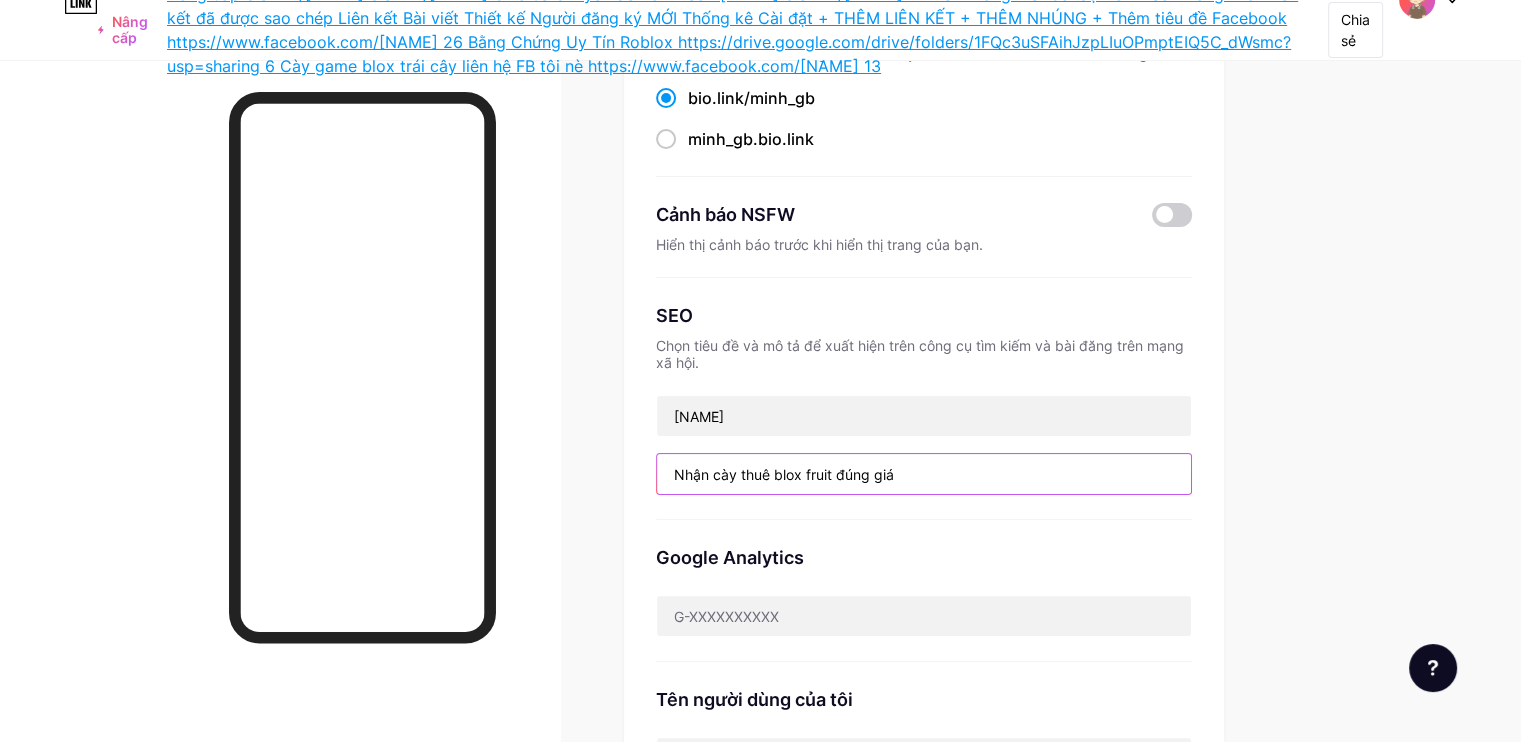 click on "Nhận cày thuê blox fruit đúng giá" at bounding box center (924, 474) 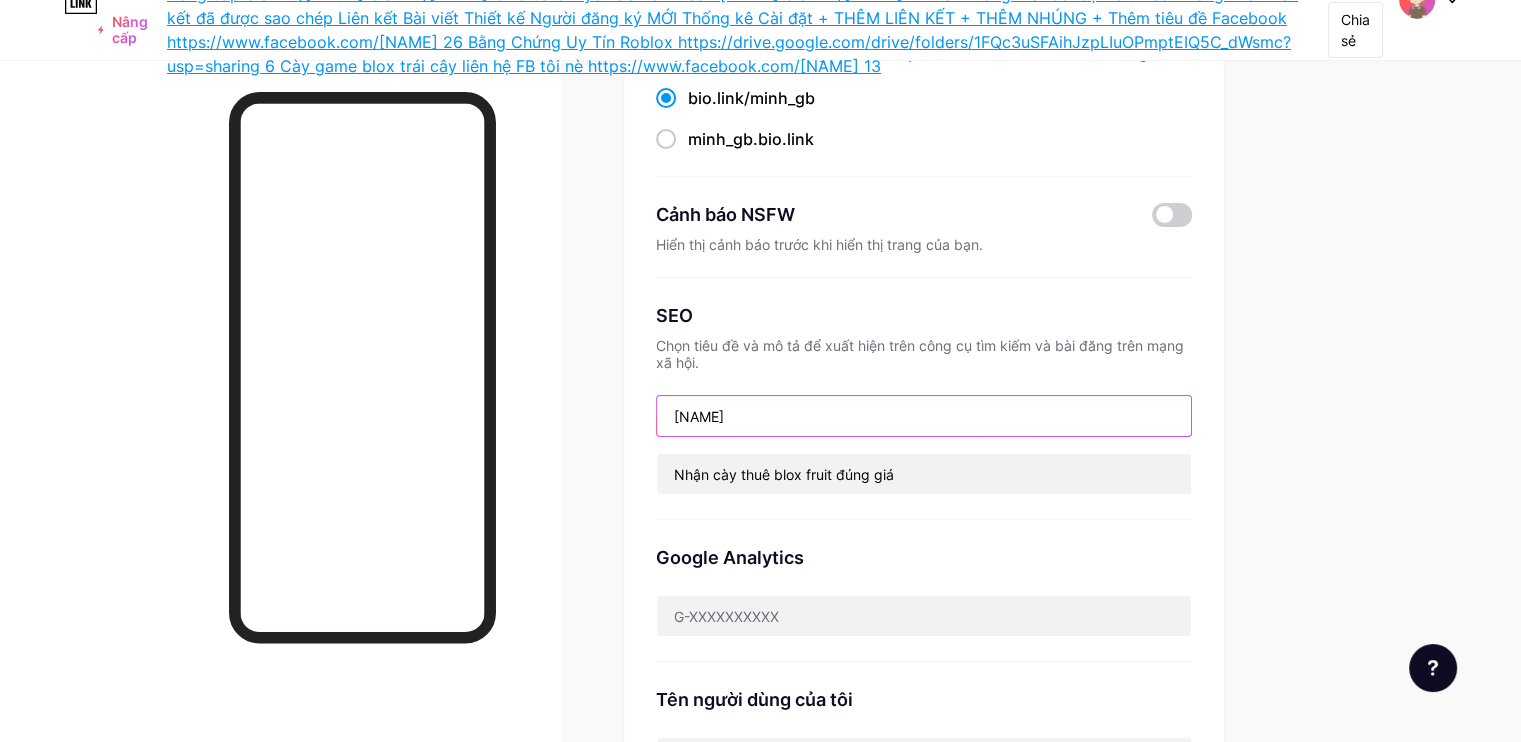 click on "[NAME]" at bounding box center (924, 416) 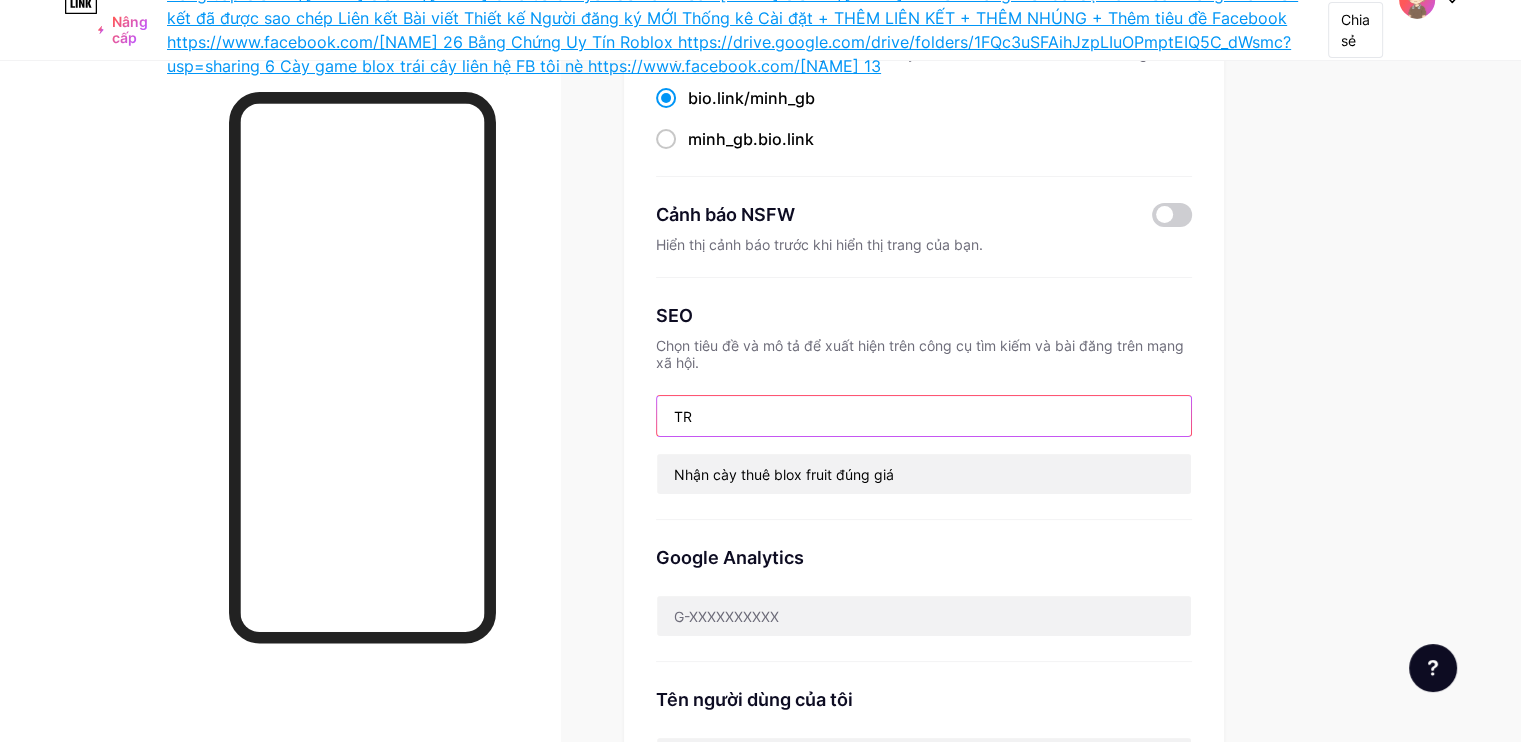 type on "T" 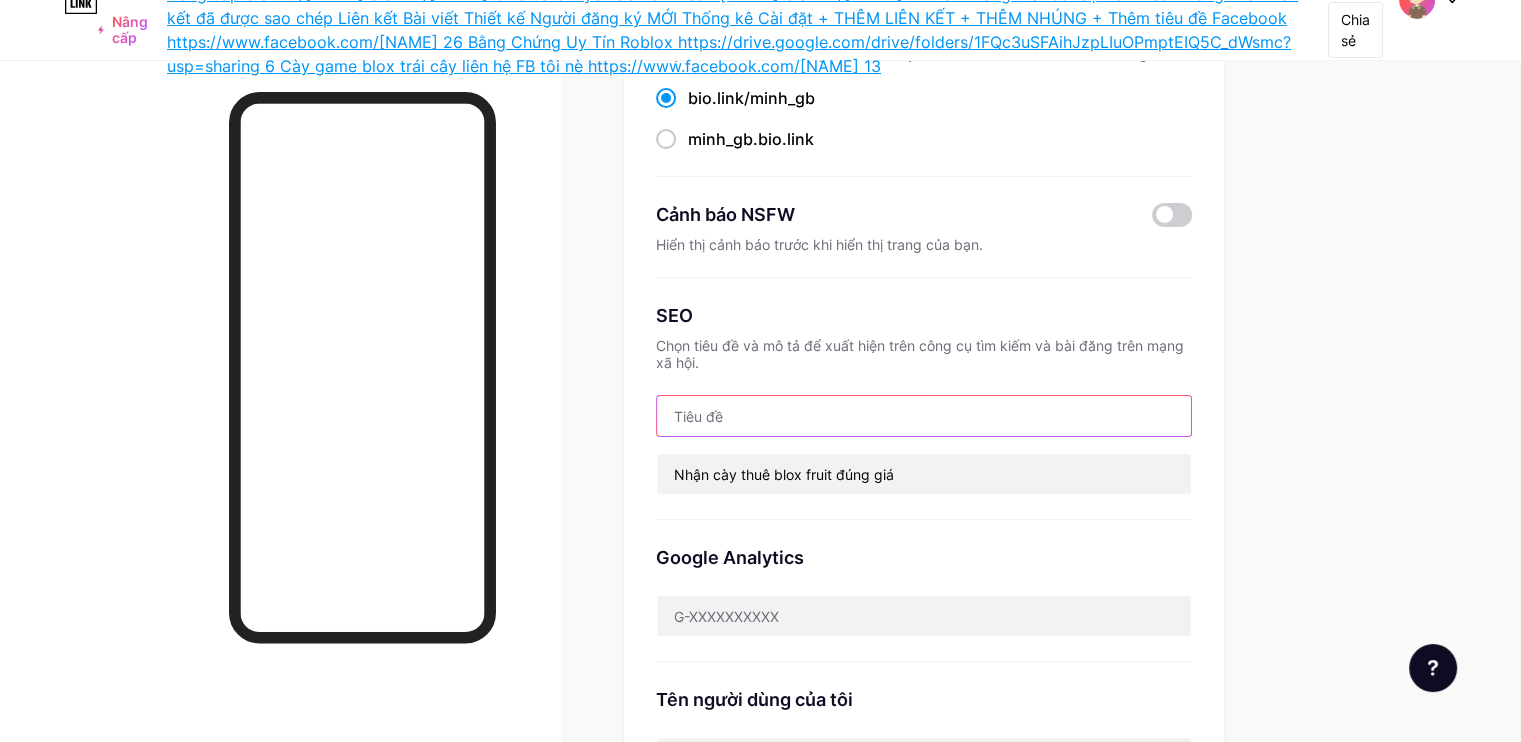type on "n" 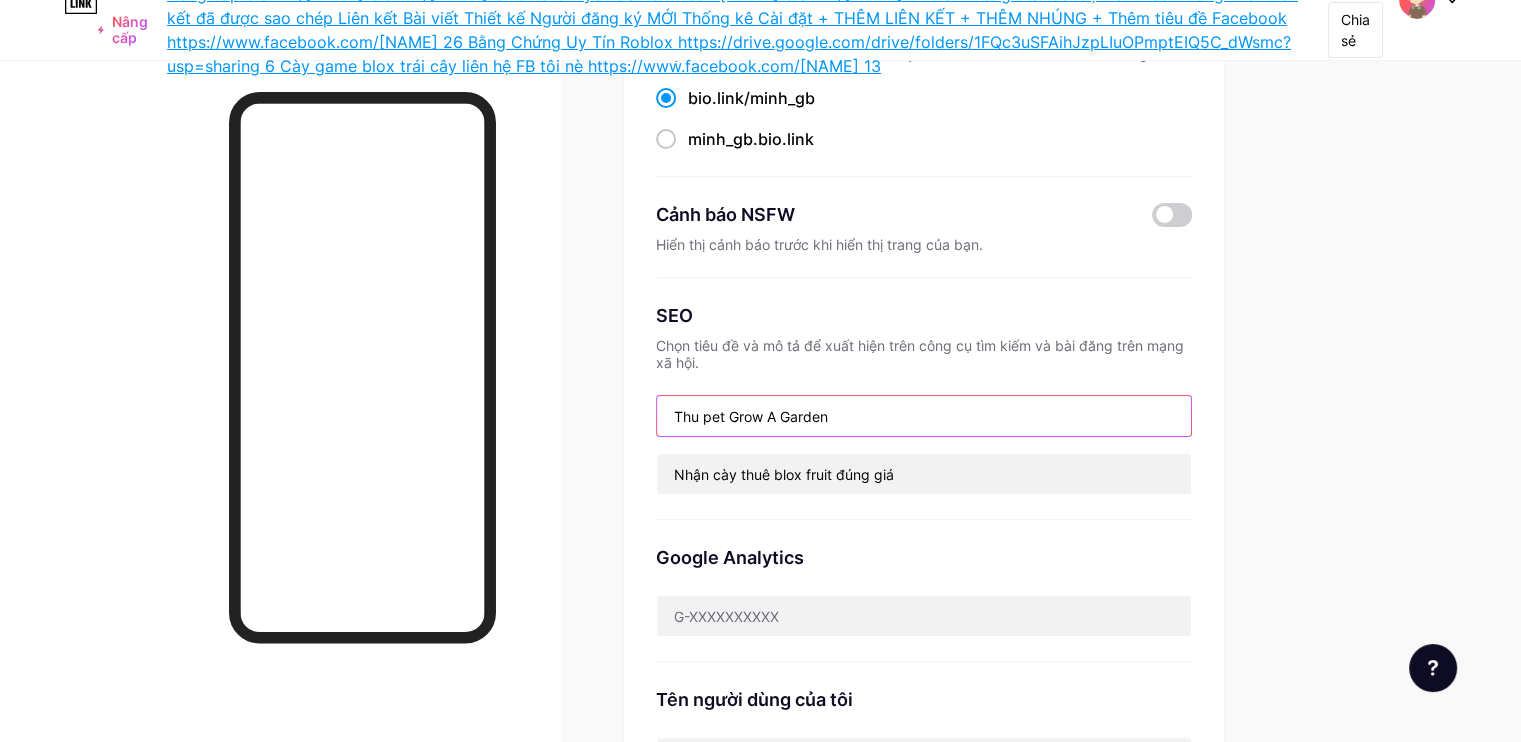 type on "Thu pet Grow A Garden" 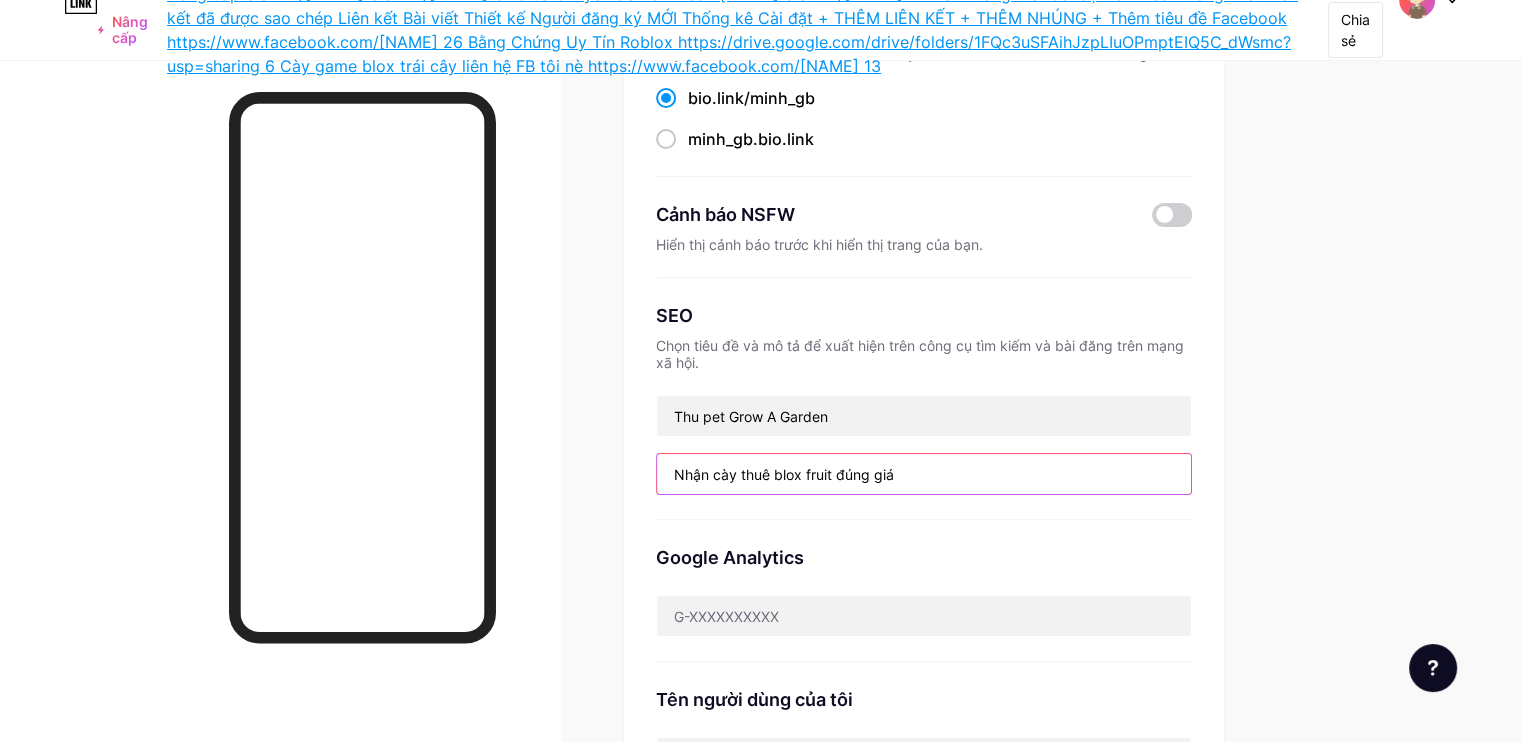 click on "Nhận cày thuê blox fruit đúng giá" at bounding box center [924, 474] 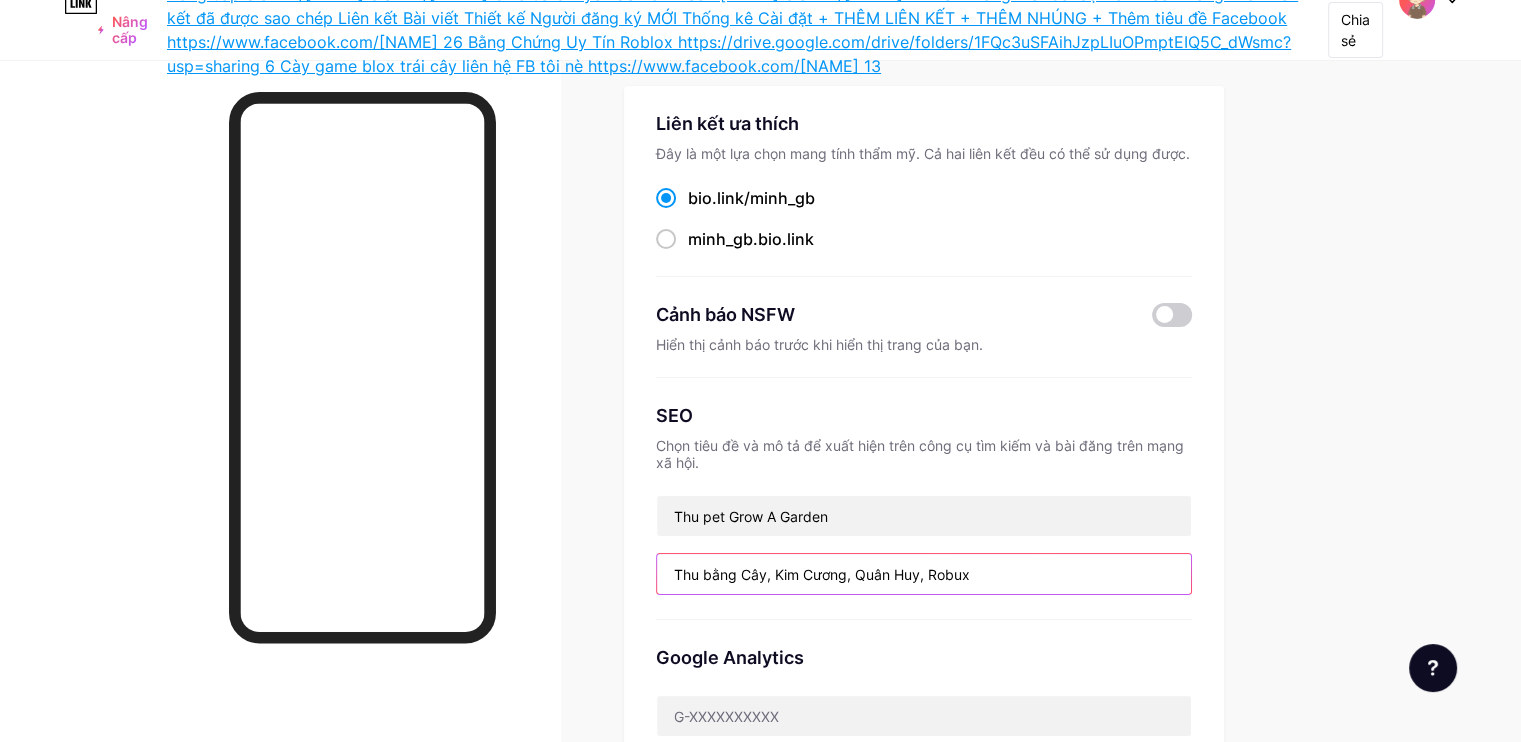 drag, startPoint x: 1012, startPoint y: 571, endPoint x: 1132, endPoint y: 575, distance: 120.06665 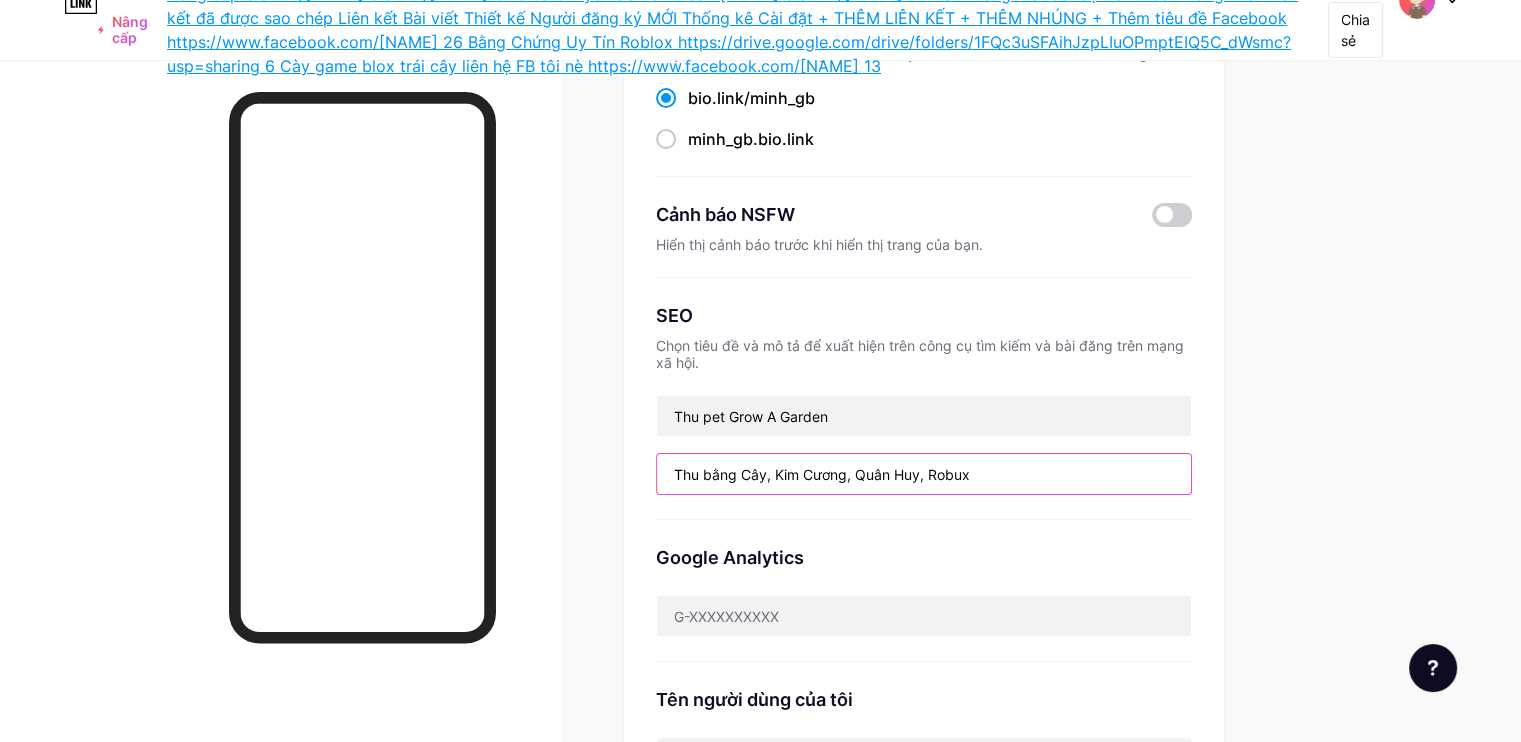 scroll, scrollTop: 300, scrollLeft: 0, axis: vertical 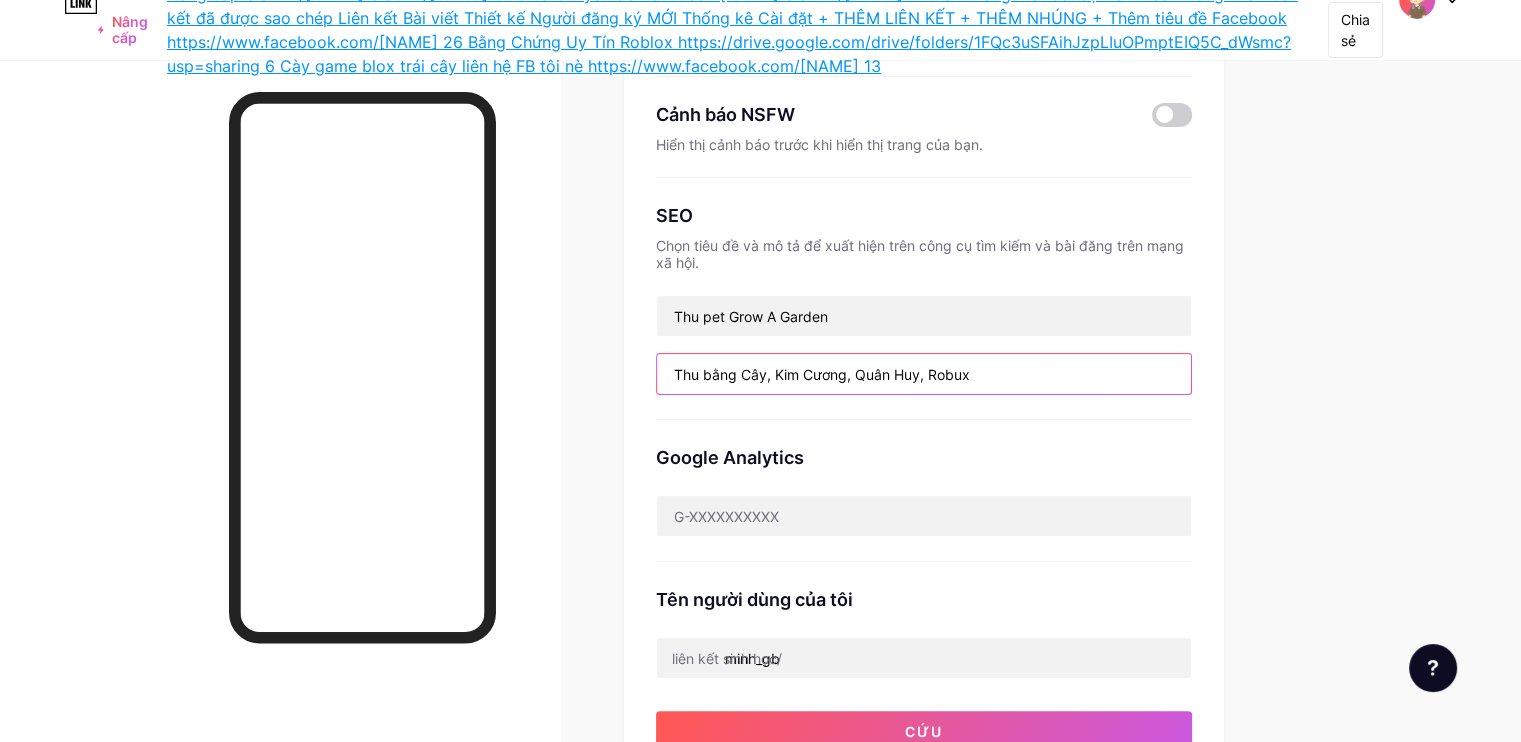 click on "Thu bằng Cây, Kim Cương, Quân Huy, Robux" at bounding box center (924, 374) 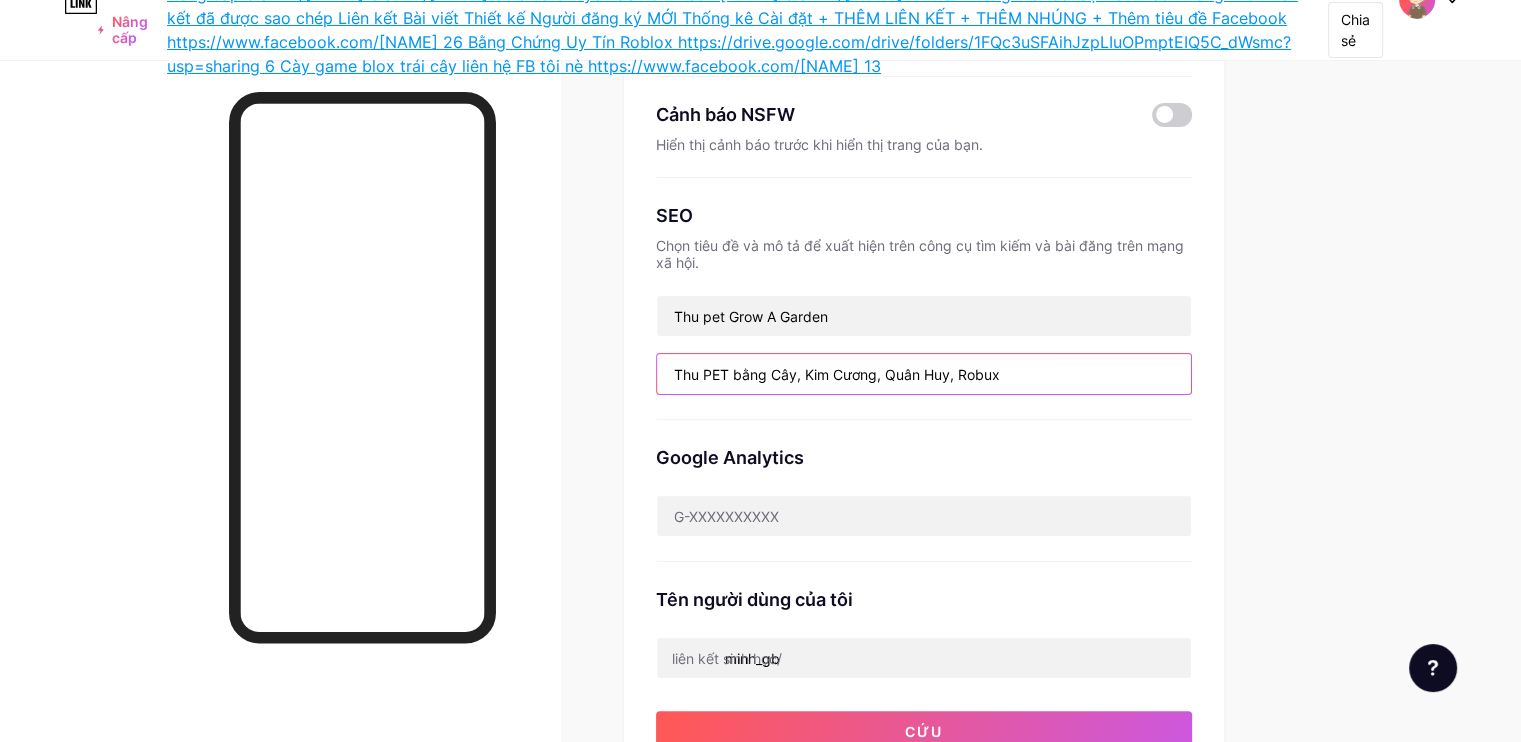 drag, startPoint x: 1042, startPoint y: 381, endPoint x: 1122, endPoint y: 375, distance: 80.224686 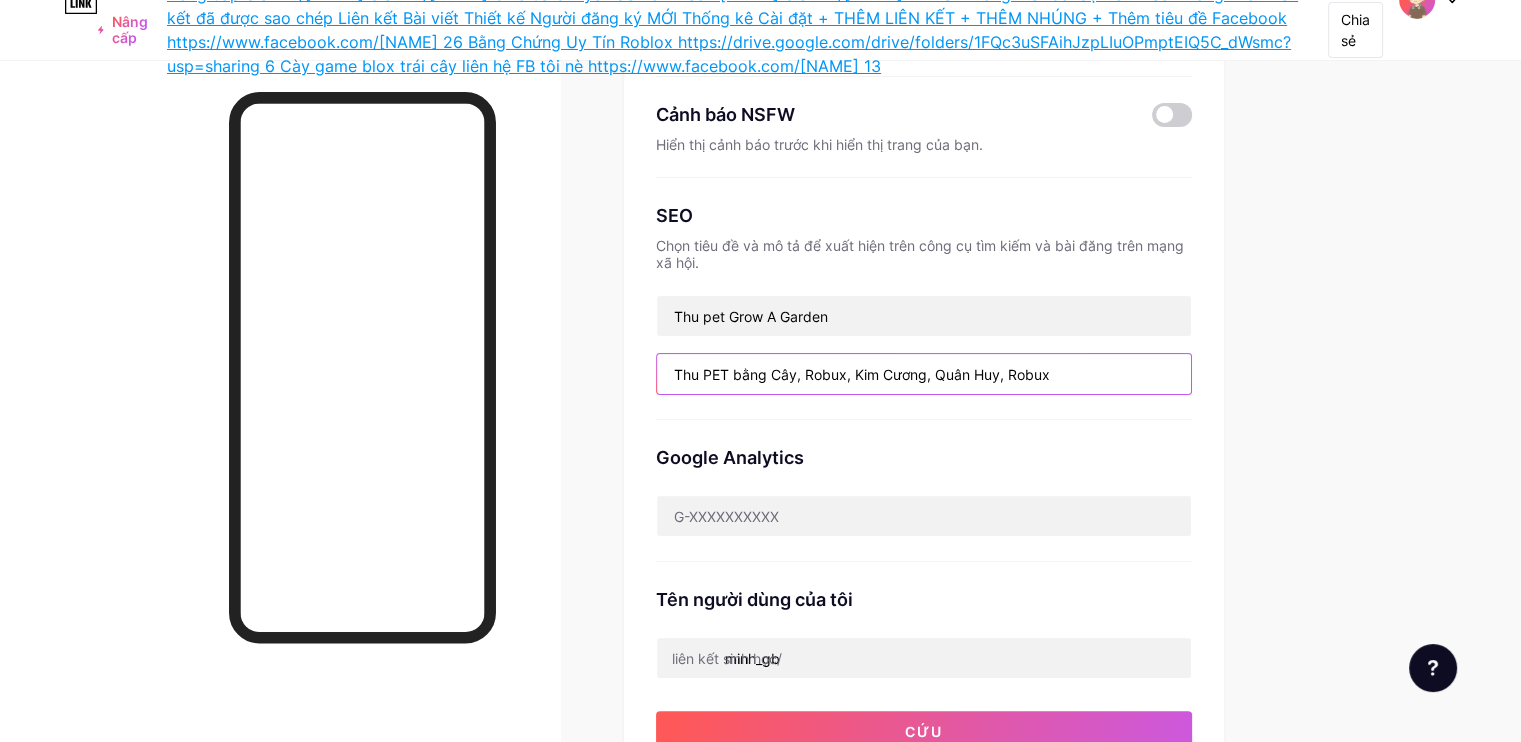 drag, startPoint x: 1091, startPoint y: 369, endPoint x: 1273, endPoint y: 374, distance: 182.06866 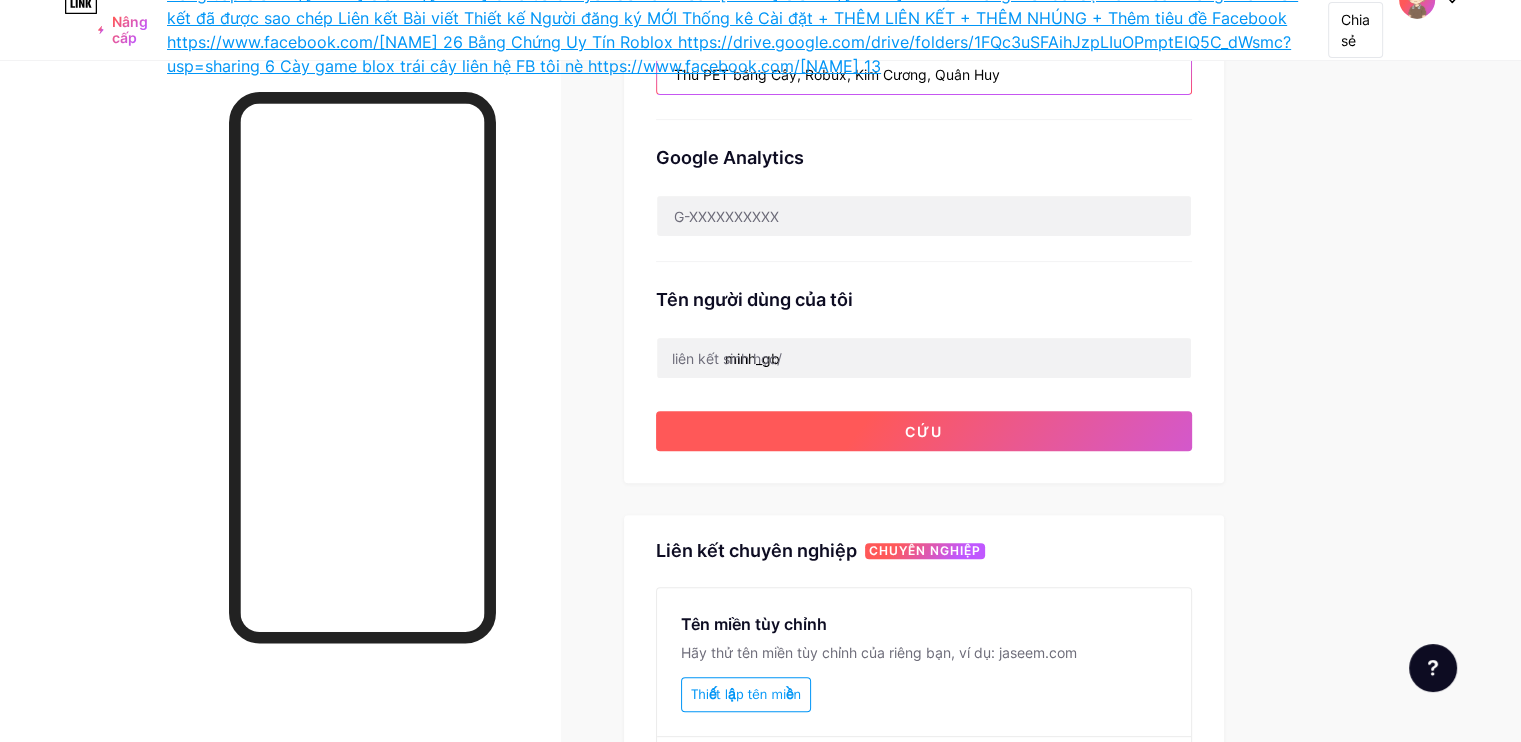 scroll, scrollTop: 500, scrollLeft: 0, axis: vertical 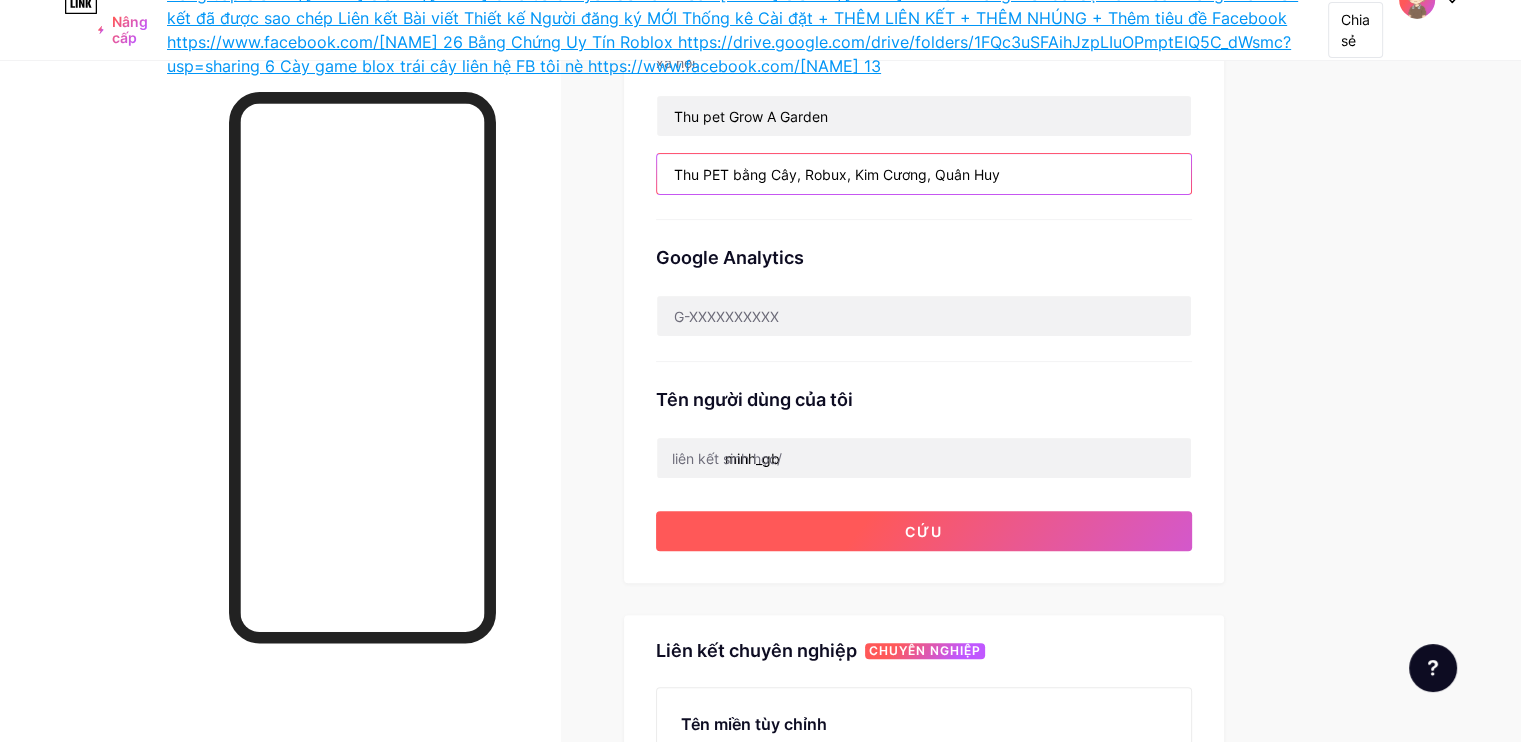 type on "Thu PET bằng Cây, Robux, Kim Cương, Quân Huy" 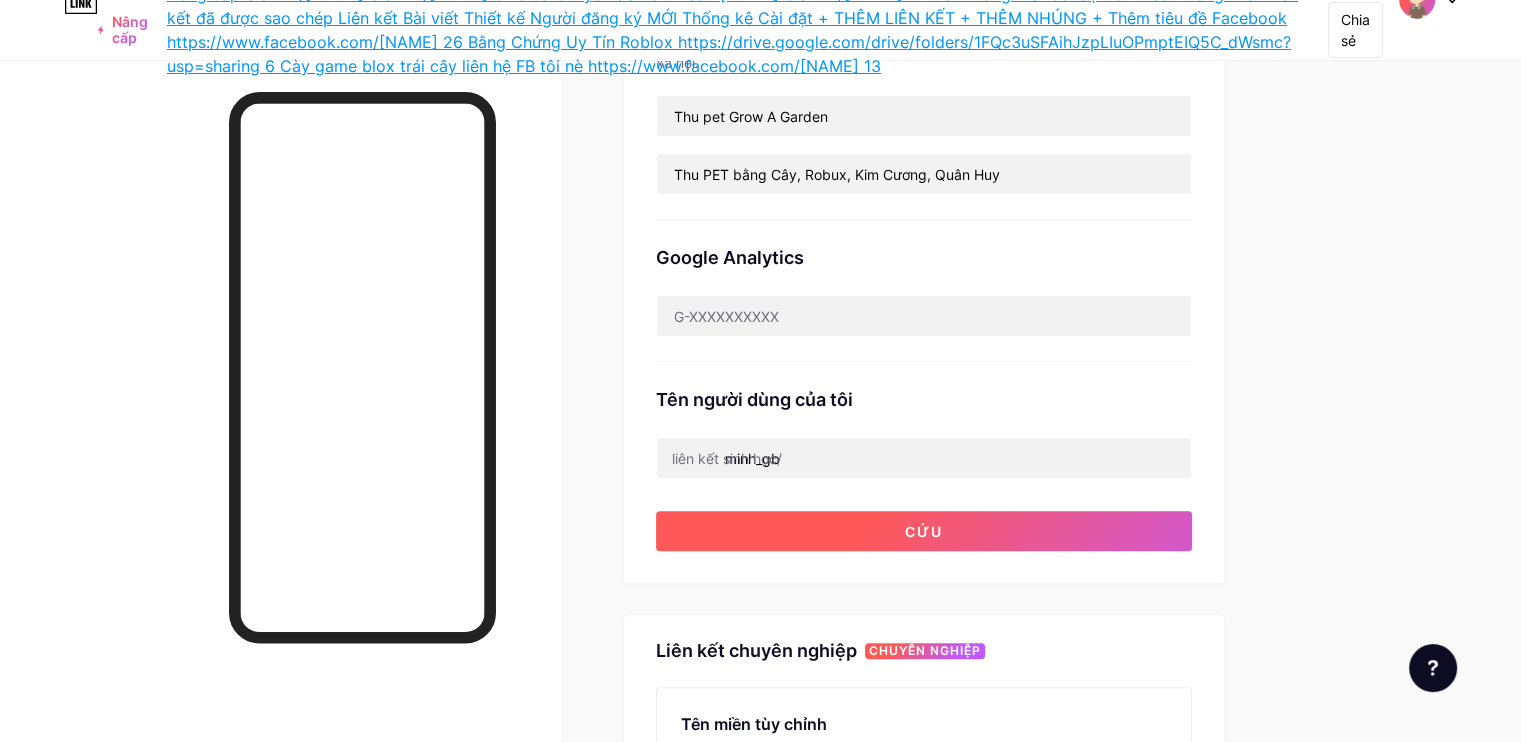 click on "Cứu" at bounding box center (924, 531) 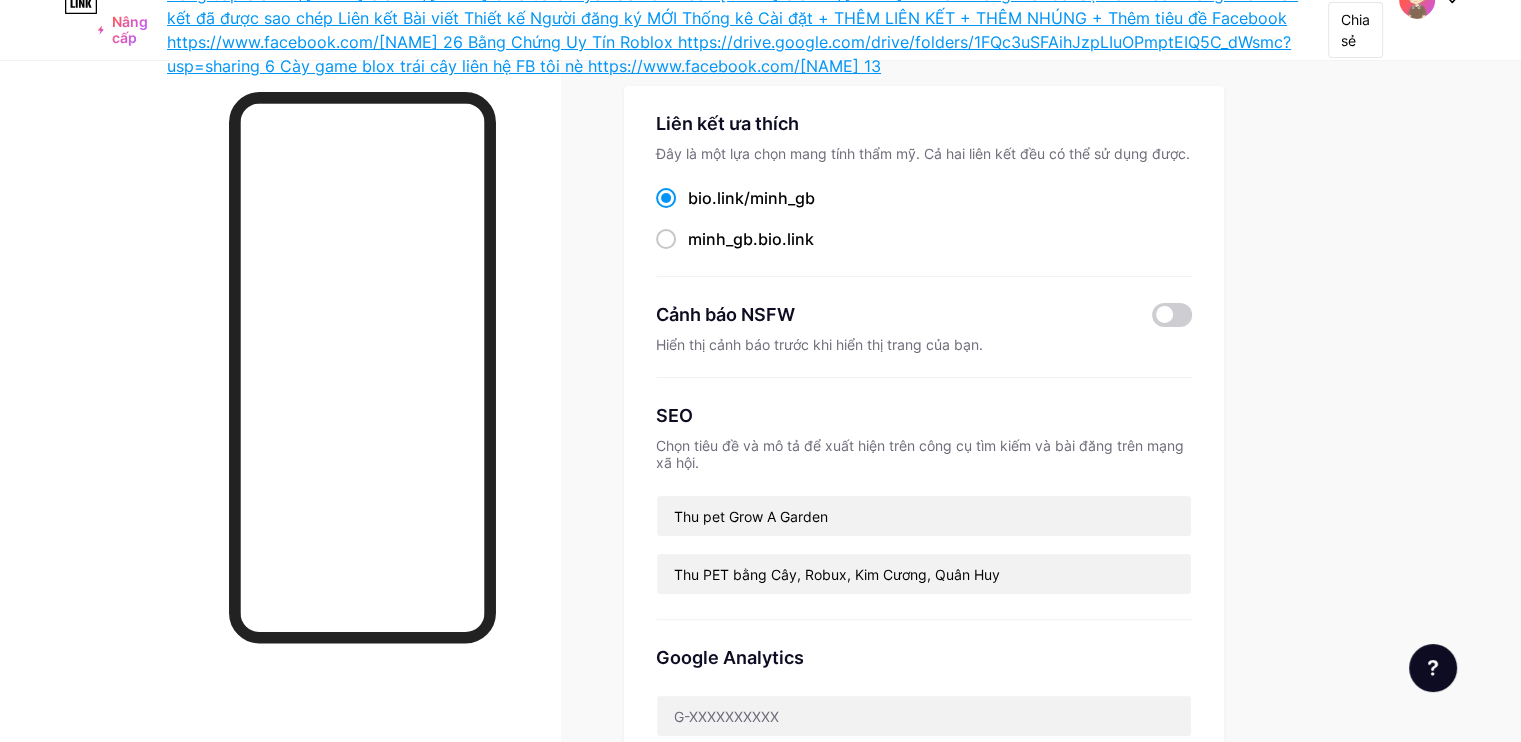 scroll, scrollTop: 0, scrollLeft: 0, axis: both 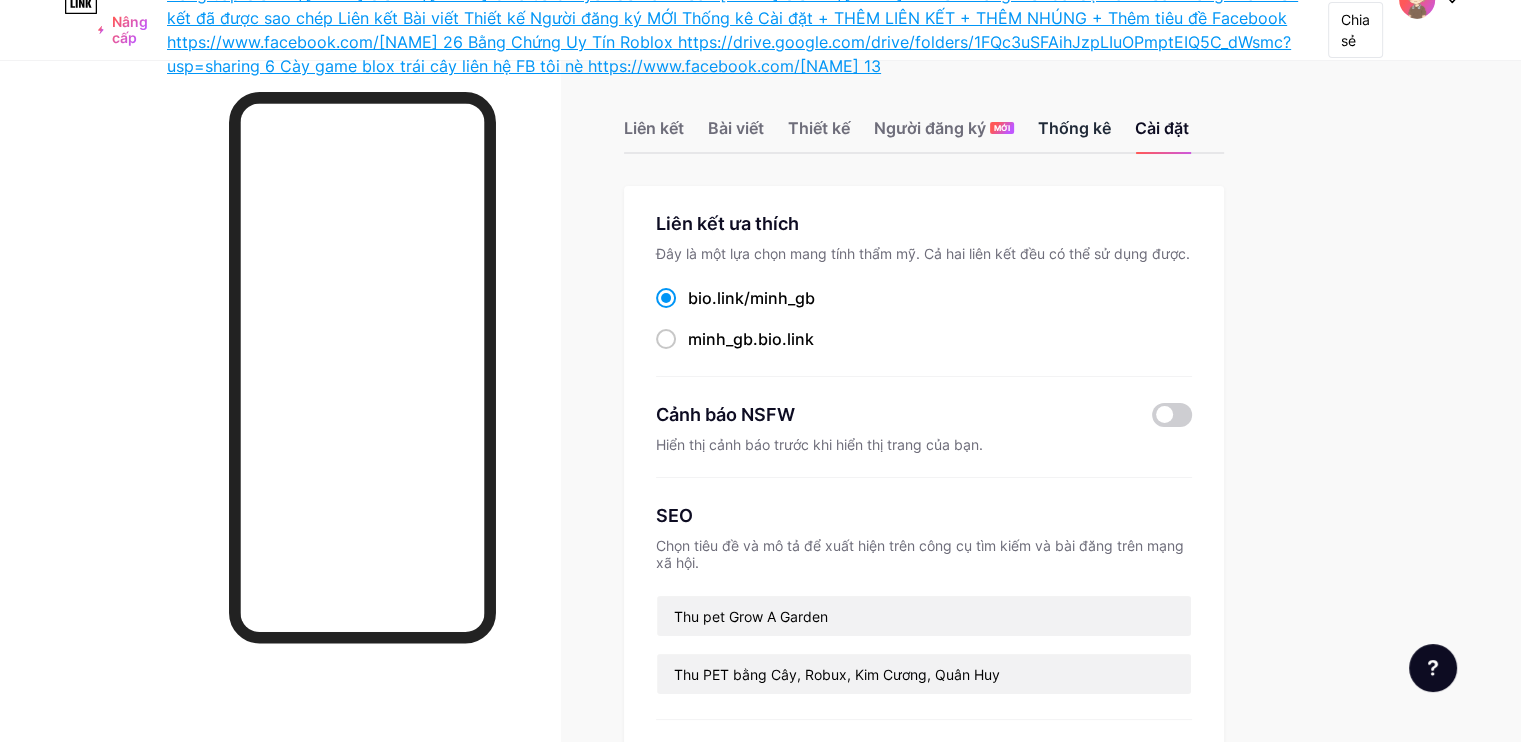 click on "Thống kê" at bounding box center (1074, 128) 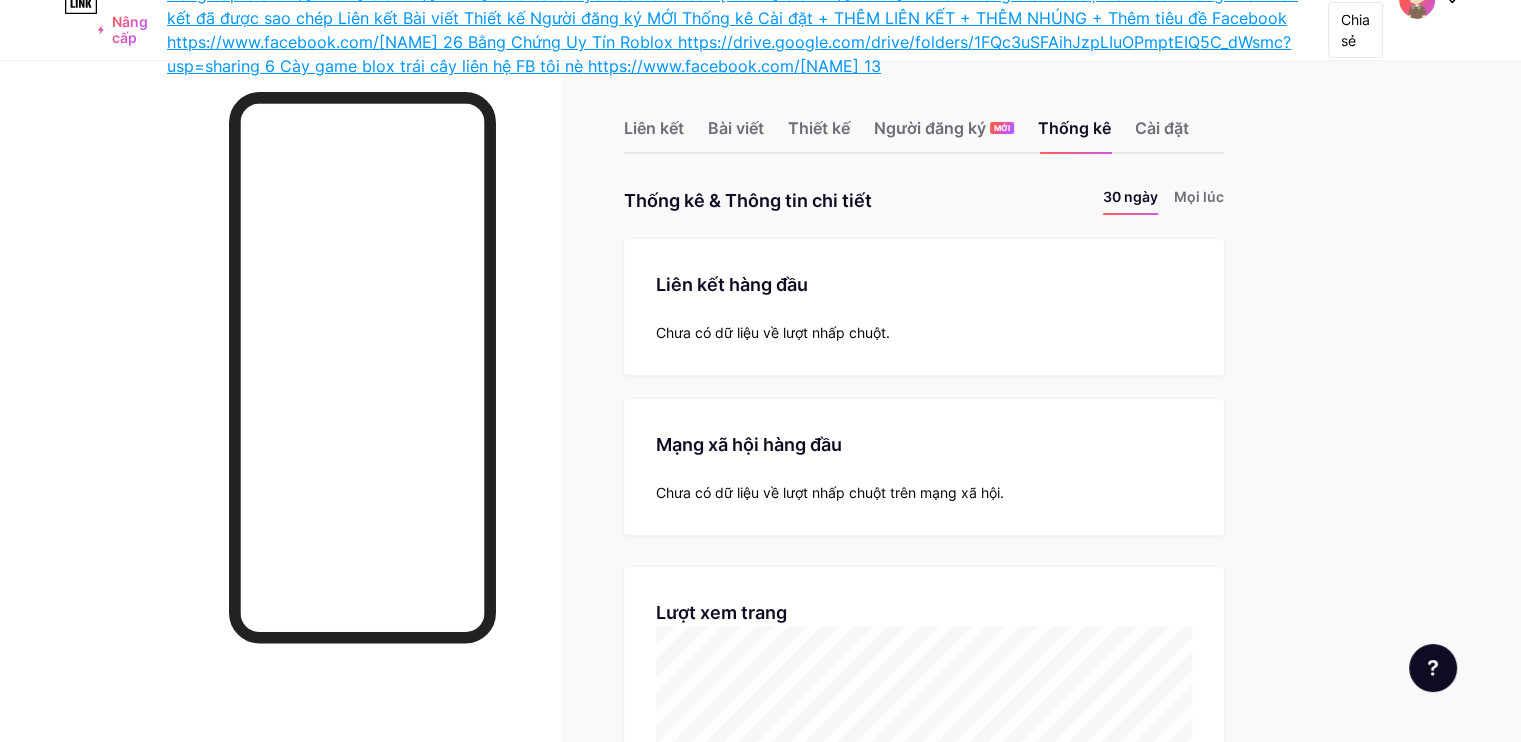 scroll, scrollTop: 999257, scrollLeft: 998479, axis: both 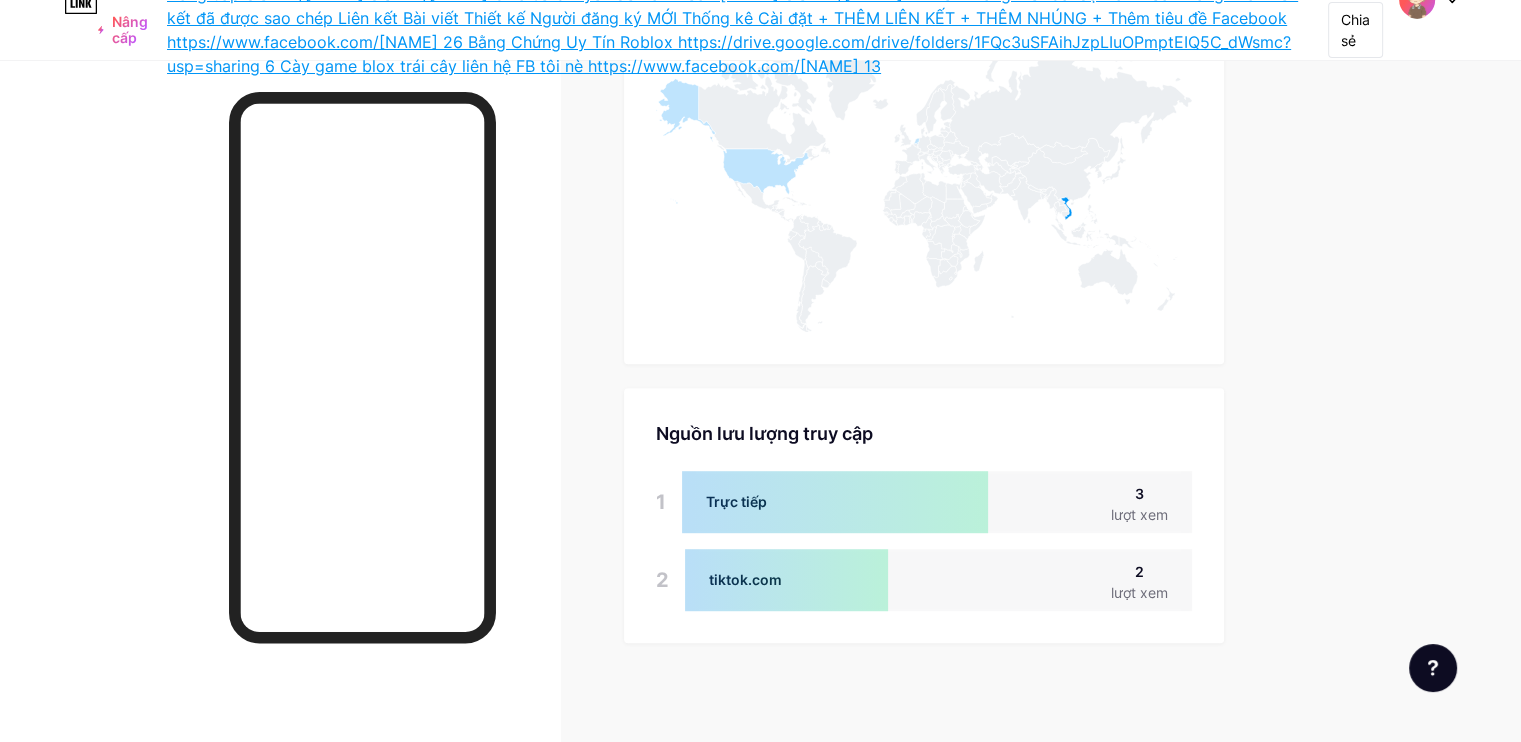 click on "Trực tiếp   3   lượt xem" at bounding box center [937, 502] 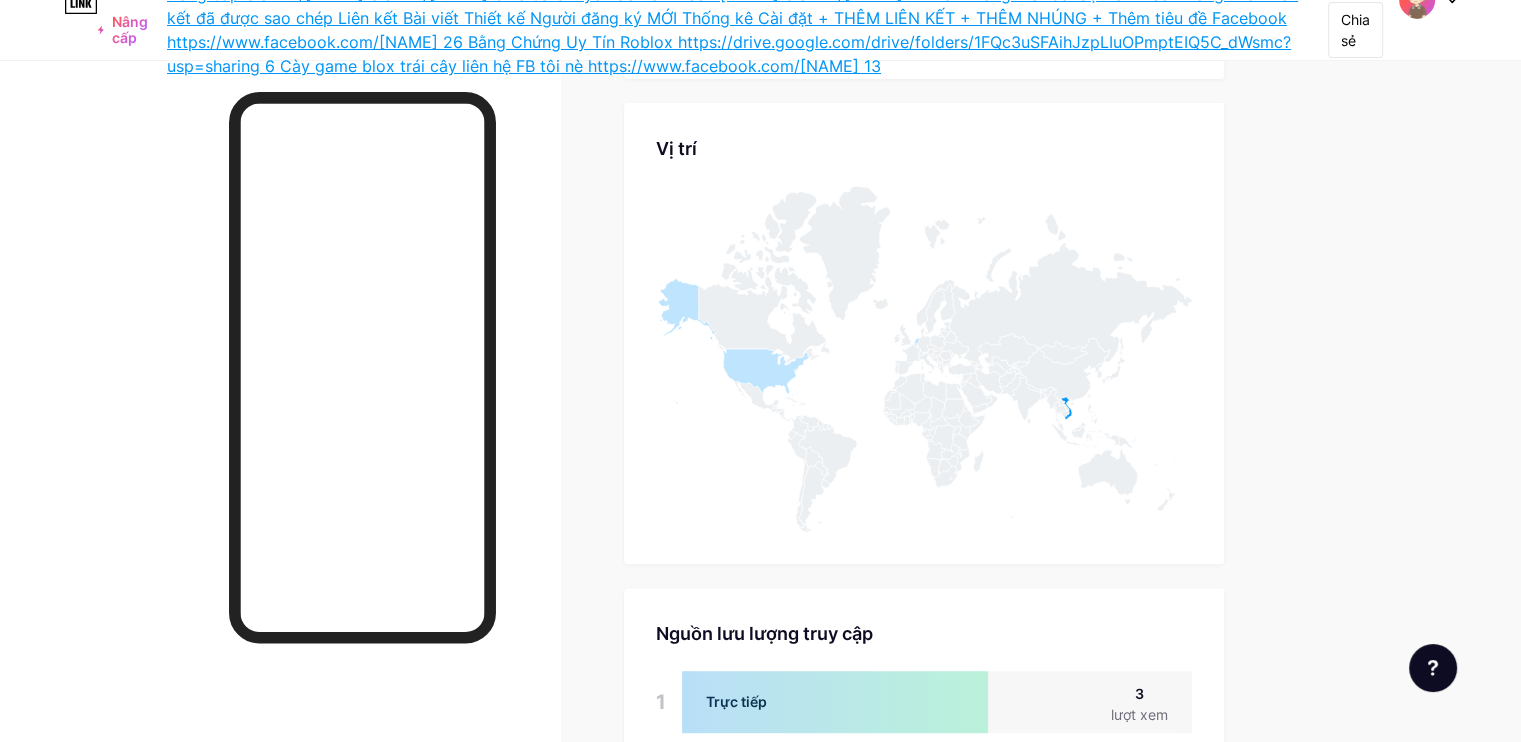 scroll, scrollTop: 647, scrollLeft: 0, axis: vertical 